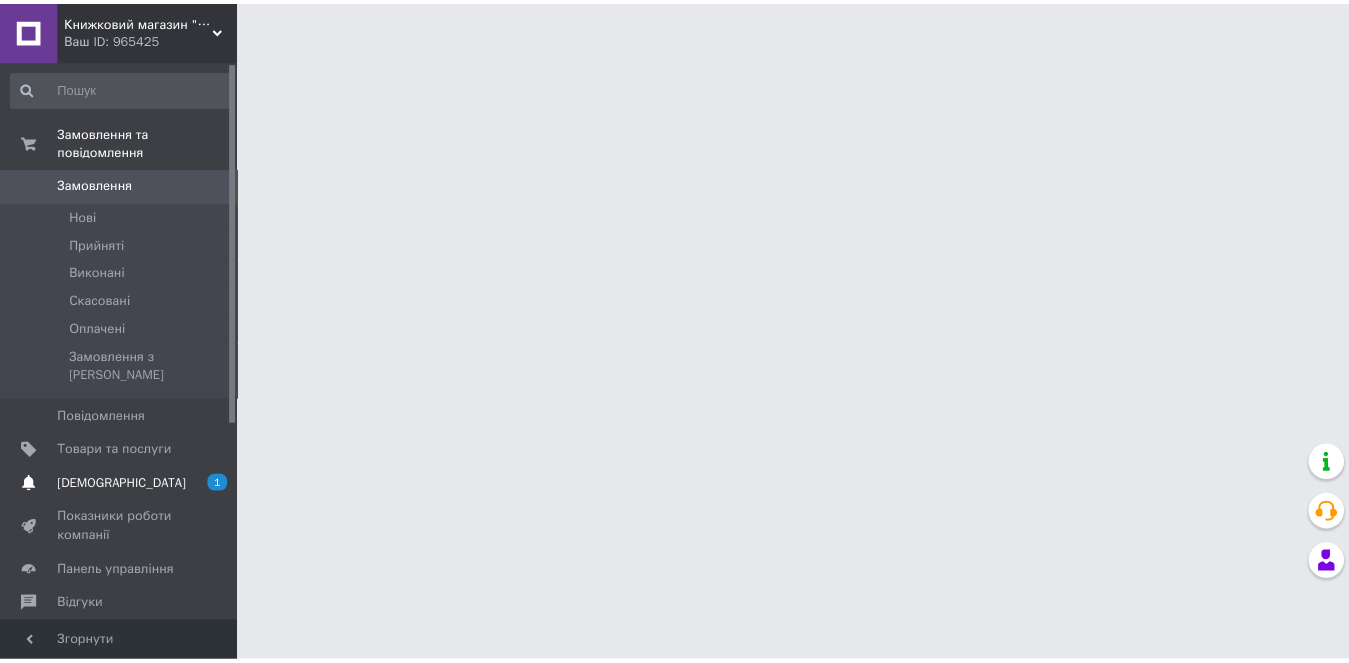 scroll, scrollTop: 0, scrollLeft: 0, axis: both 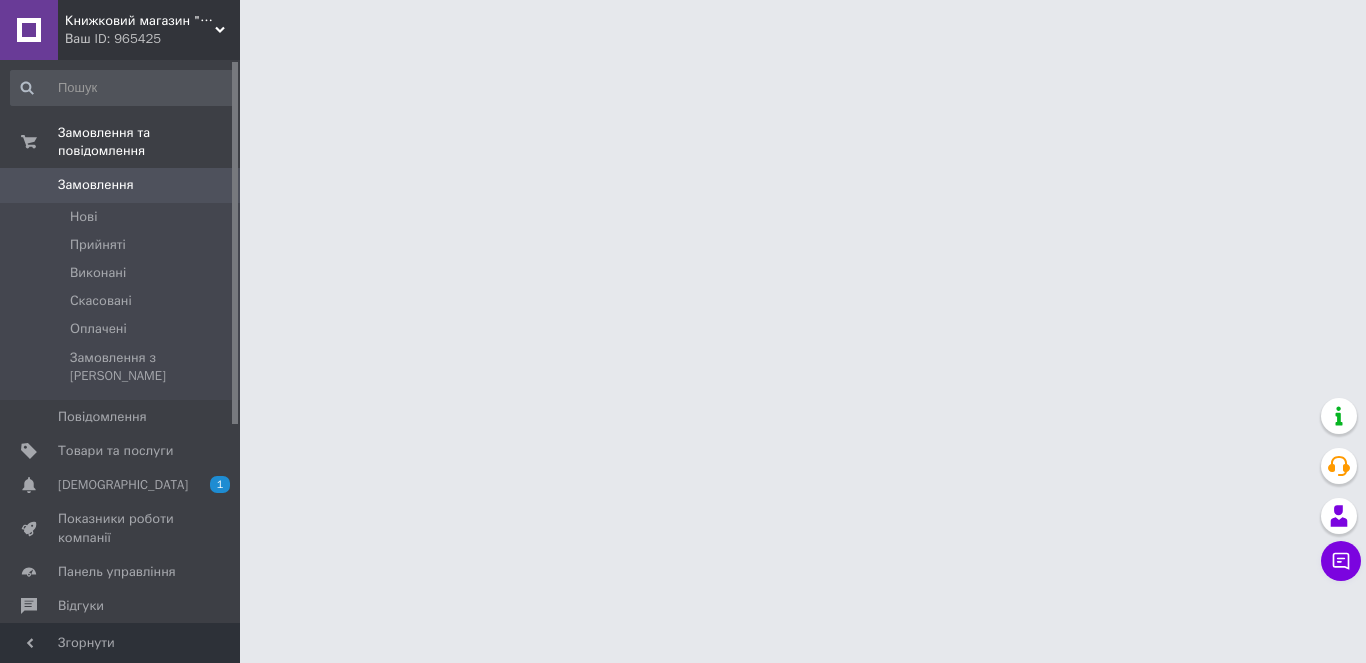 click on "[DEMOGRAPHIC_DATA]" at bounding box center (123, 485) 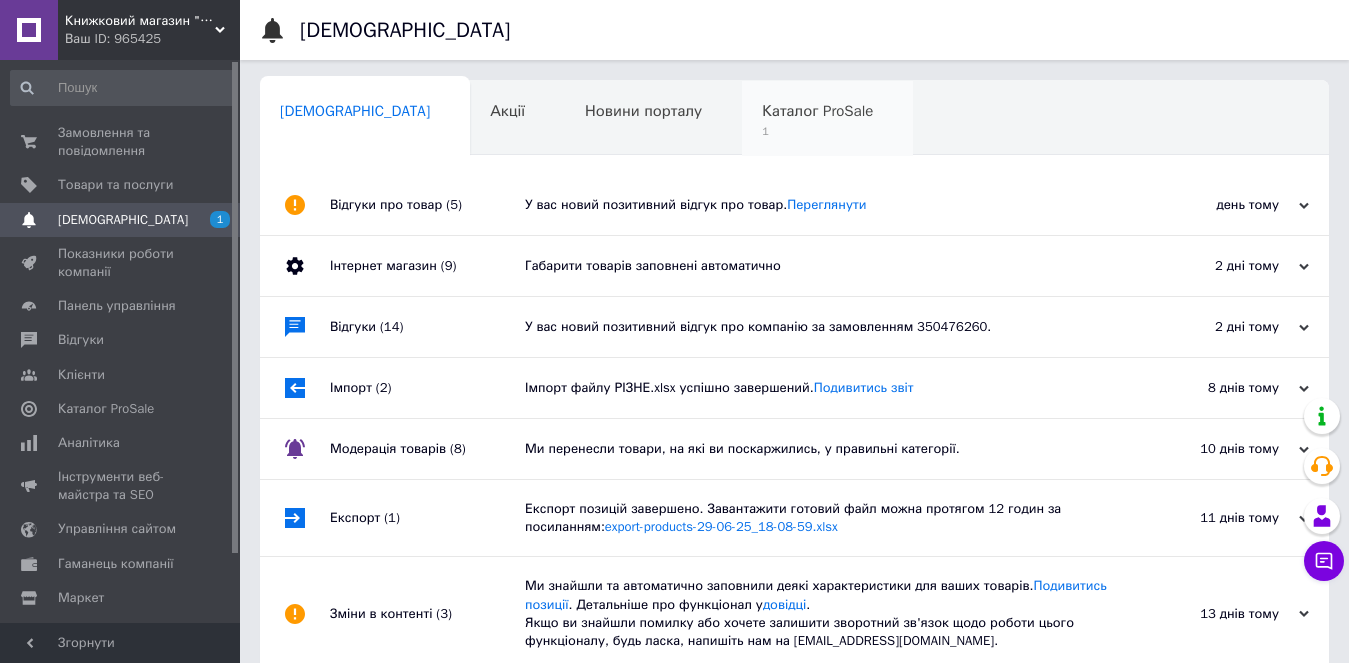 click on "Каталог ProSale" at bounding box center (817, 111) 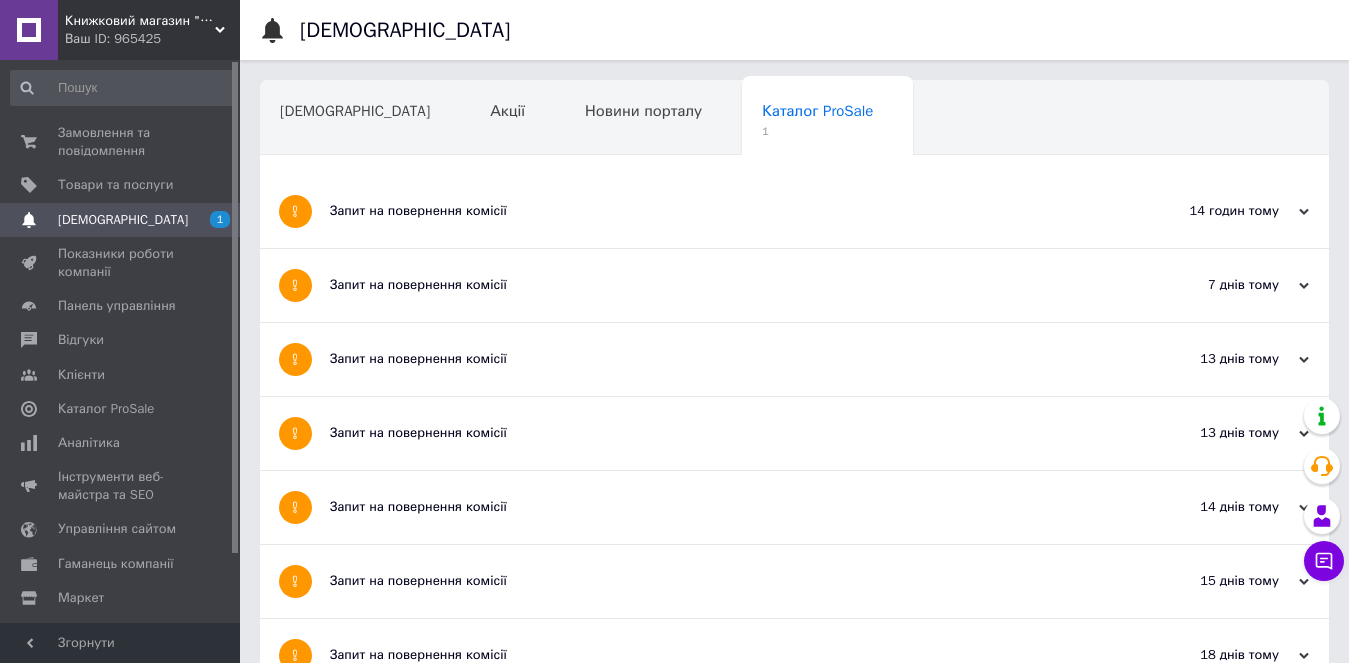 click on "Запит на повернення комісії" at bounding box center (719, 211) 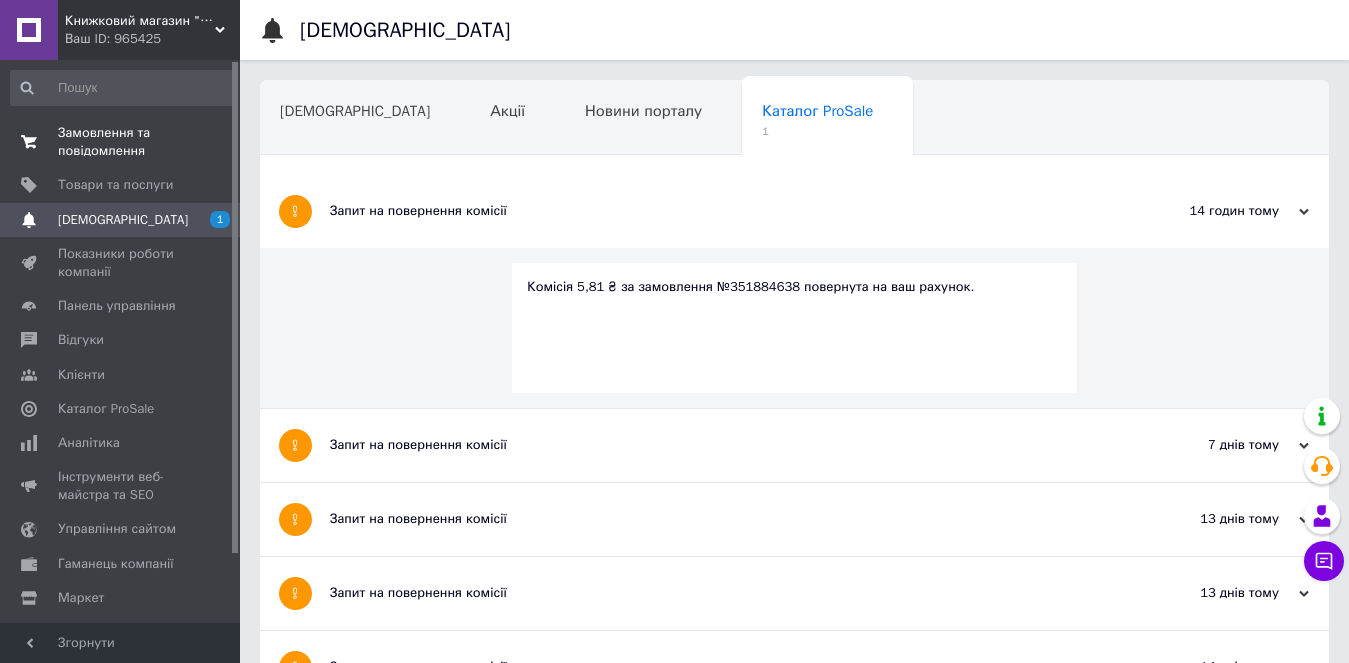 click on "Замовлення та повідомлення" at bounding box center [121, 142] 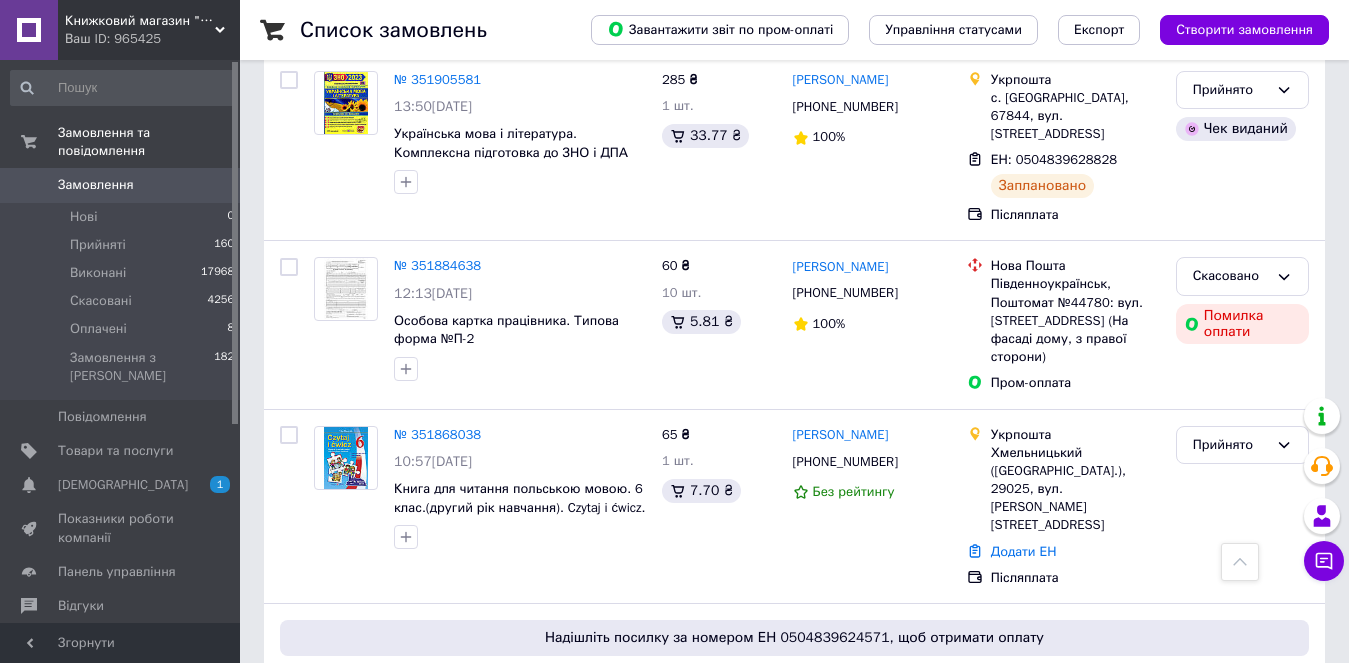 scroll, scrollTop: 900, scrollLeft: 0, axis: vertical 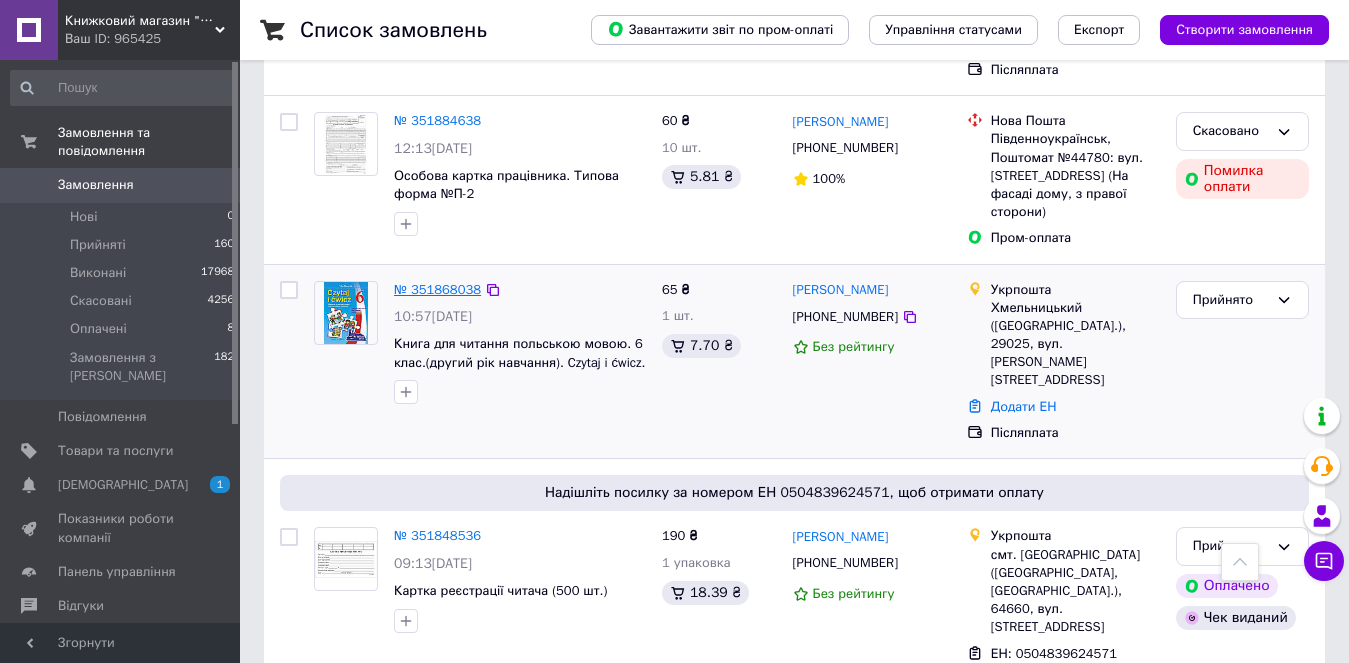 click on "№ 351868038" at bounding box center (437, 289) 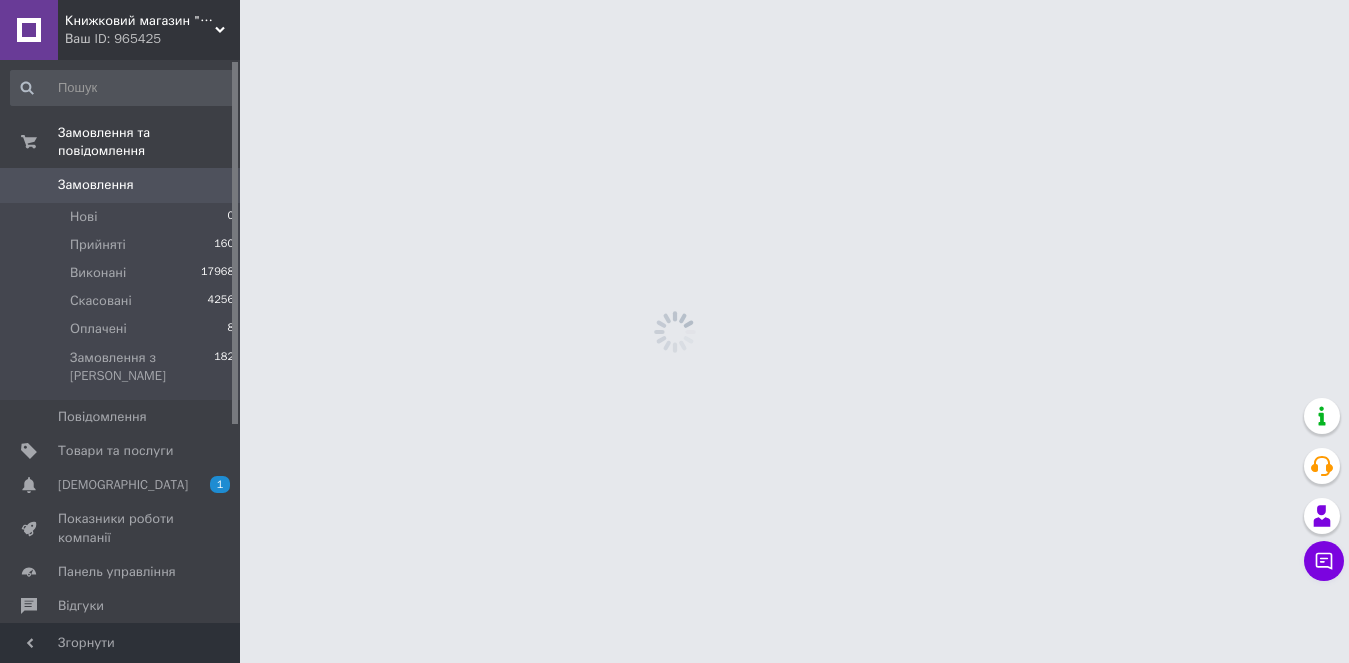 scroll, scrollTop: 0, scrollLeft: 0, axis: both 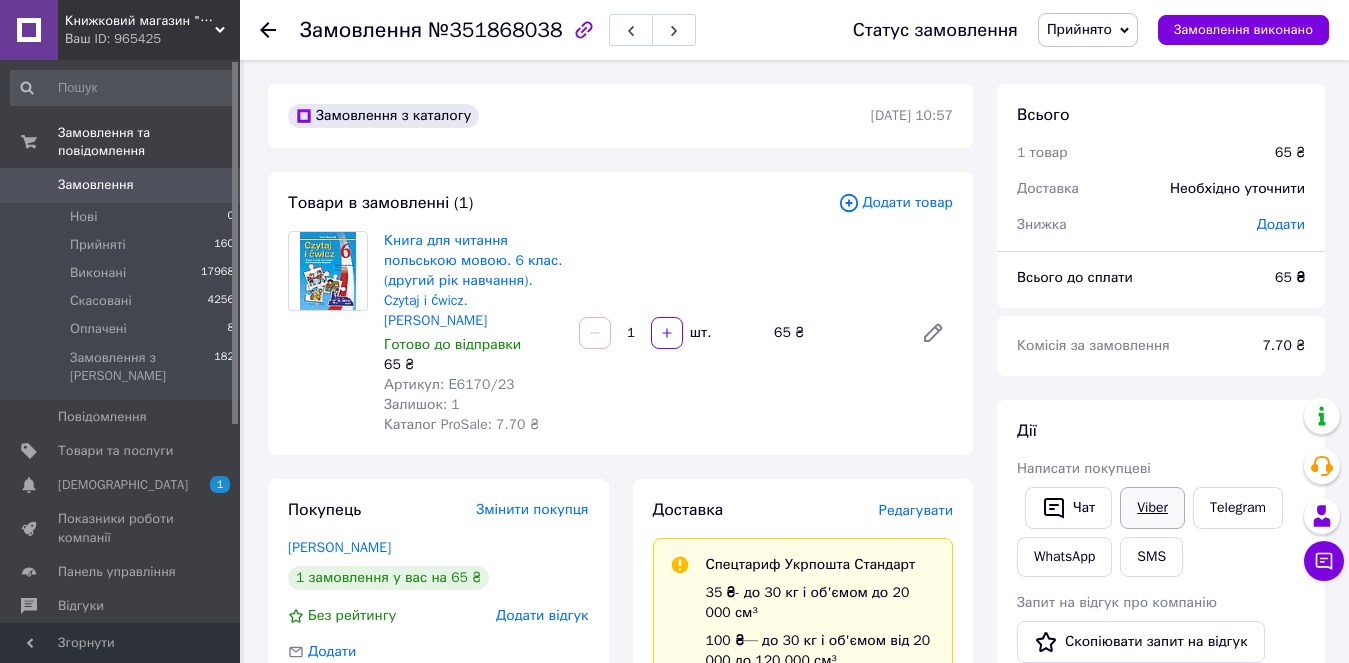 click on "Viber" at bounding box center [1152, 508] 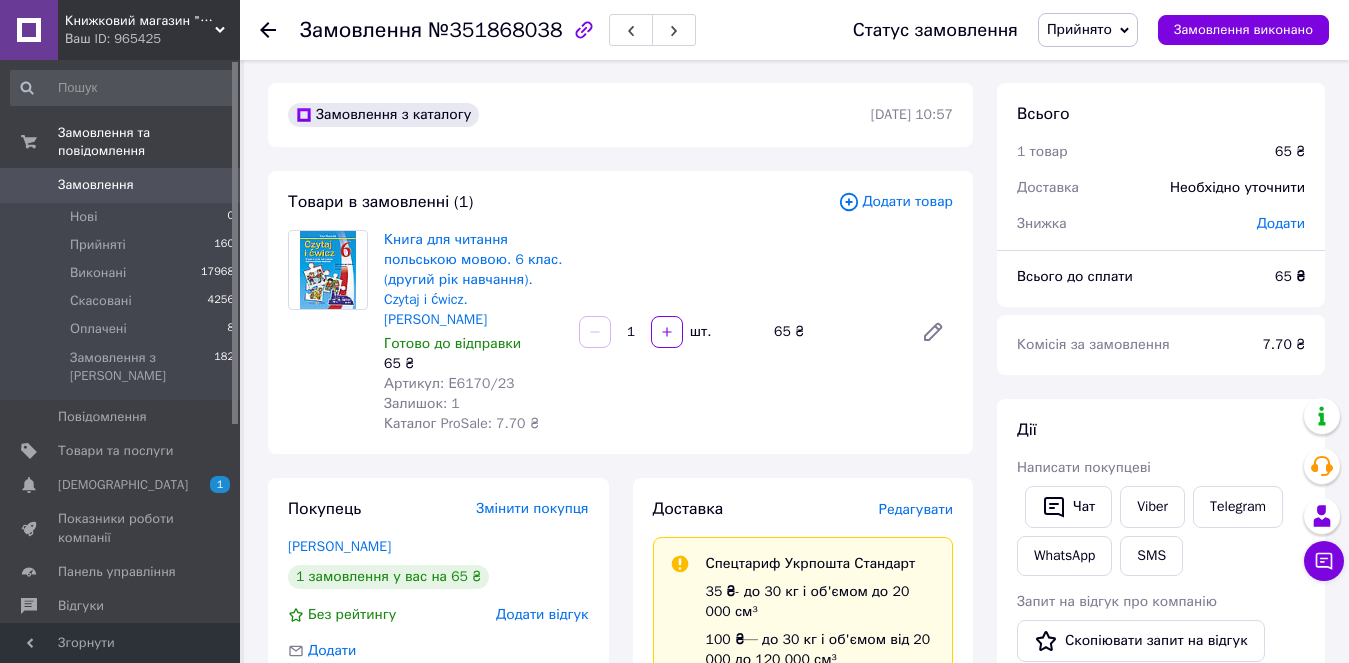 scroll, scrollTop: 0, scrollLeft: 0, axis: both 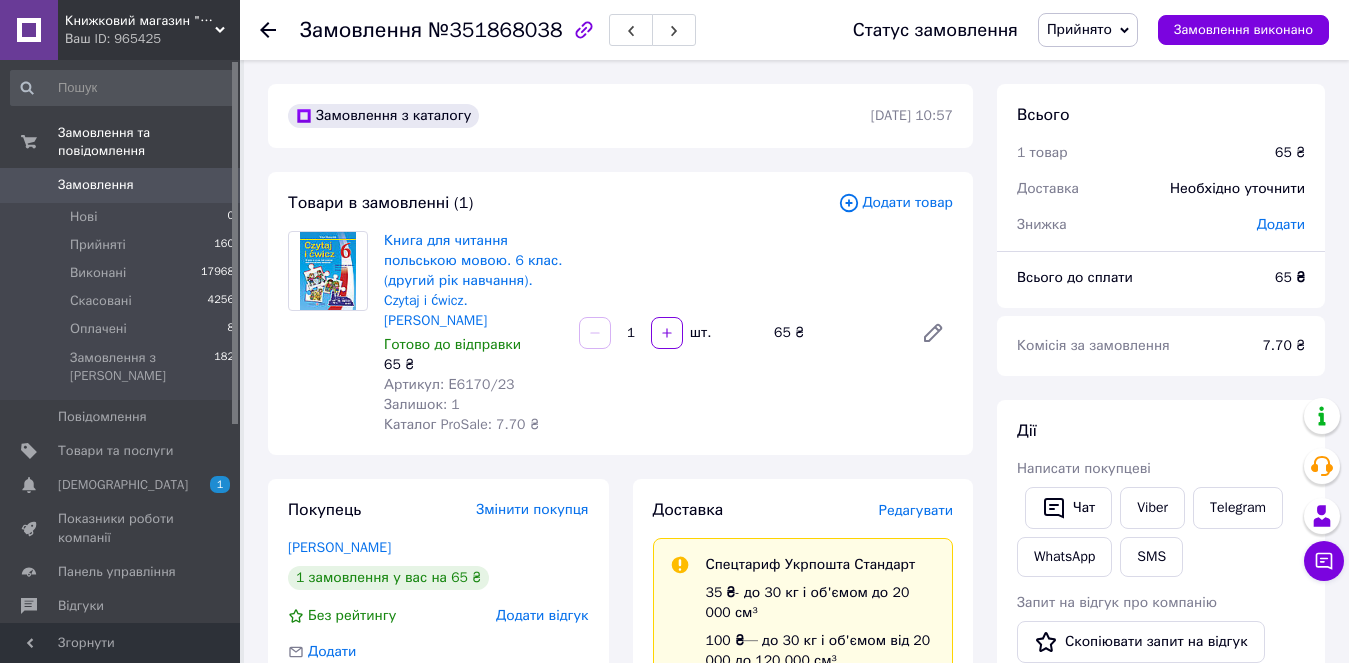 click on "Прийнято" at bounding box center (1088, 30) 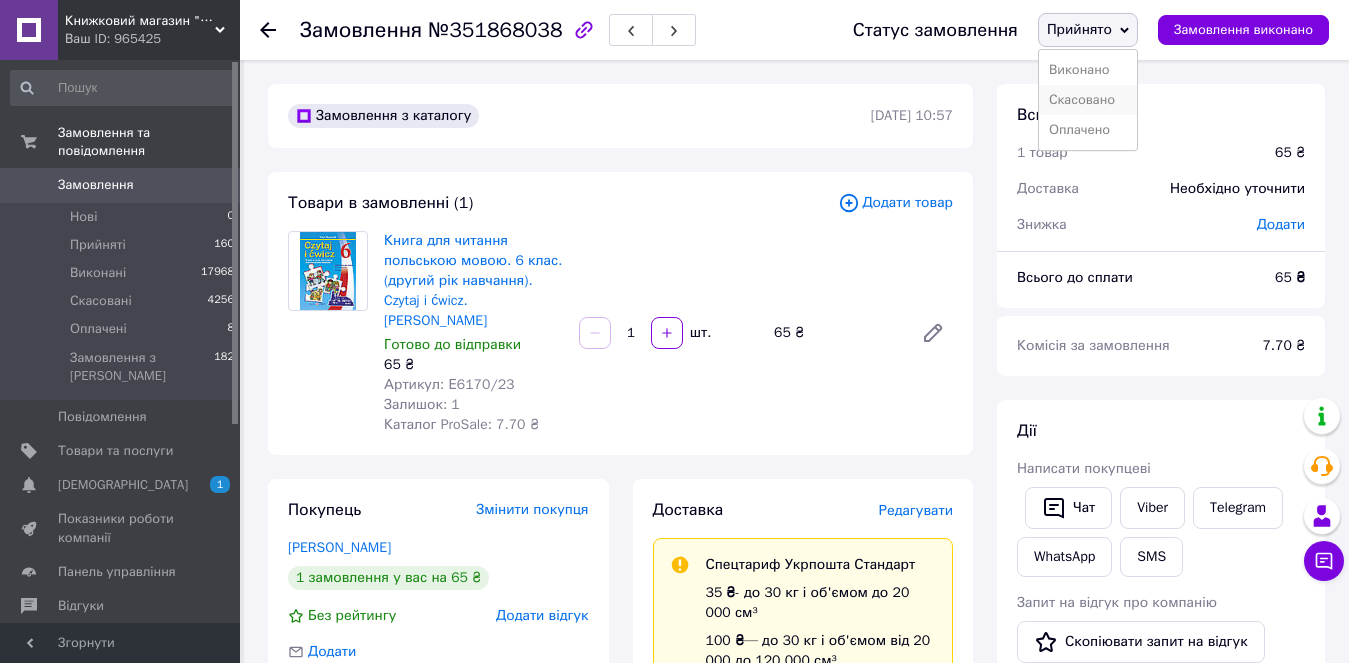 click on "Скасовано" at bounding box center [1088, 100] 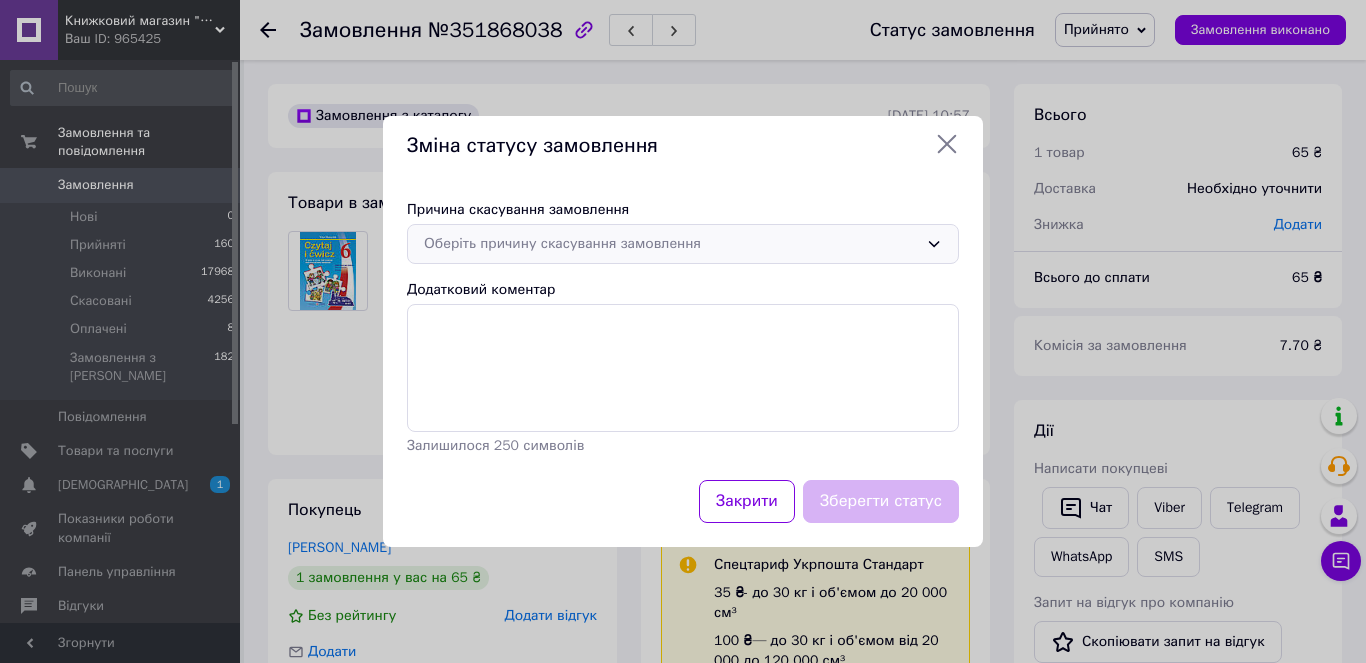 click on "Оберіть причину скасування замовлення" at bounding box center [671, 244] 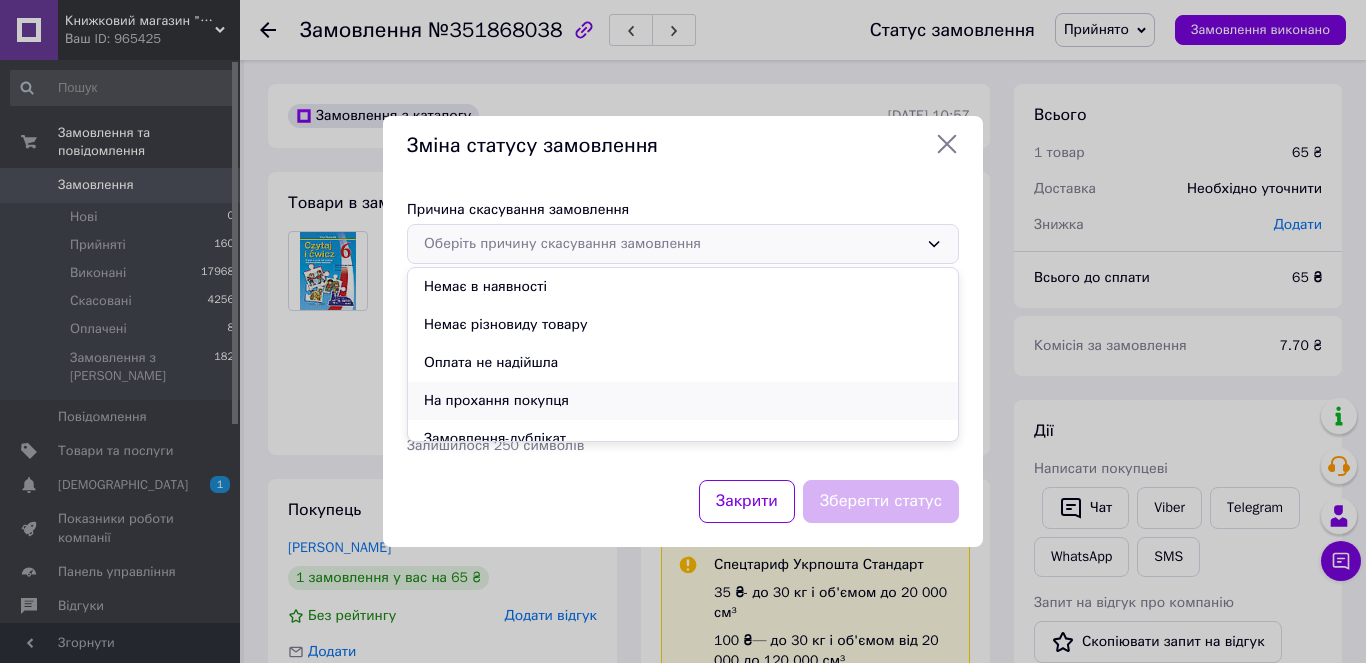 click on "На прохання покупця" at bounding box center (683, 401) 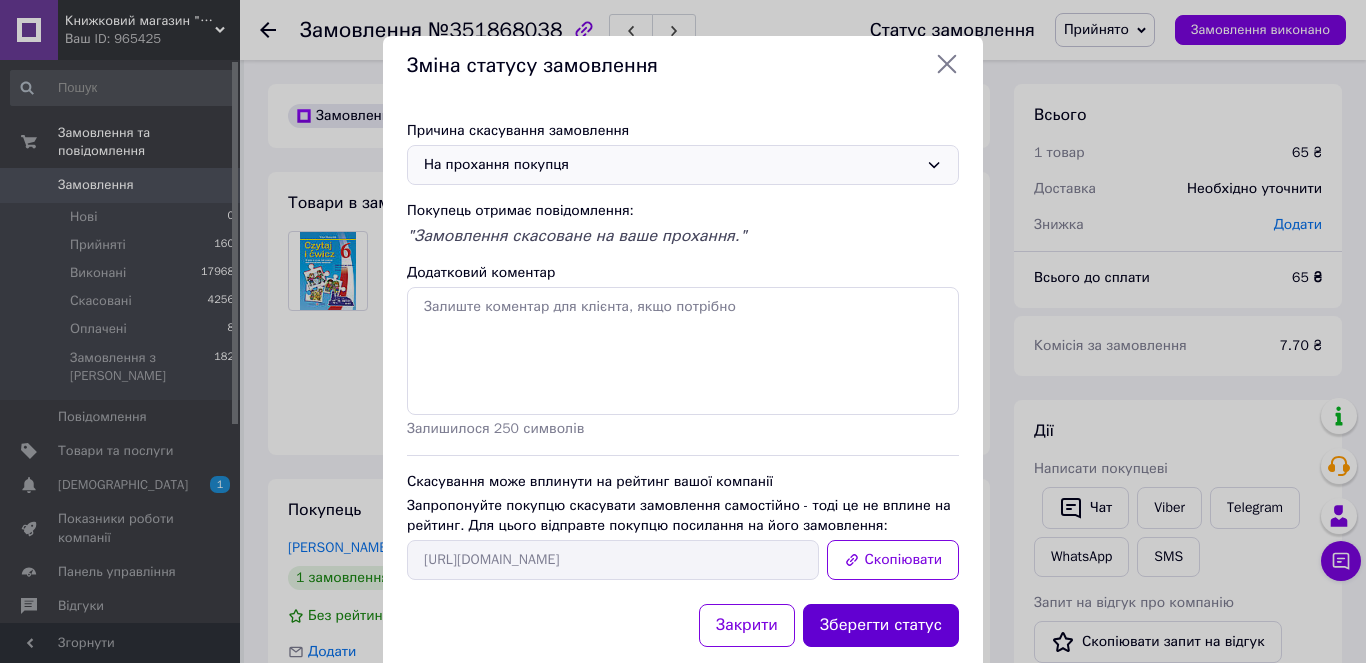 click on "Зберегти статус" at bounding box center (881, 625) 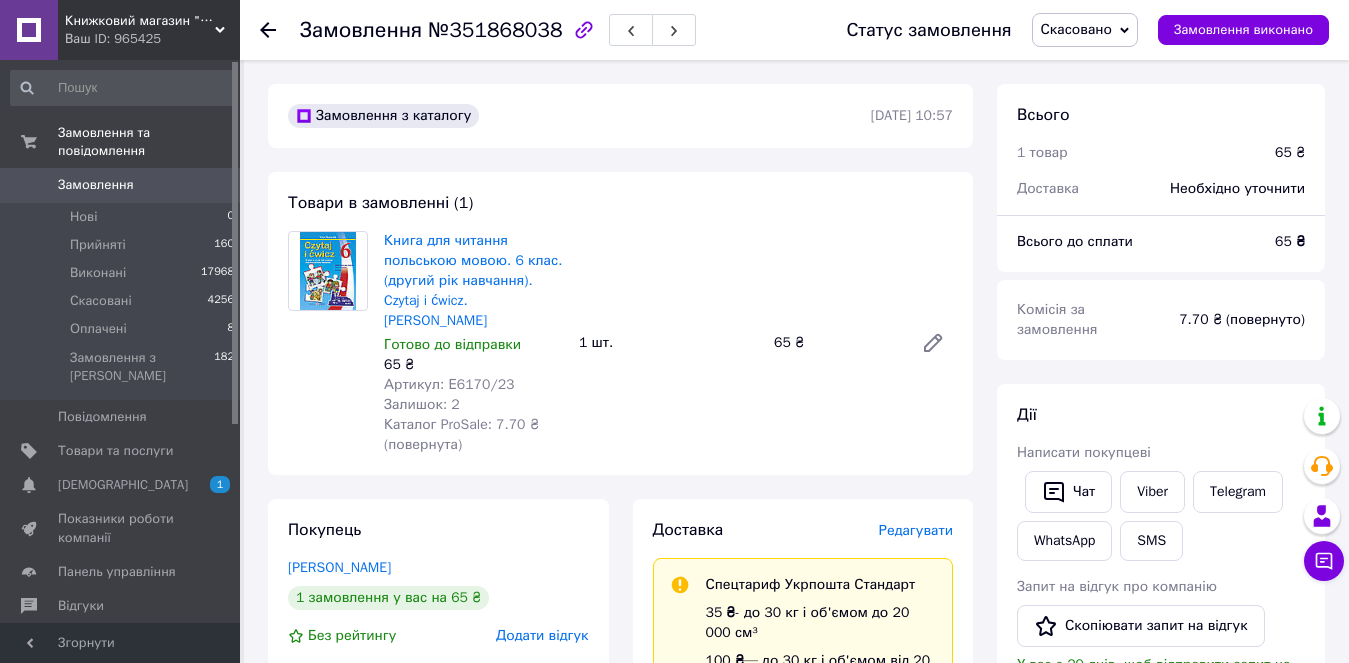 click 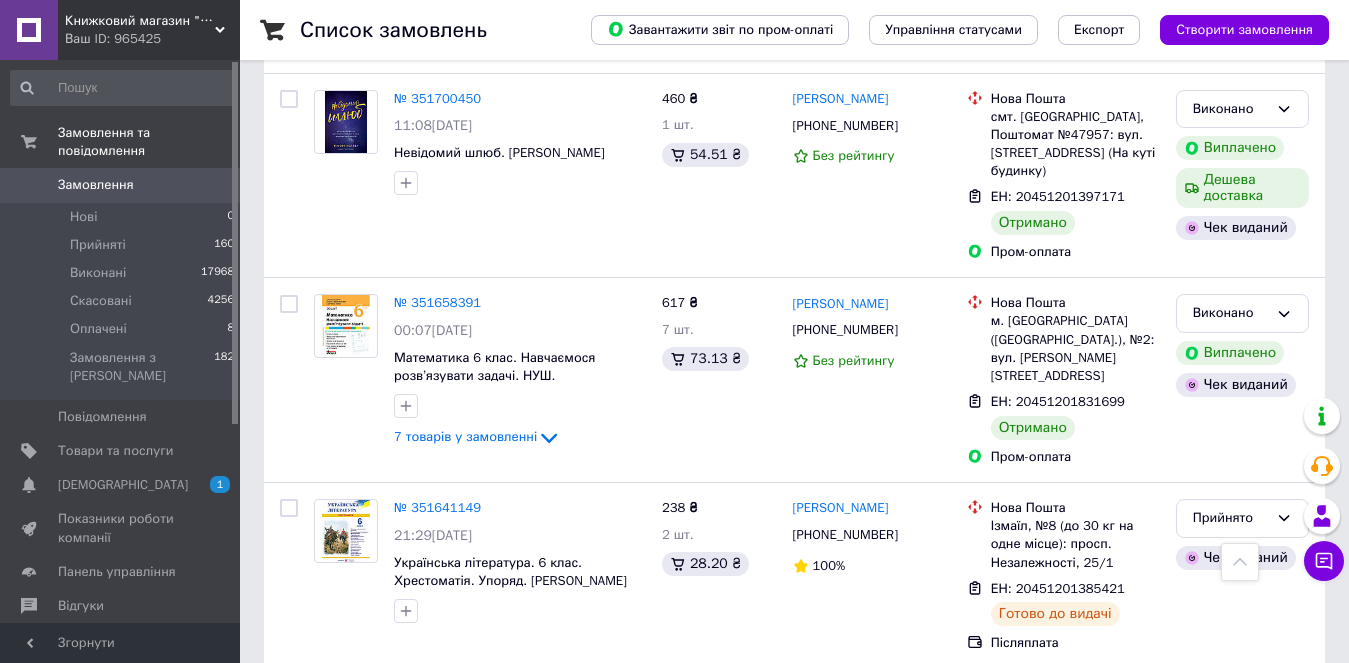 scroll, scrollTop: 2400, scrollLeft: 0, axis: vertical 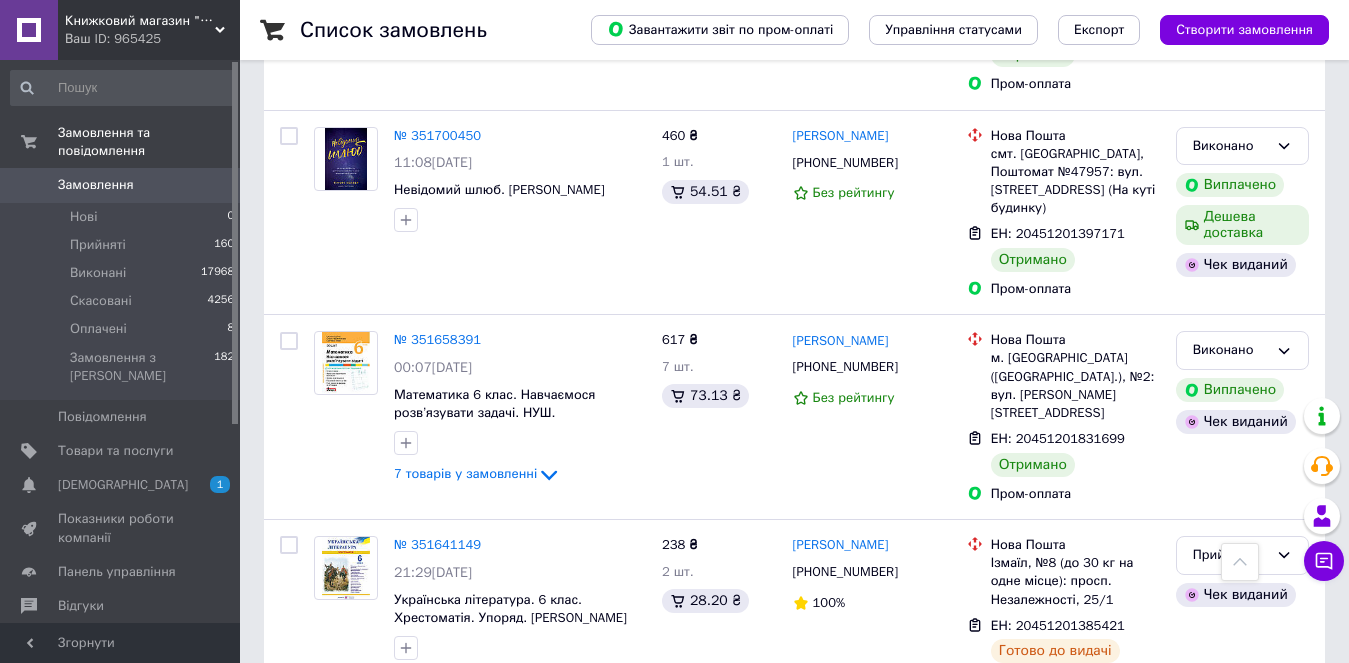 click on "Замовлення" at bounding box center [96, 185] 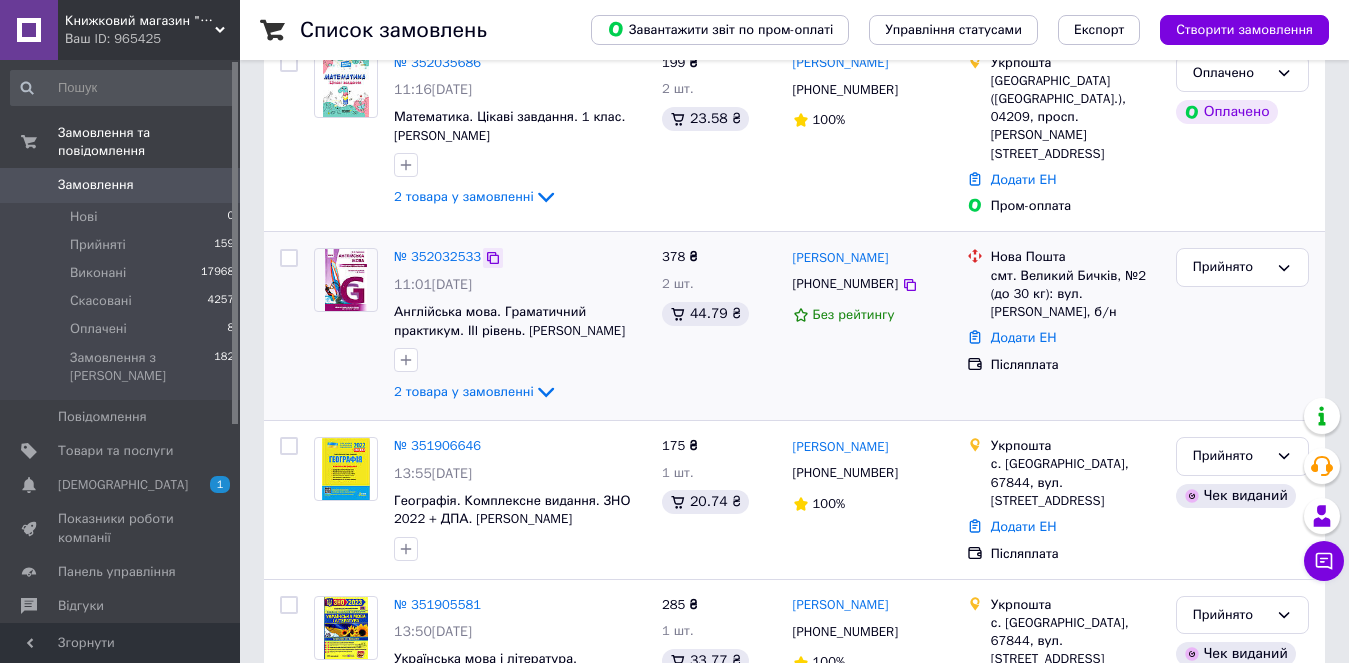 scroll, scrollTop: 300, scrollLeft: 0, axis: vertical 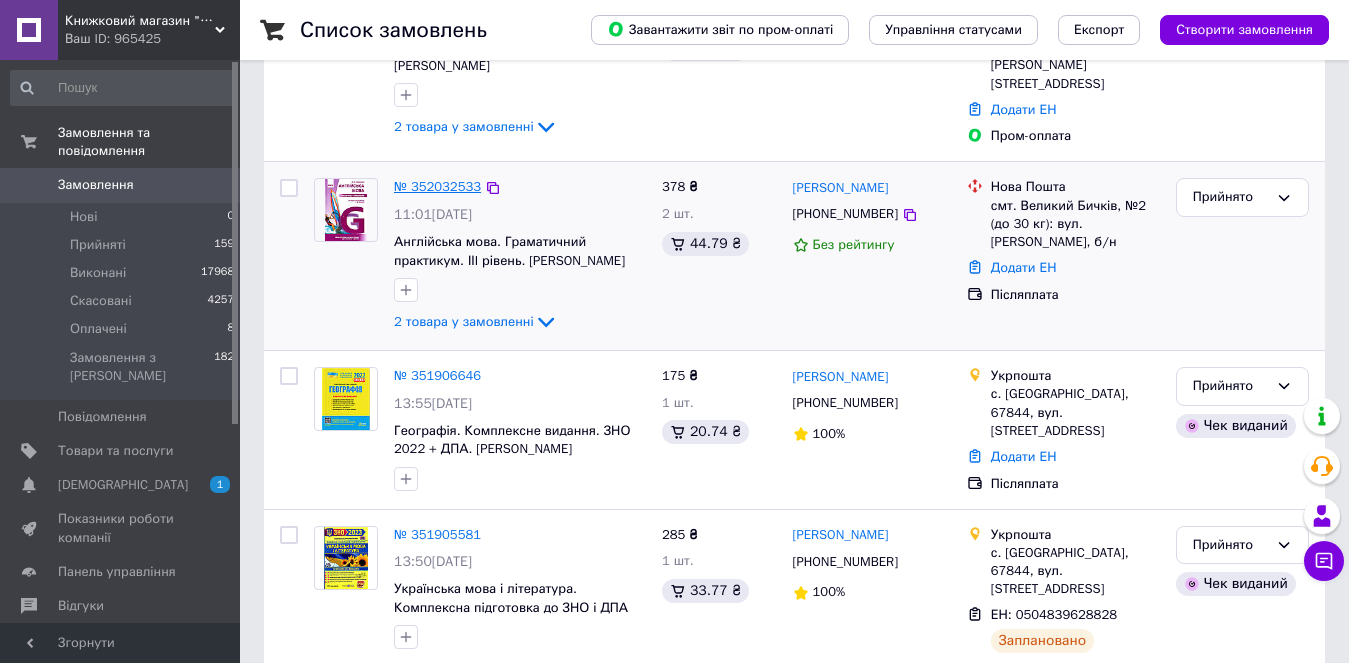 click on "№ 352032533" at bounding box center [437, 186] 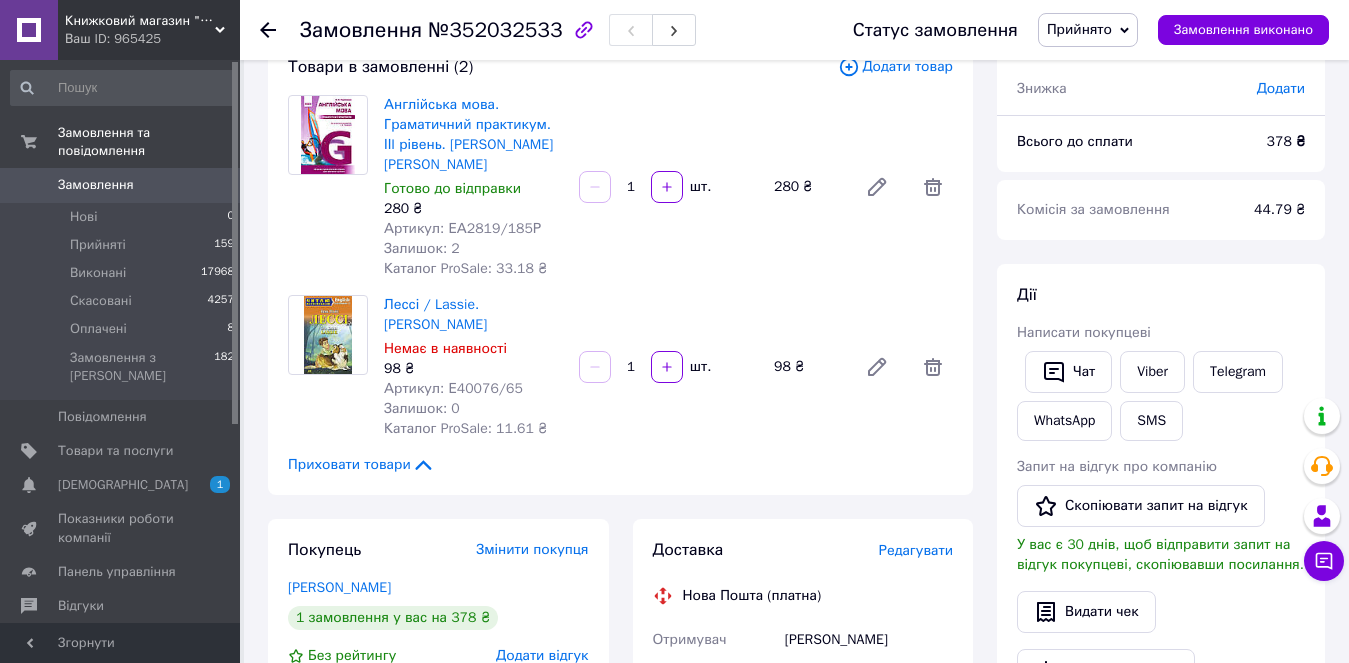 scroll, scrollTop: 100, scrollLeft: 0, axis: vertical 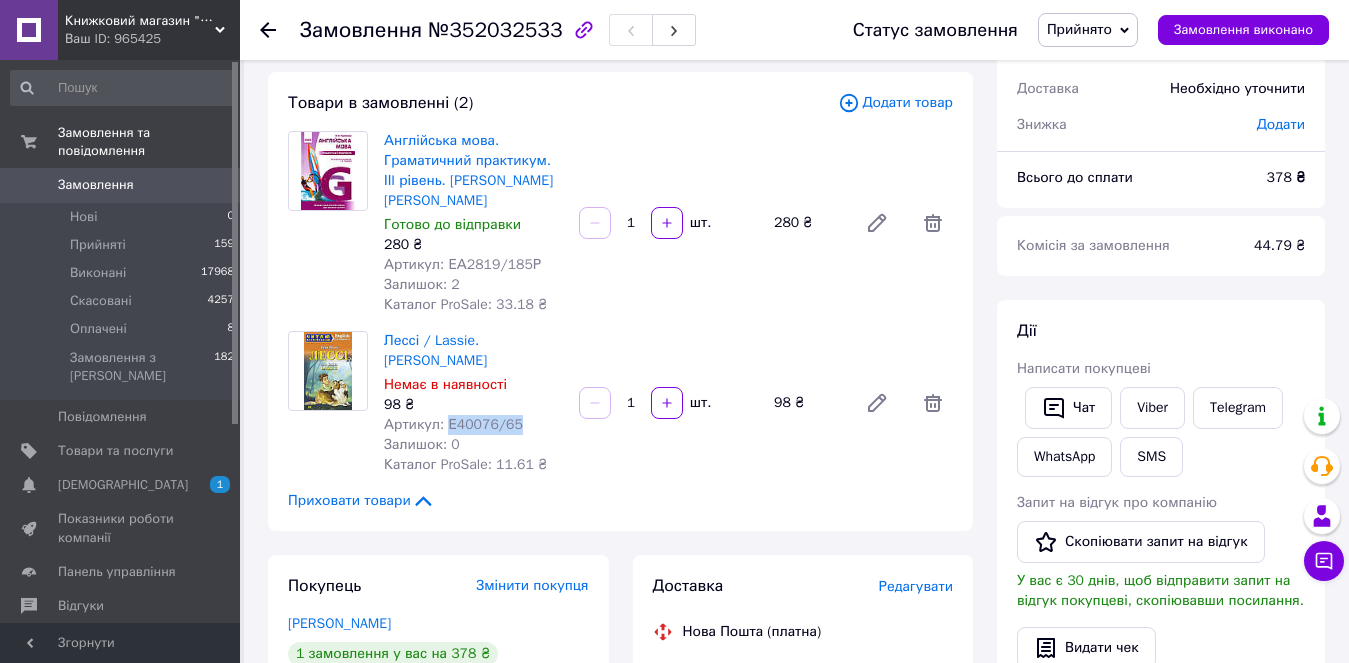 drag, startPoint x: 504, startPoint y: 381, endPoint x: 444, endPoint y: 386, distance: 60.207973 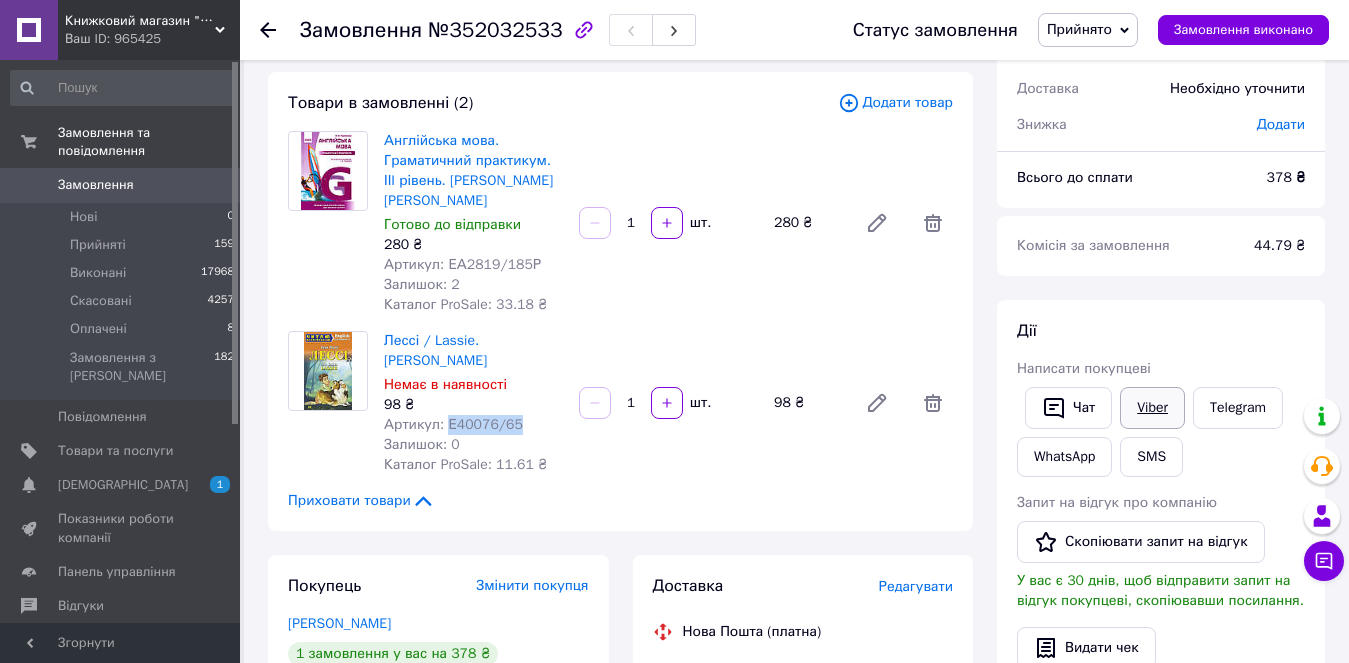click on "Viber" at bounding box center (1152, 408) 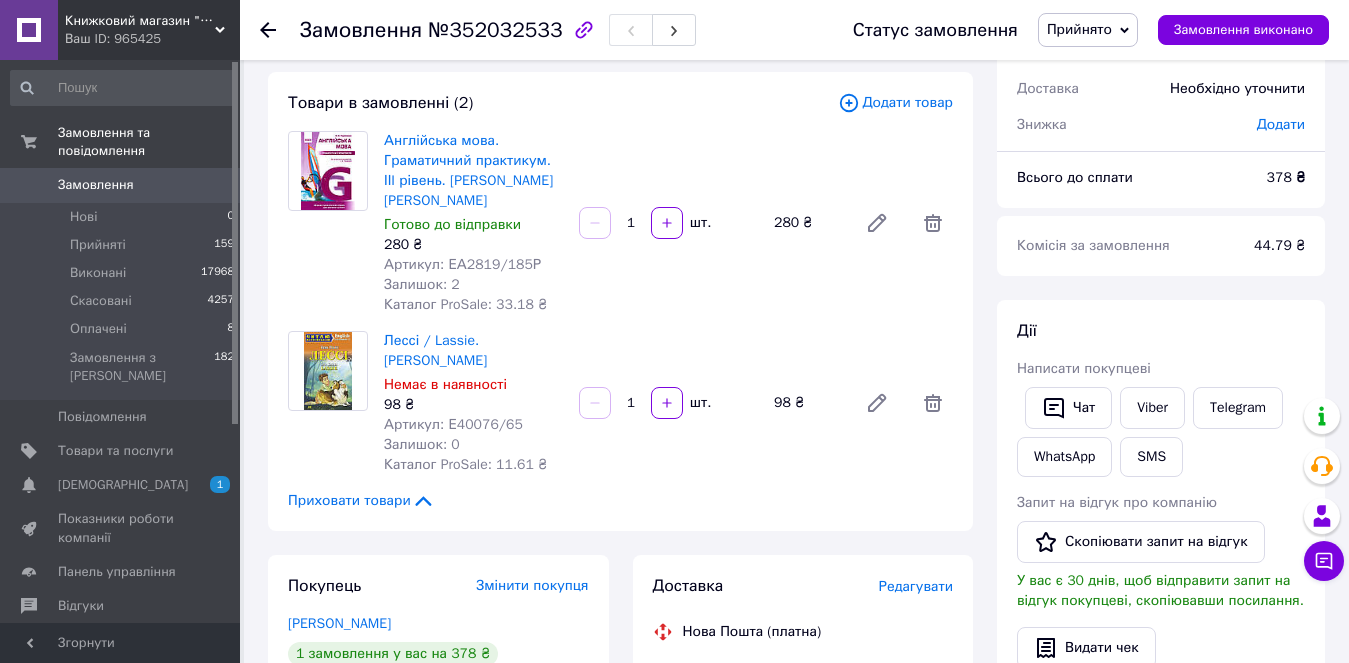 click on "[PERSON_NAME]" at bounding box center (869, 676) 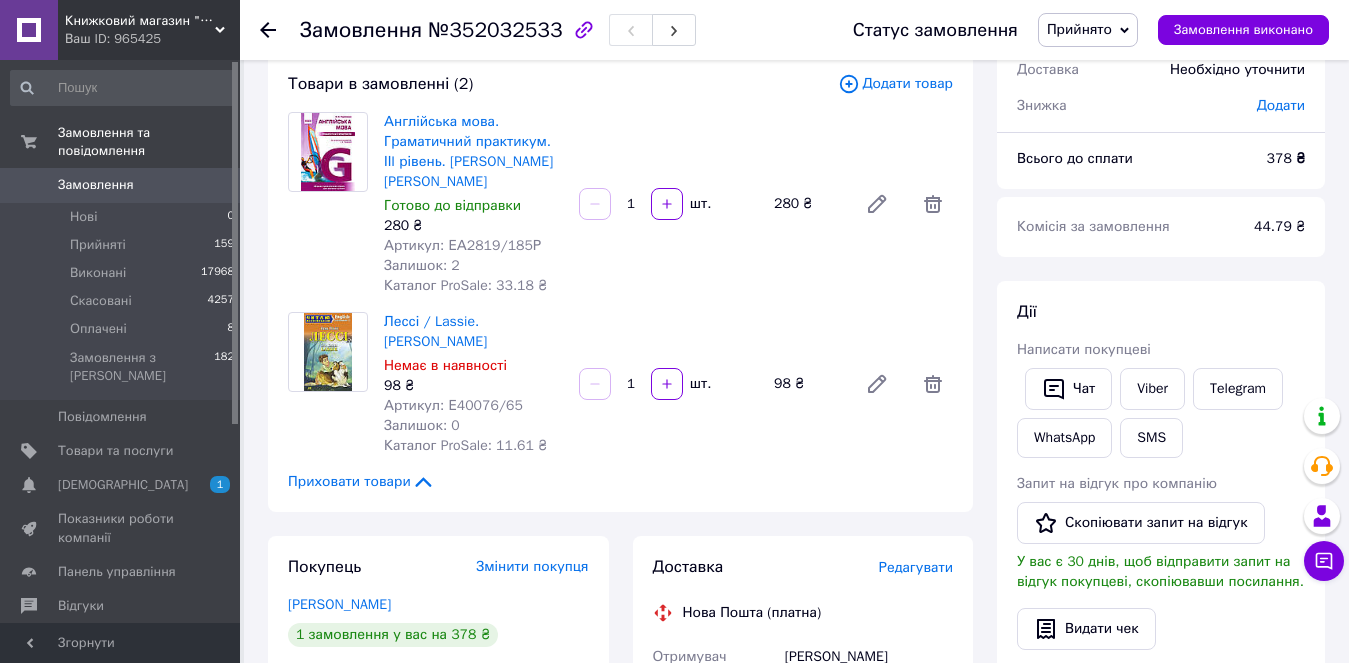 scroll, scrollTop: 0, scrollLeft: 0, axis: both 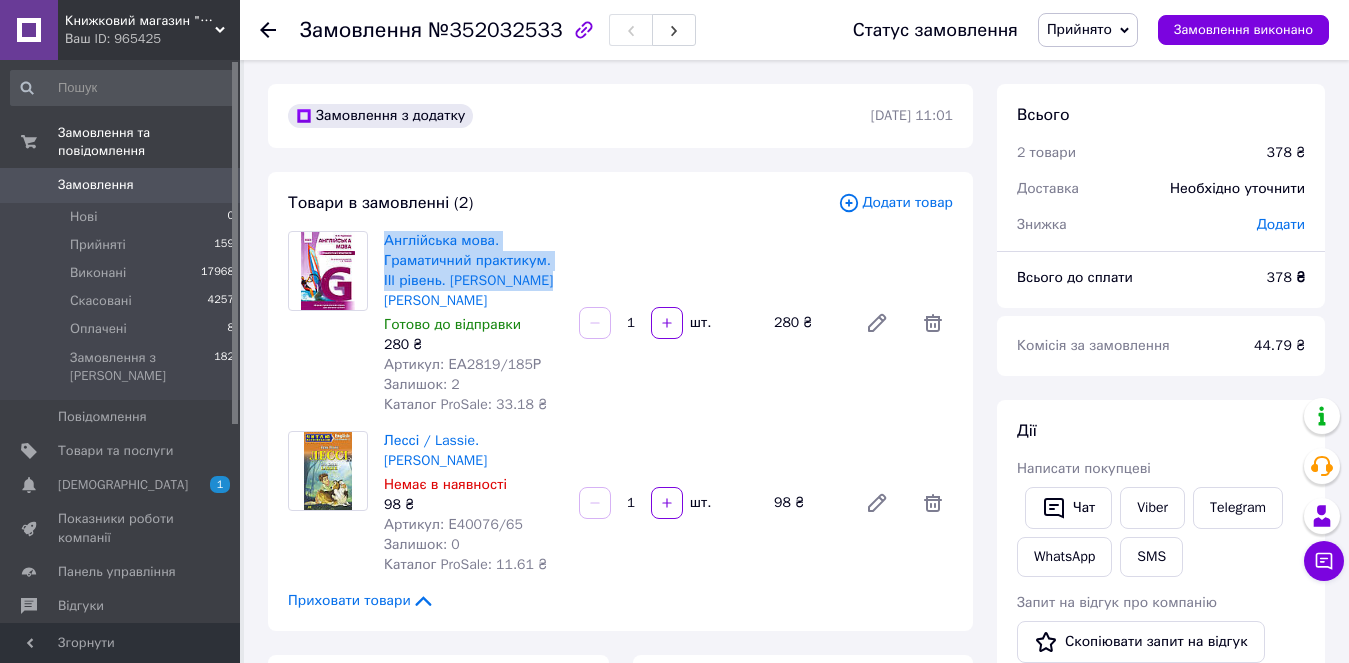 drag, startPoint x: 528, startPoint y: 279, endPoint x: 383, endPoint y: 240, distance: 150.15326 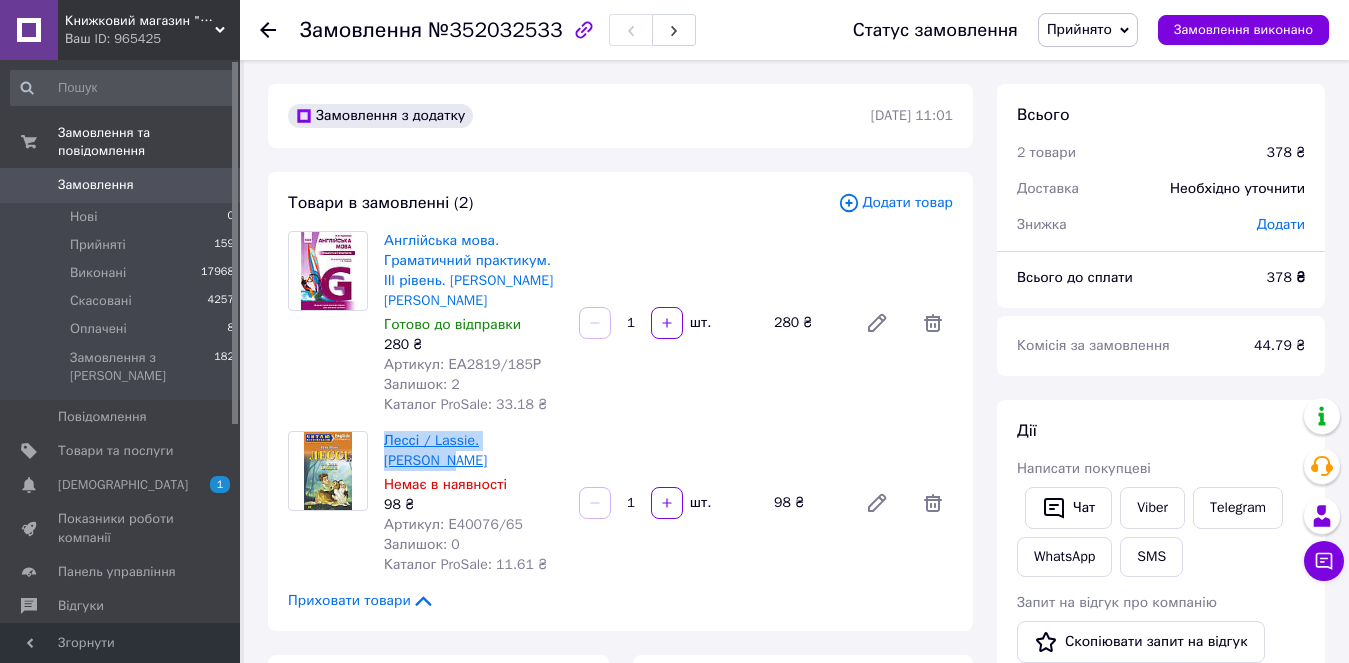 drag, startPoint x: 535, startPoint y: 418, endPoint x: 384, endPoint y: 418, distance: 151 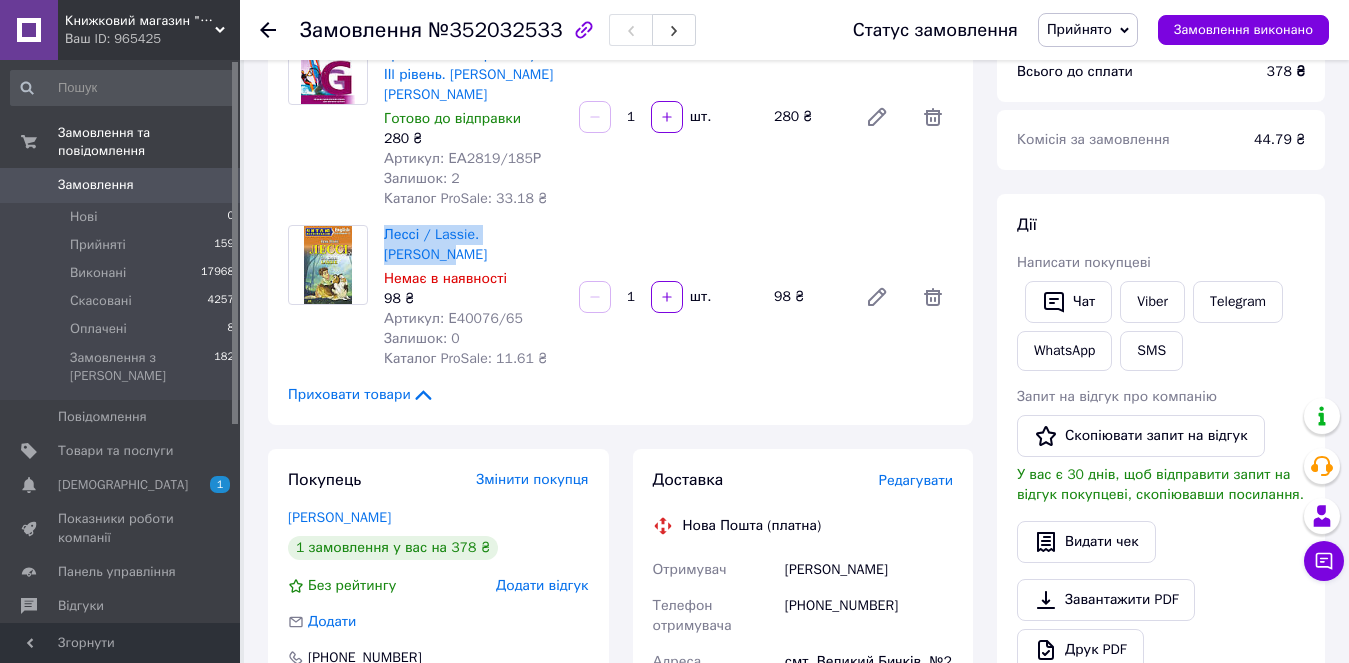 scroll, scrollTop: 300, scrollLeft: 0, axis: vertical 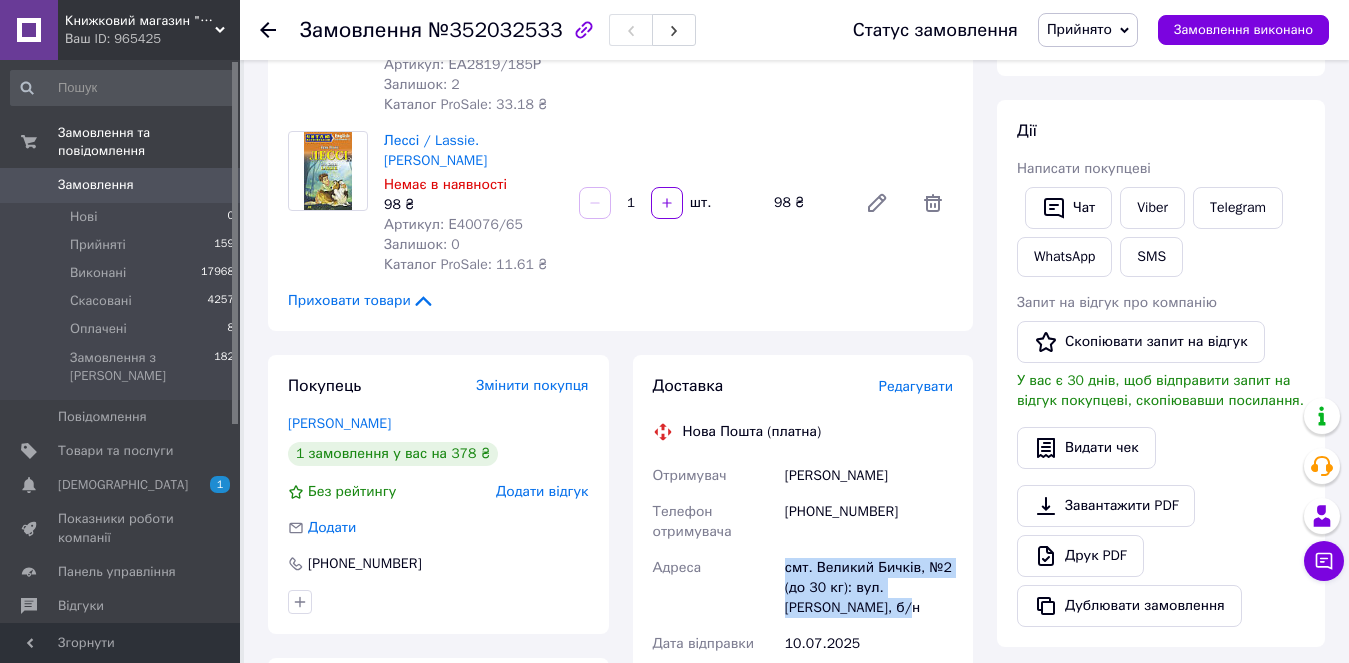 drag, startPoint x: 916, startPoint y: 566, endPoint x: 776, endPoint y: 529, distance: 144.80676 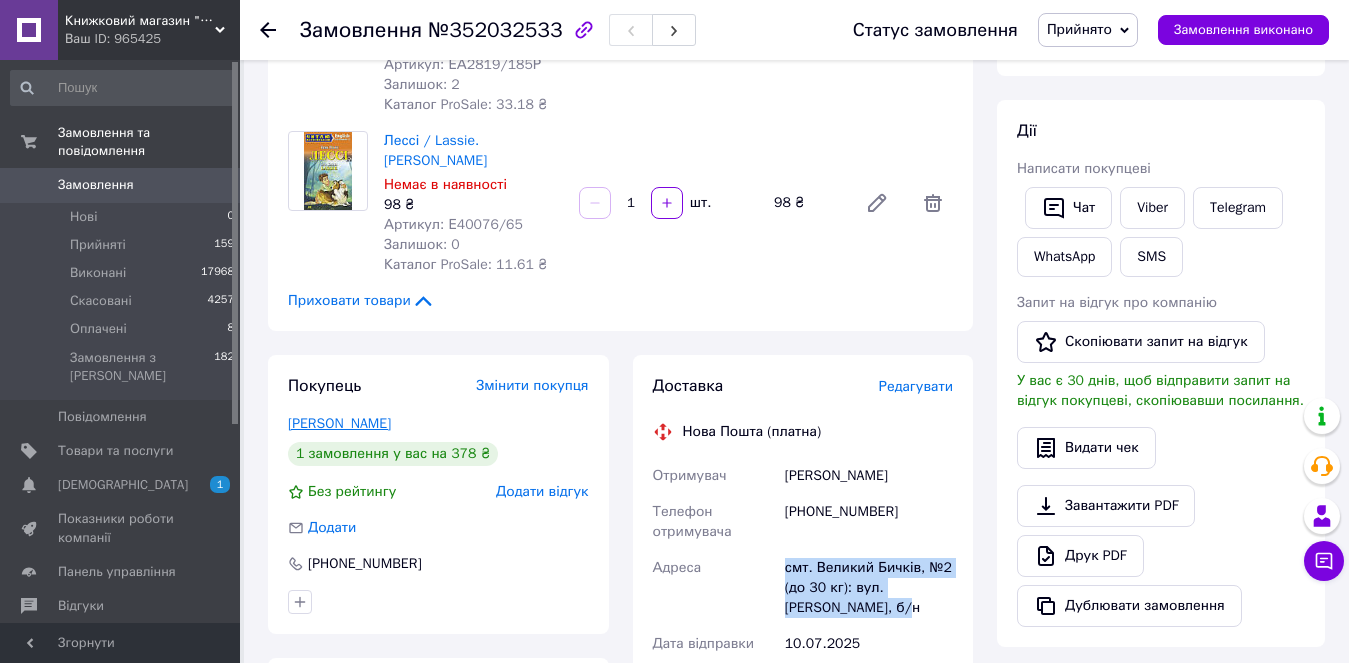 click on "[PERSON_NAME]" at bounding box center [339, 423] 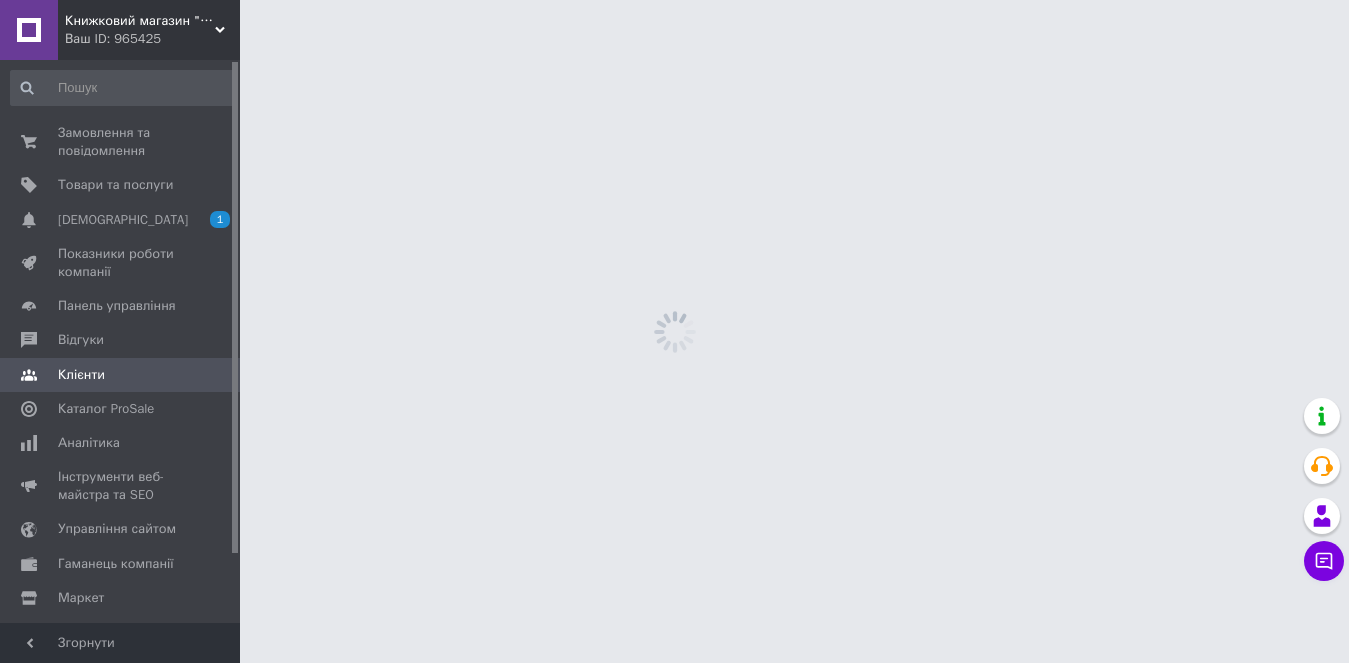 scroll, scrollTop: 0, scrollLeft: 0, axis: both 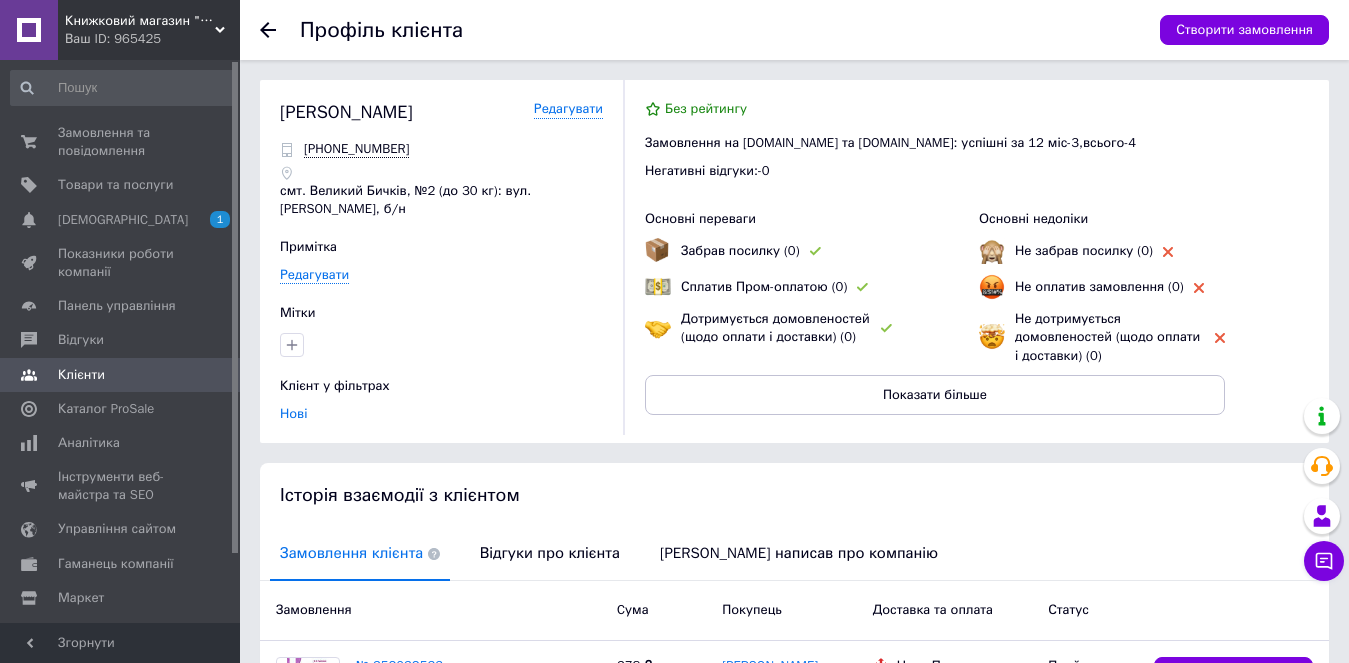 click 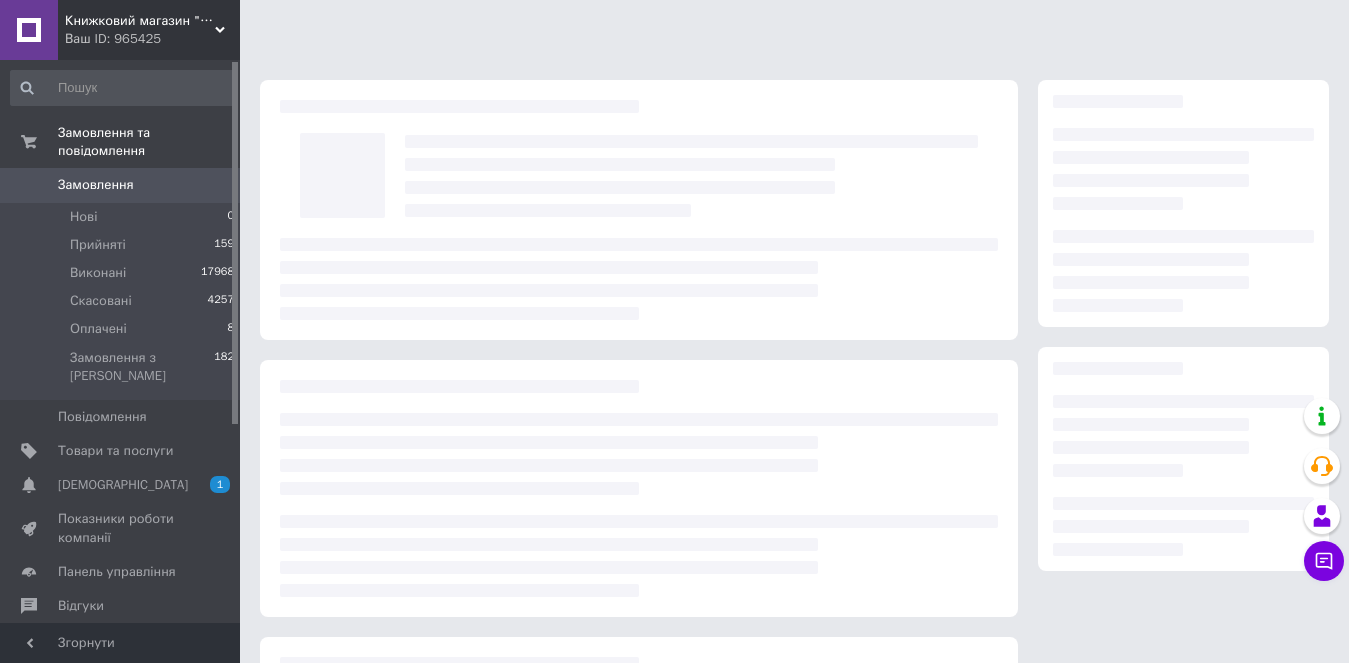 scroll, scrollTop: 251, scrollLeft: 0, axis: vertical 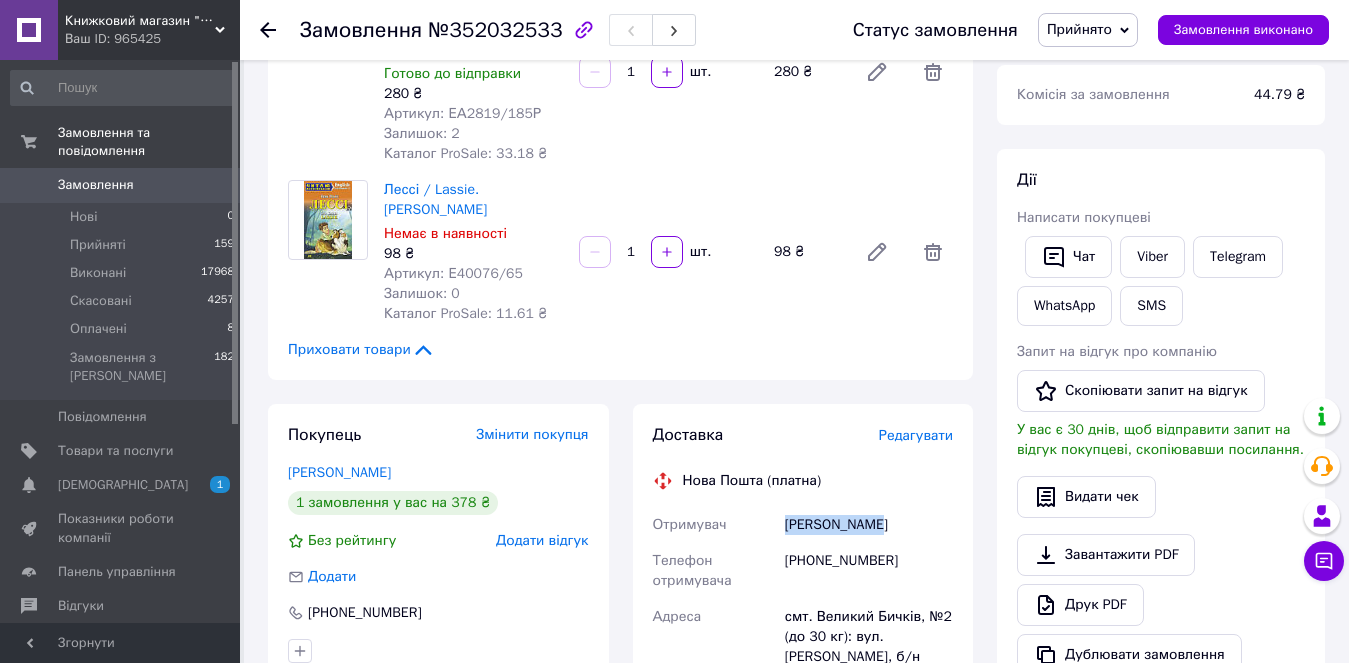drag, startPoint x: 879, startPoint y: 489, endPoint x: 787, endPoint y: 485, distance: 92.086914 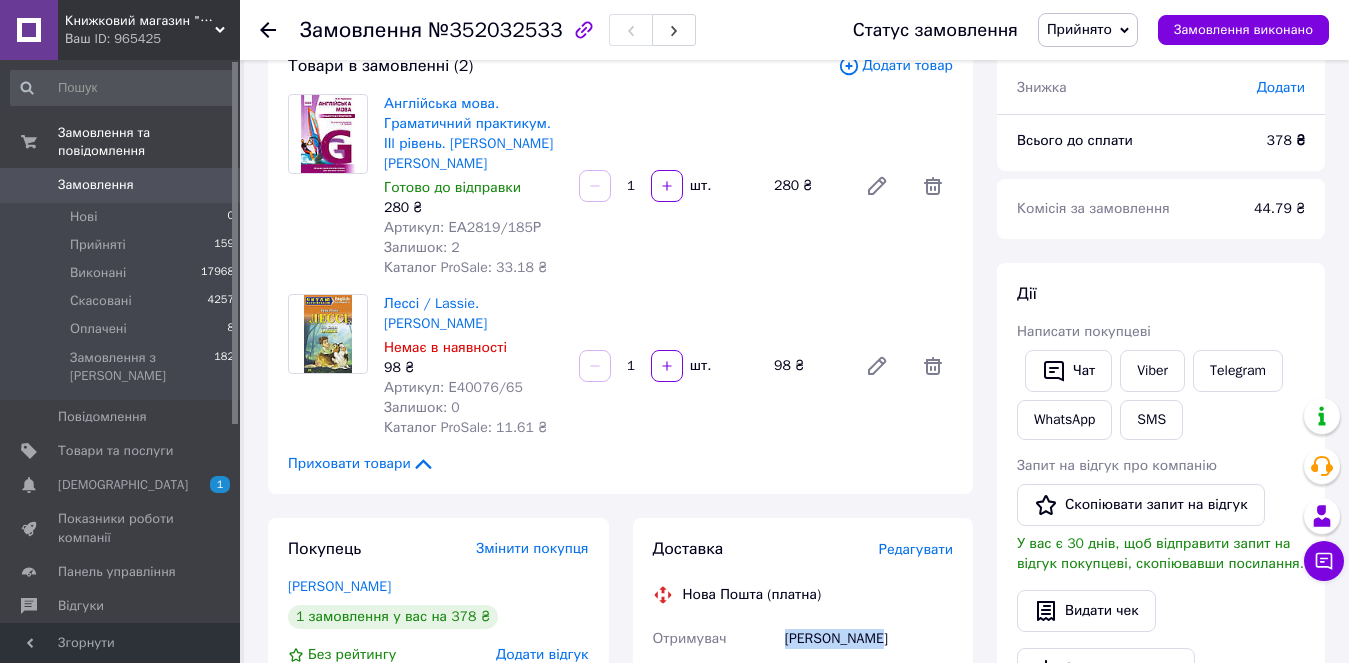 scroll, scrollTop: 351, scrollLeft: 0, axis: vertical 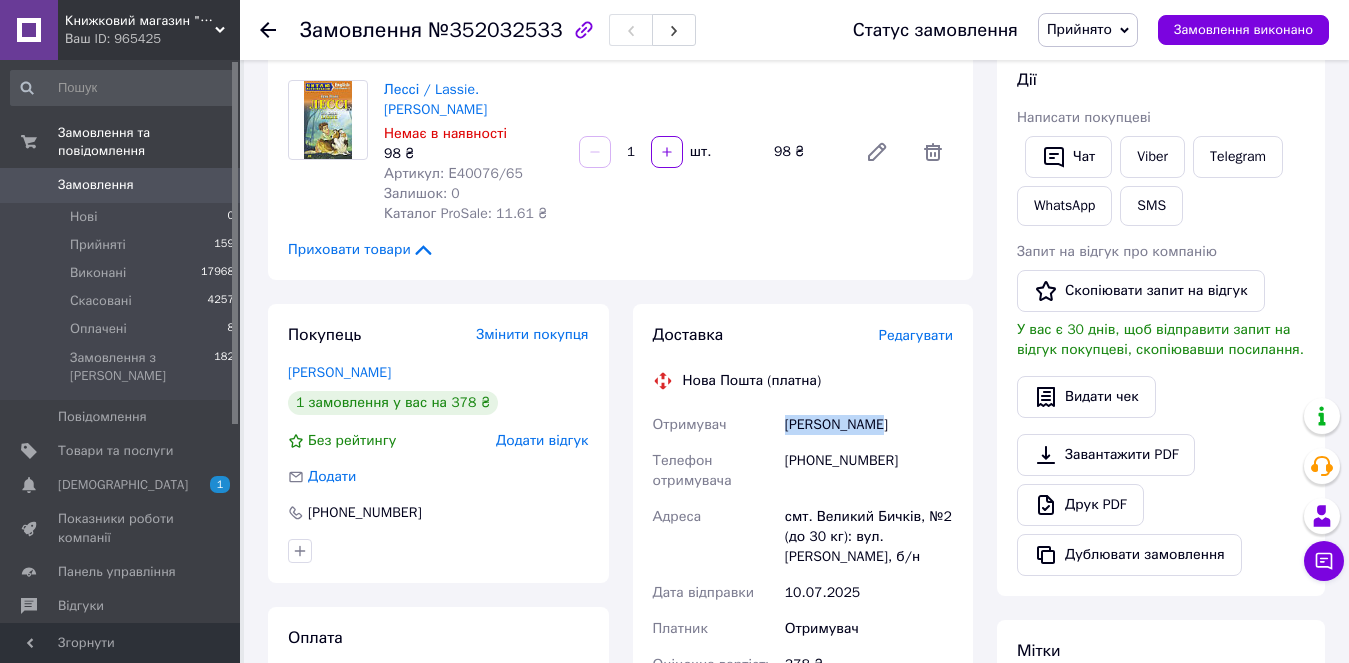 click on "[PERSON_NAME]" at bounding box center (869, 425) 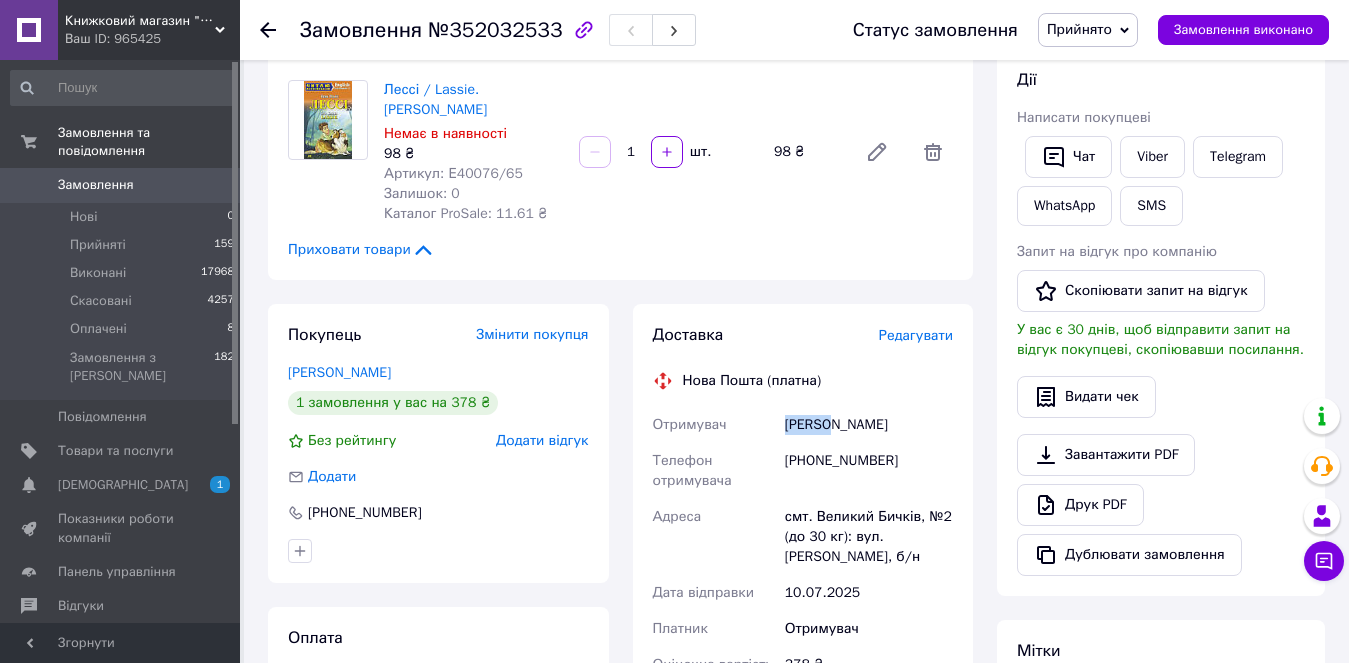 drag, startPoint x: 830, startPoint y: 389, endPoint x: 784, endPoint y: 387, distance: 46.043457 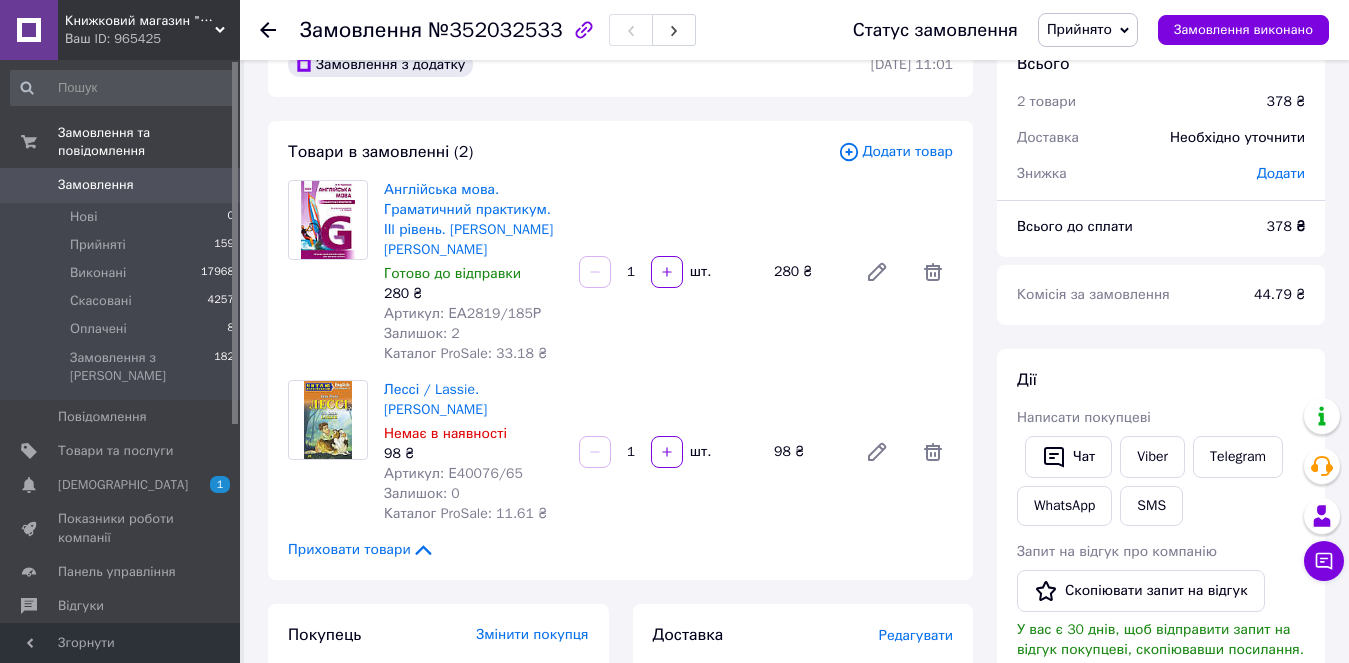 click on "Замовлення" at bounding box center (96, 185) 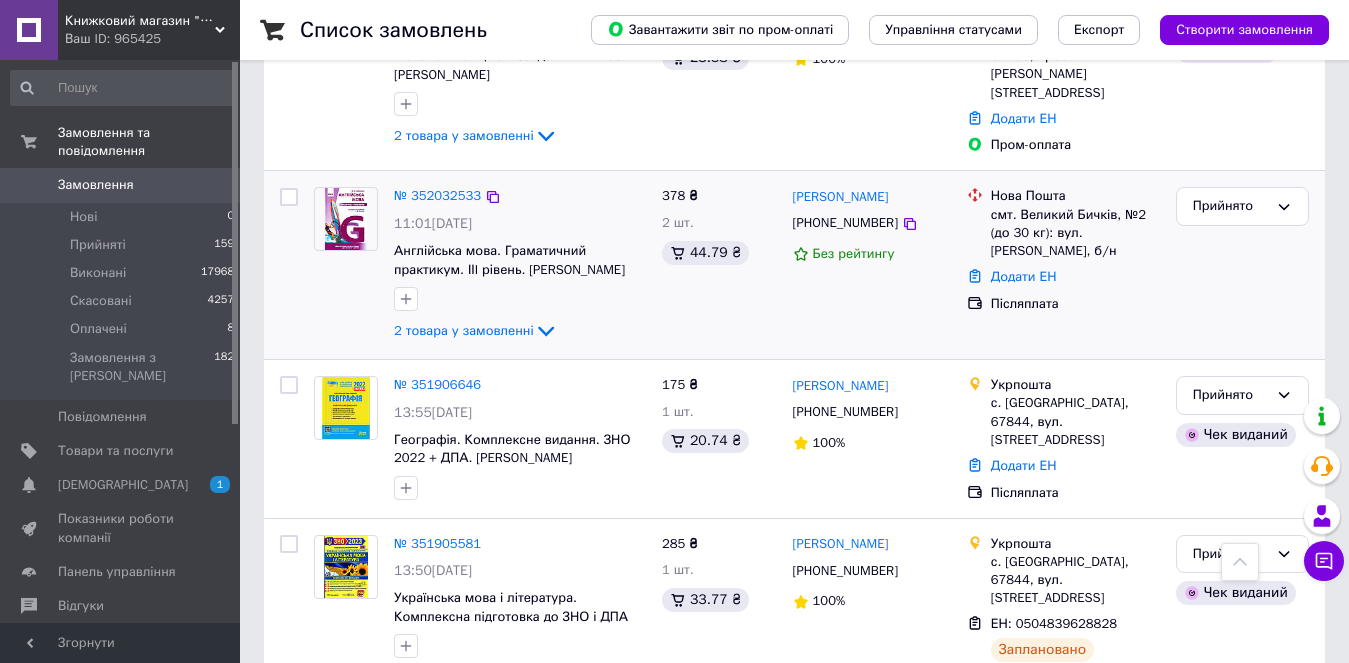 scroll, scrollTop: 100, scrollLeft: 0, axis: vertical 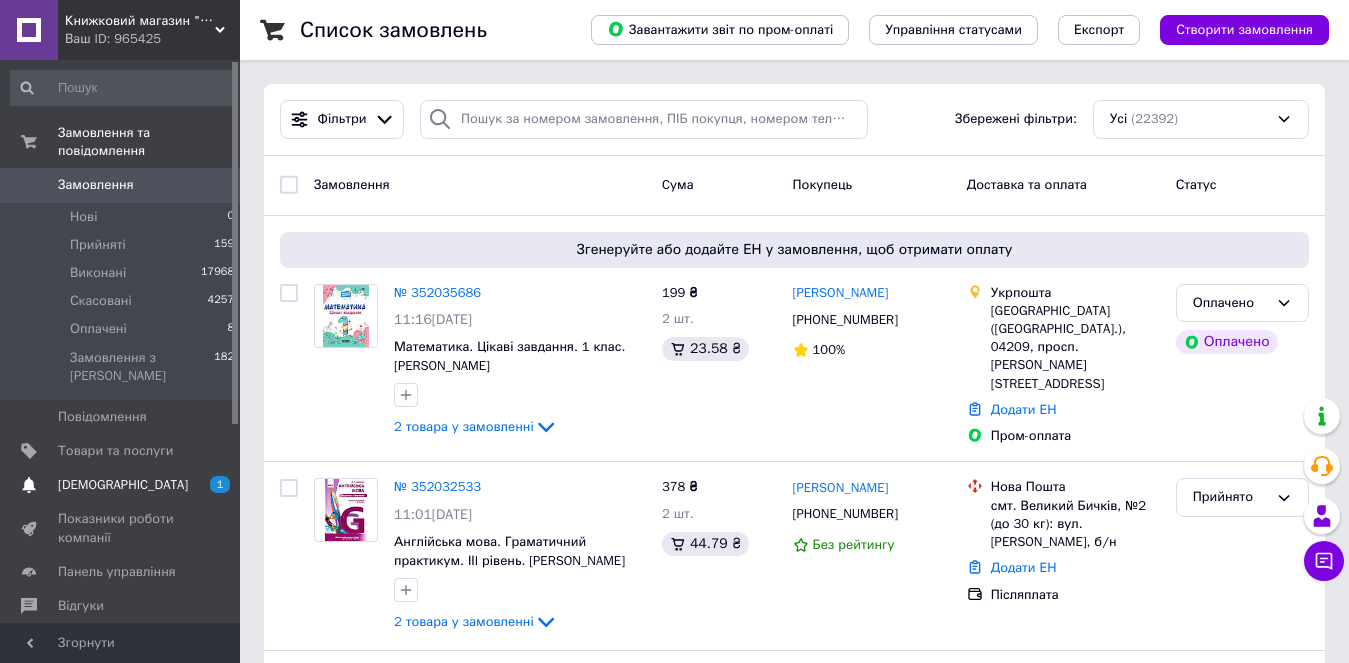 click on "[DEMOGRAPHIC_DATA]" at bounding box center (123, 485) 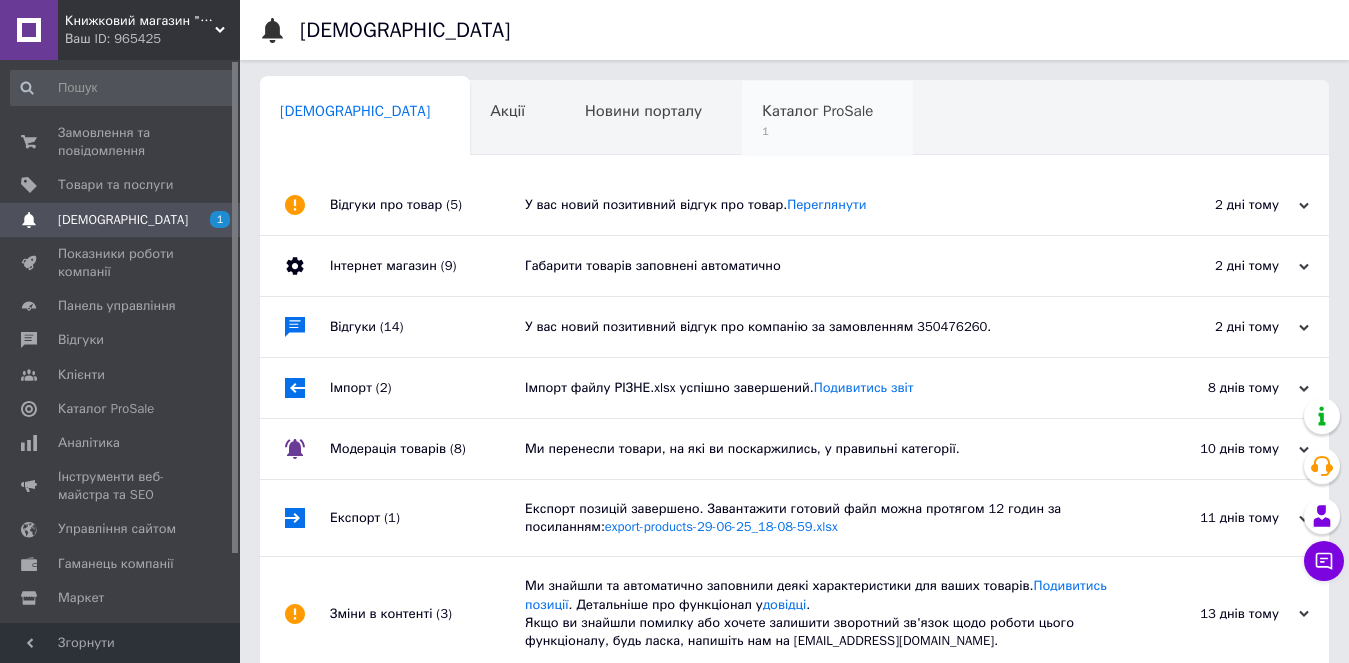 click on "Каталог ProSale" at bounding box center (817, 111) 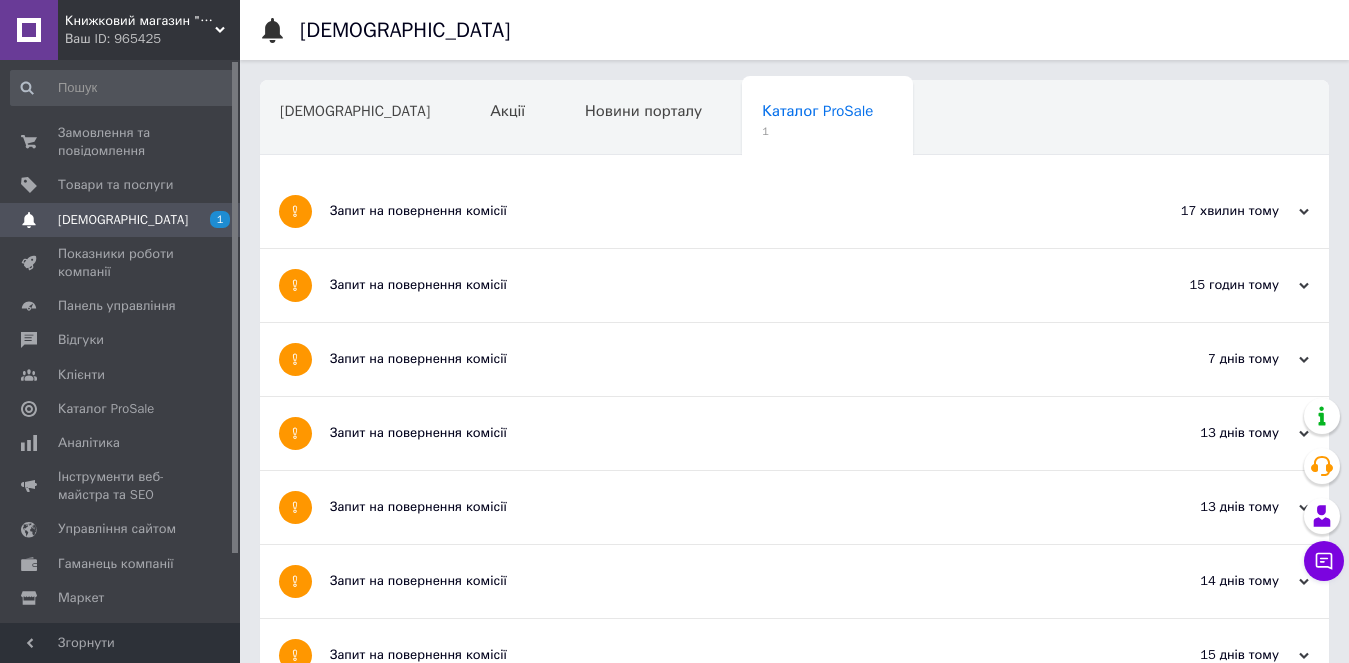 click on "Запит на повернення комісії" at bounding box center [719, 211] 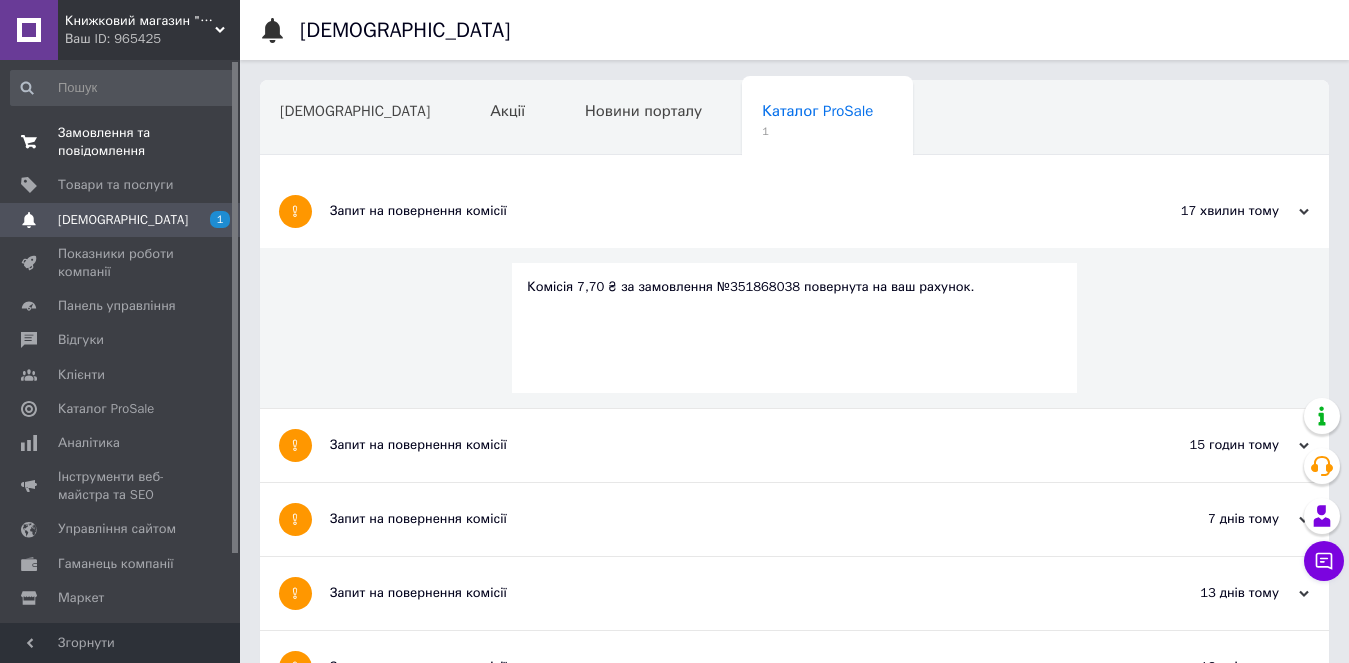click on "Замовлення та повідомлення" at bounding box center (121, 142) 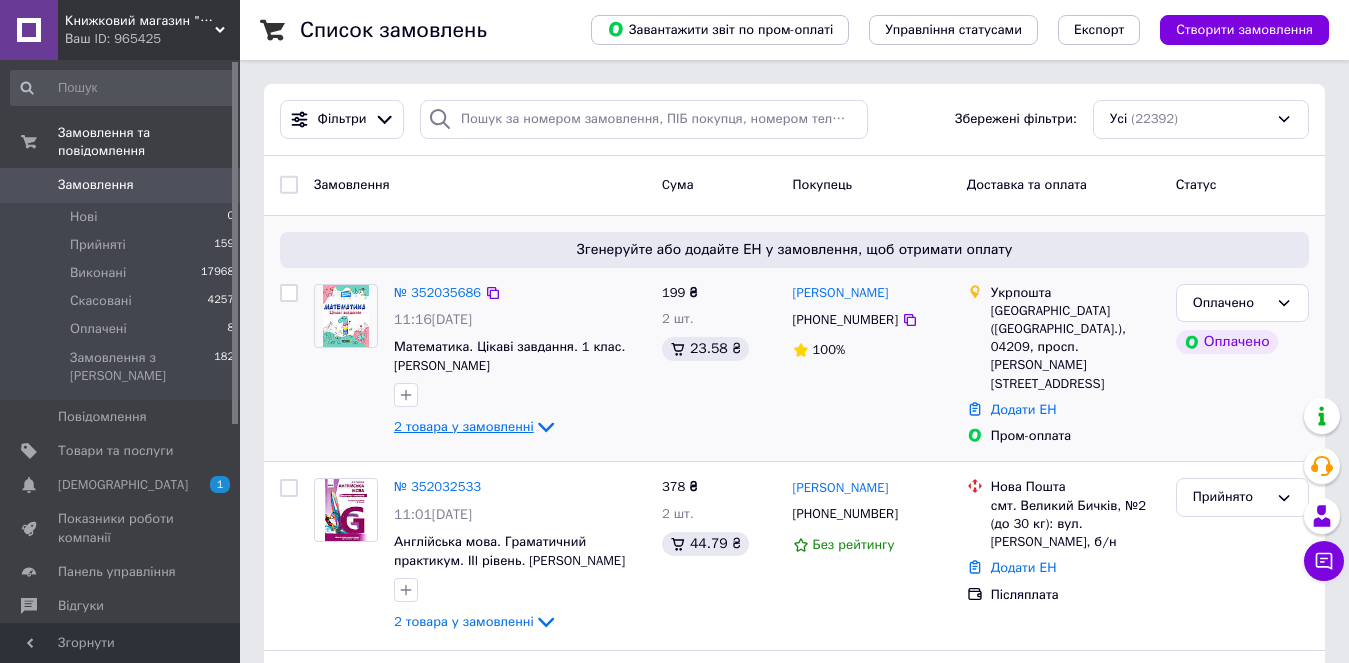 click on "2 товара у замовленні" at bounding box center [464, 426] 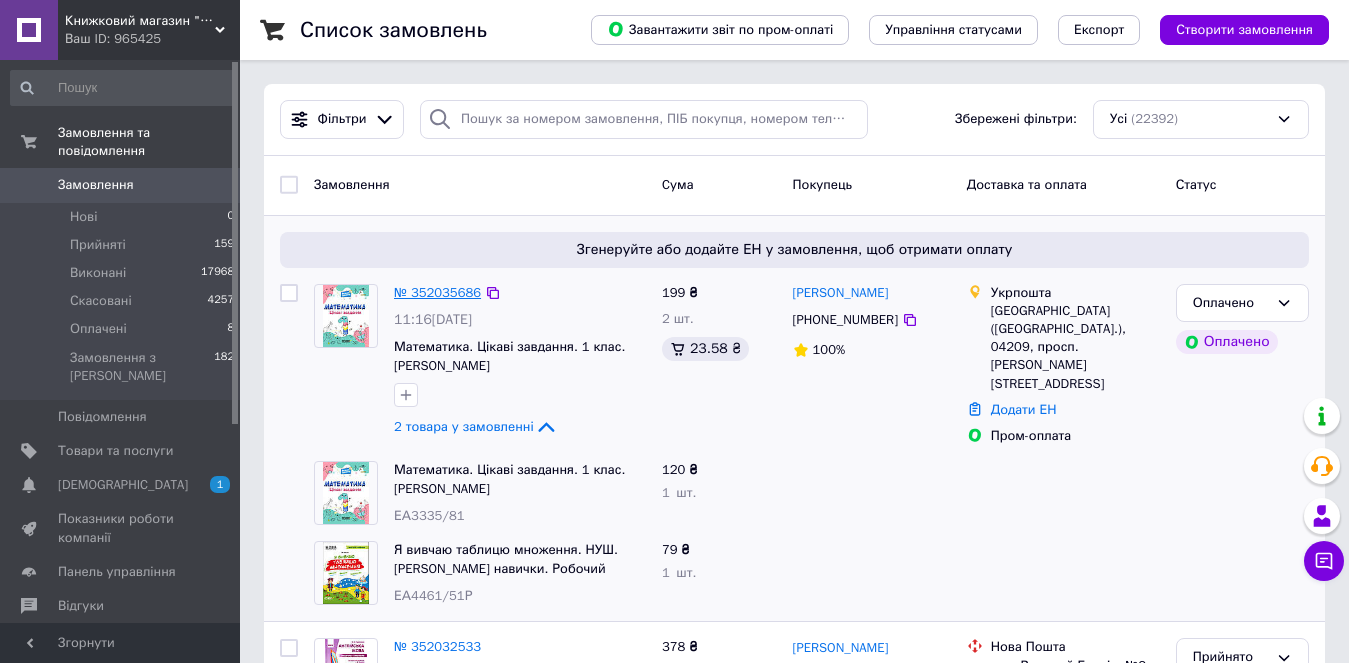 click on "№ 352035686" at bounding box center [437, 292] 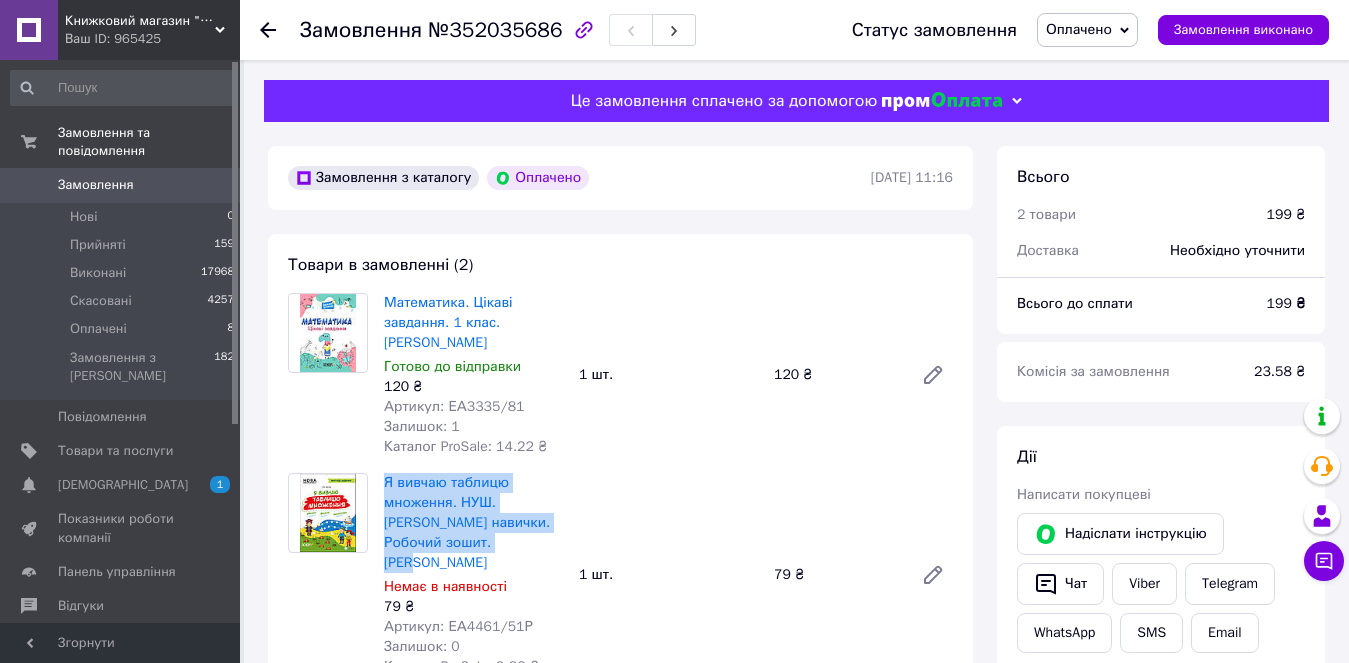 drag, startPoint x: 421, startPoint y: 531, endPoint x: 382, endPoint y: 480, distance: 64.202805 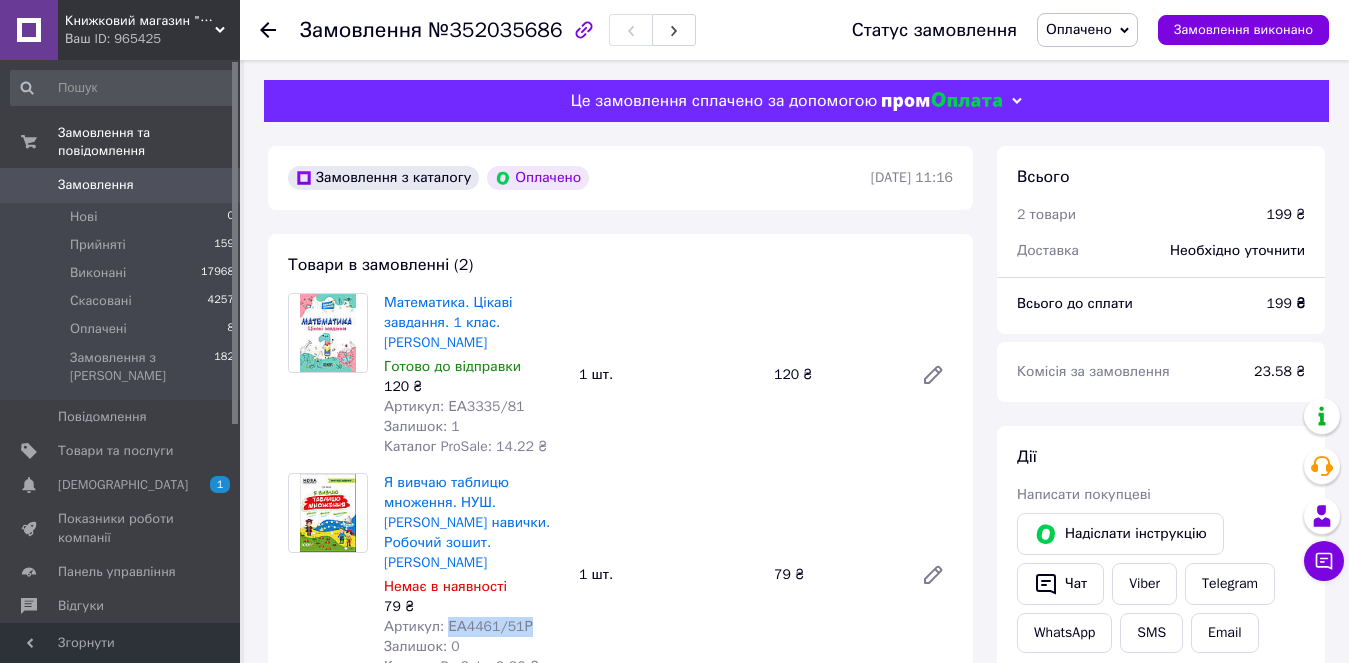 drag, startPoint x: 519, startPoint y: 610, endPoint x: 441, endPoint y: 610, distance: 78 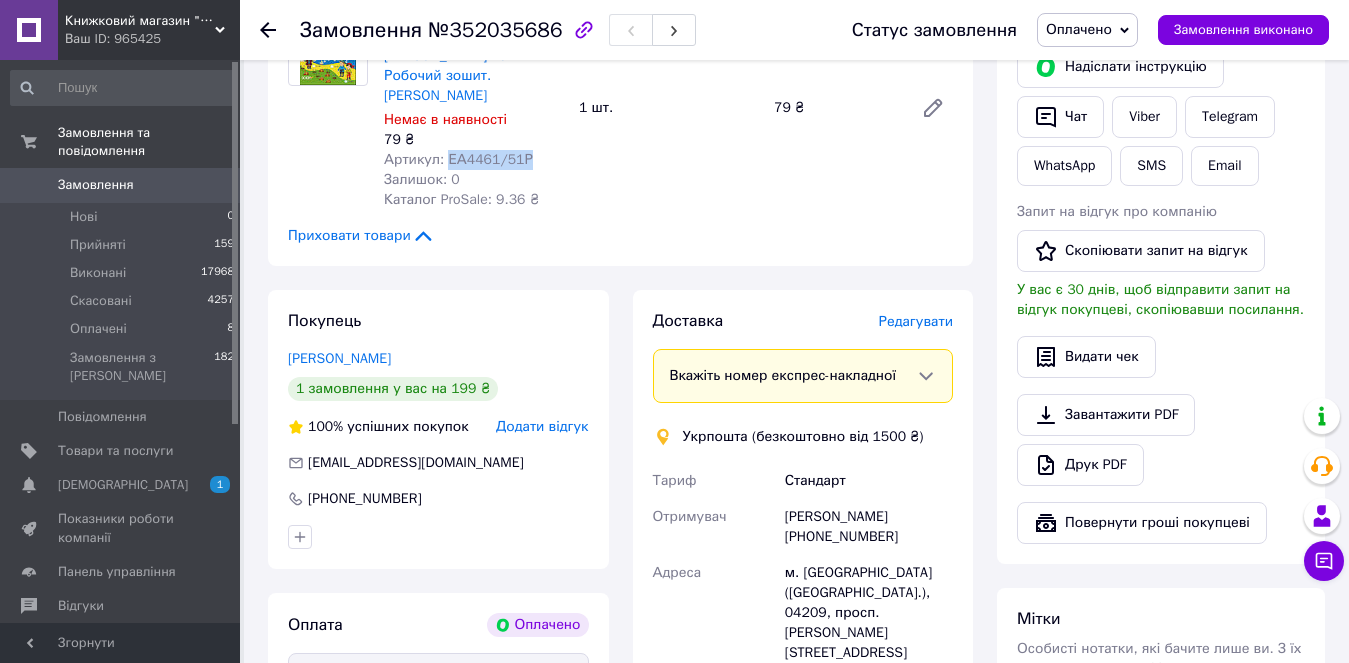 scroll, scrollTop: 500, scrollLeft: 0, axis: vertical 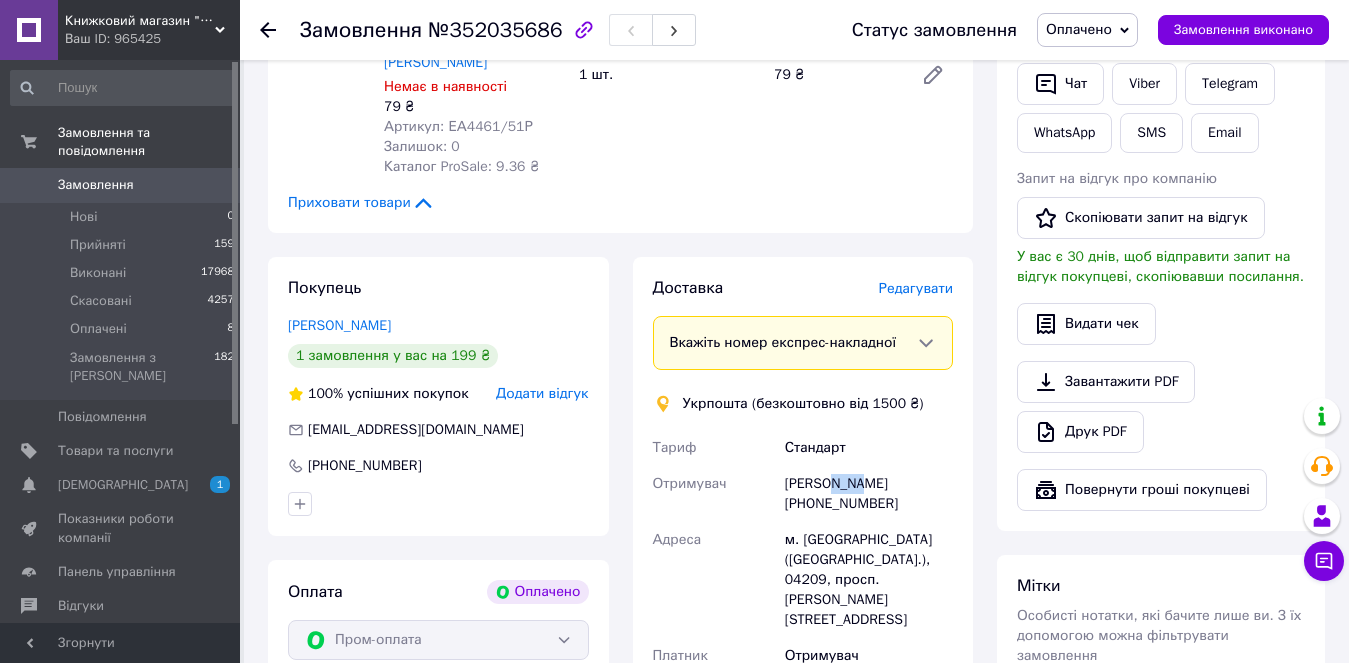 drag, startPoint x: 865, startPoint y: 466, endPoint x: 830, endPoint y: 466, distance: 35 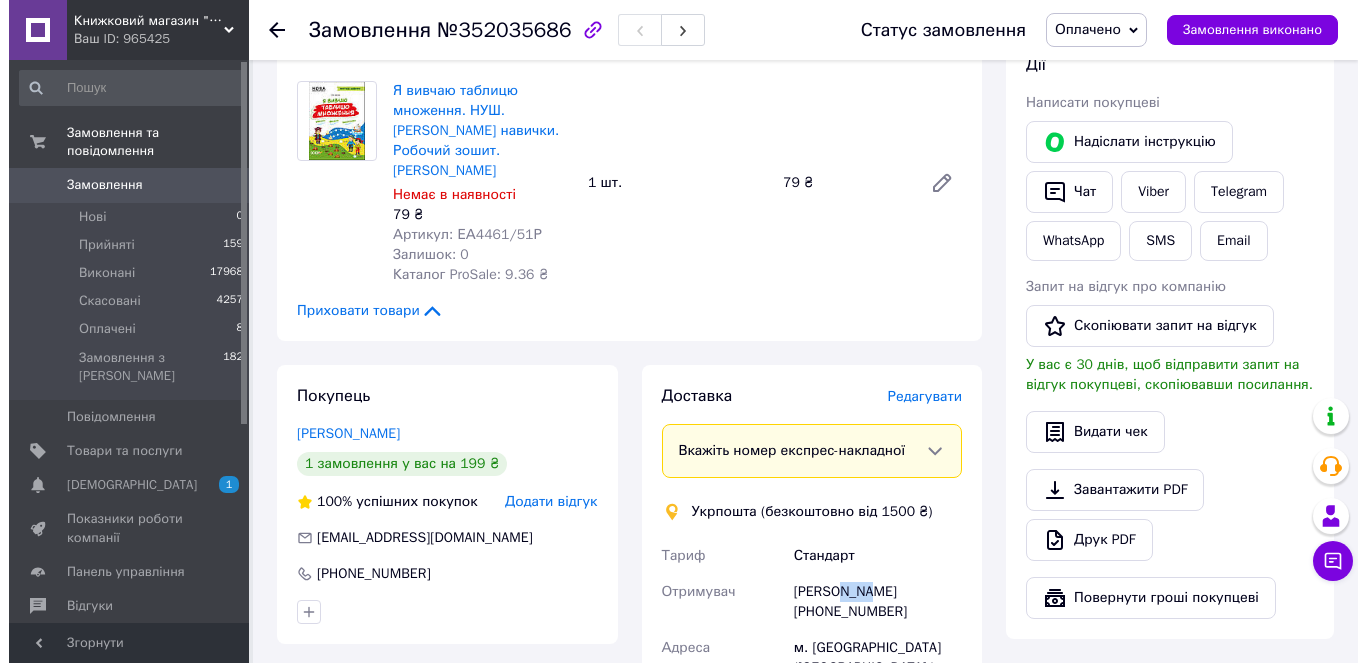 scroll, scrollTop: 400, scrollLeft: 0, axis: vertical 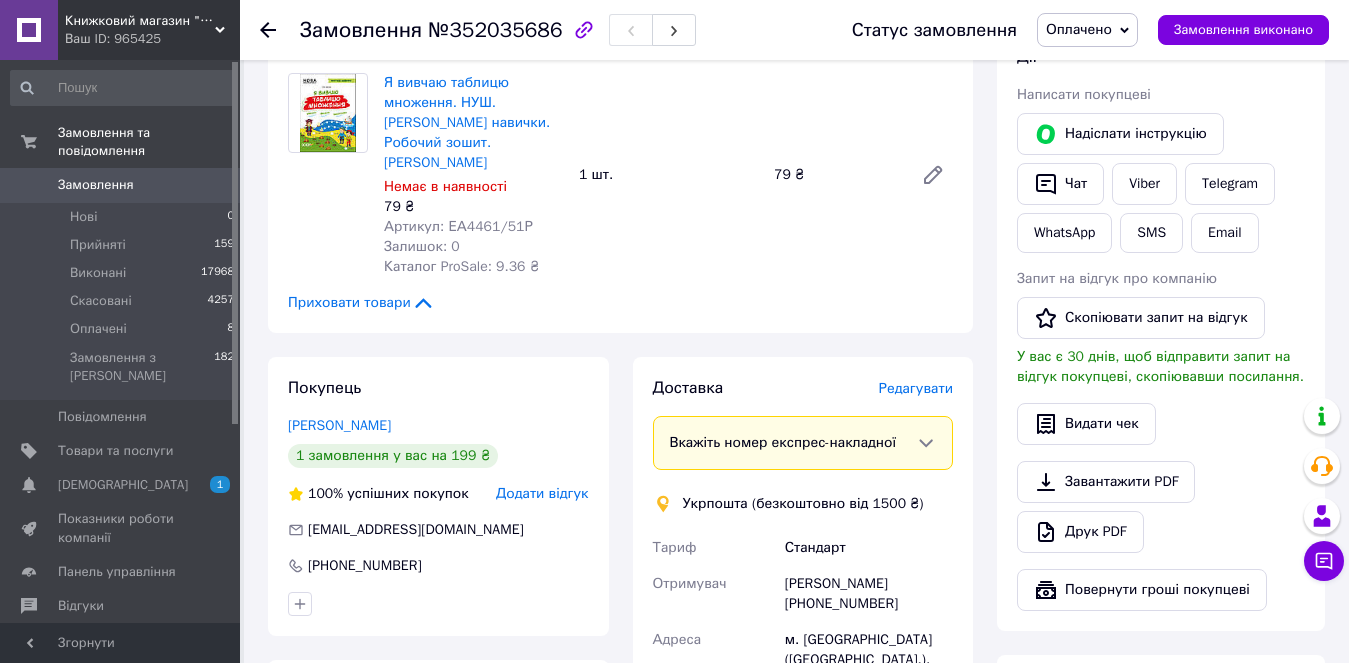 click on "Редагувати" at bounding box center (916, 388) 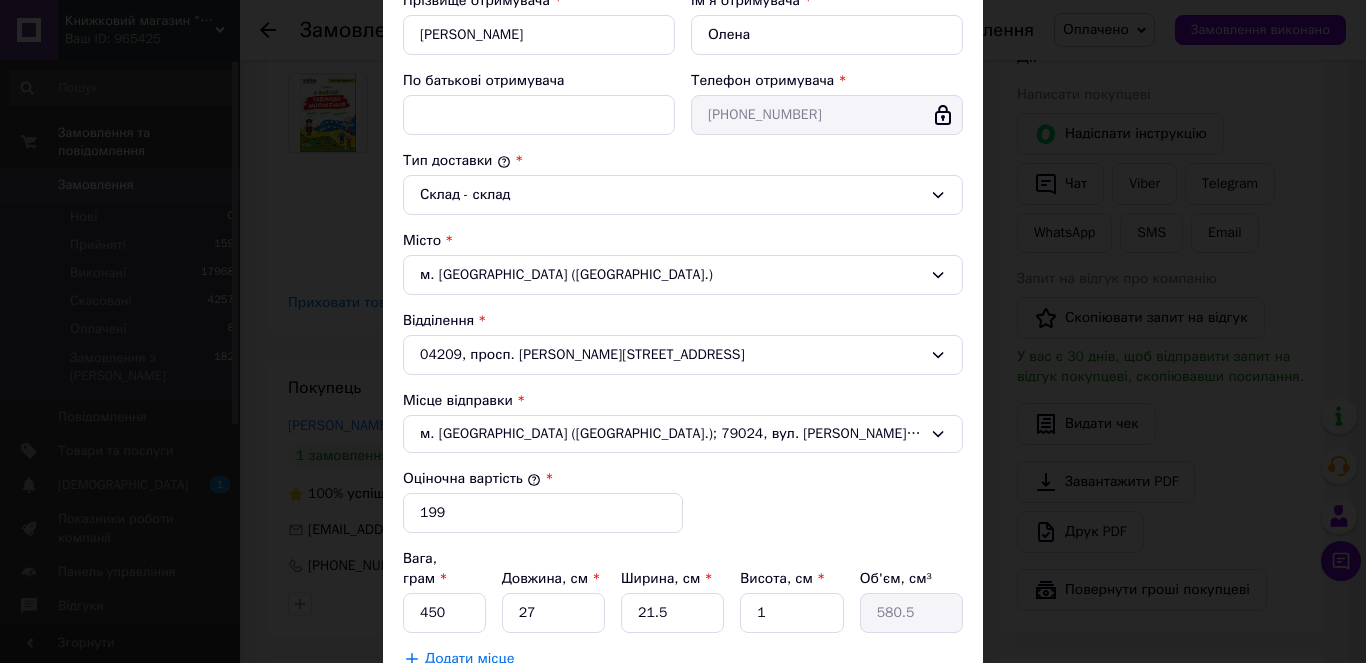 scroll, scrollTop: 500, scrollLeft: 0, axis: vertical 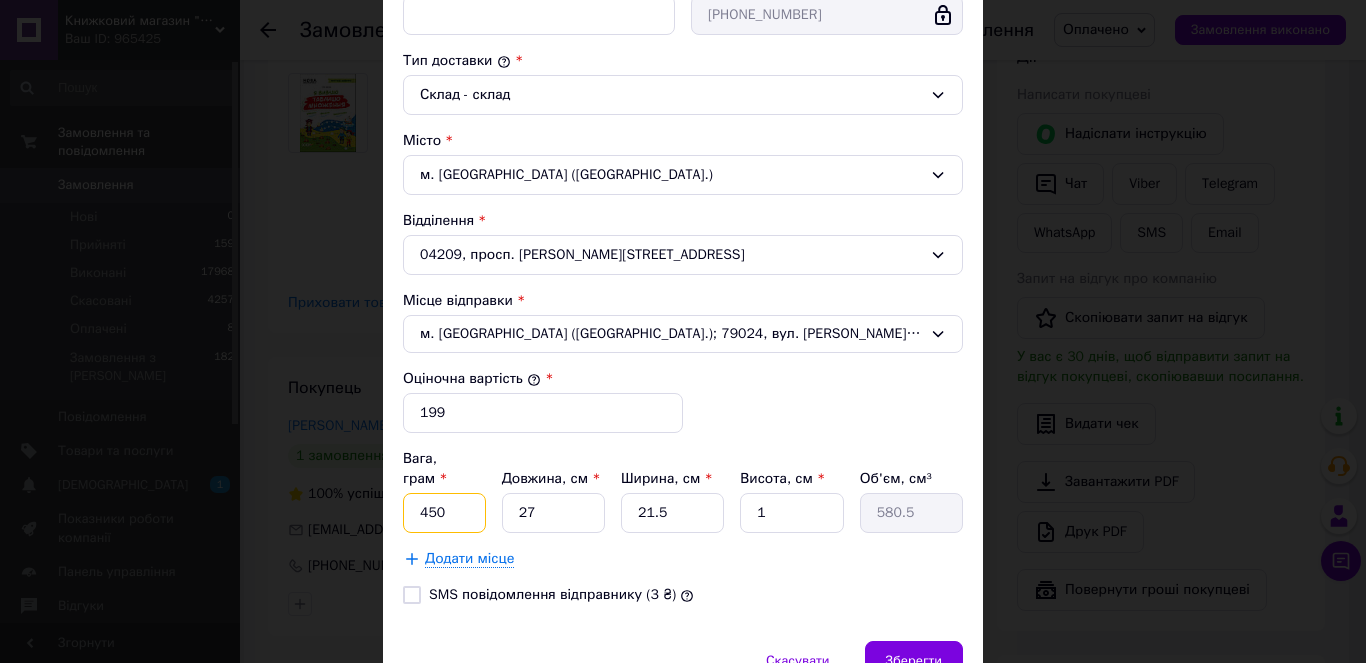 click on "450" at bounding box center [444, 513] 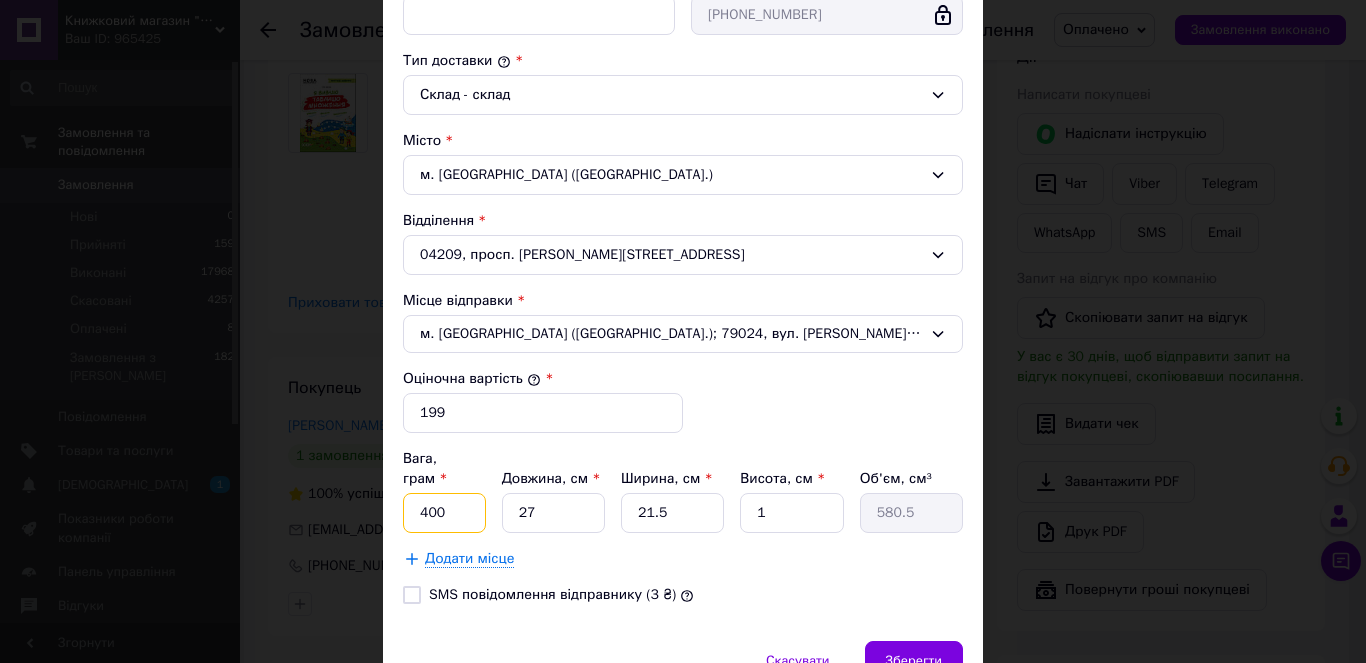 type on "400" 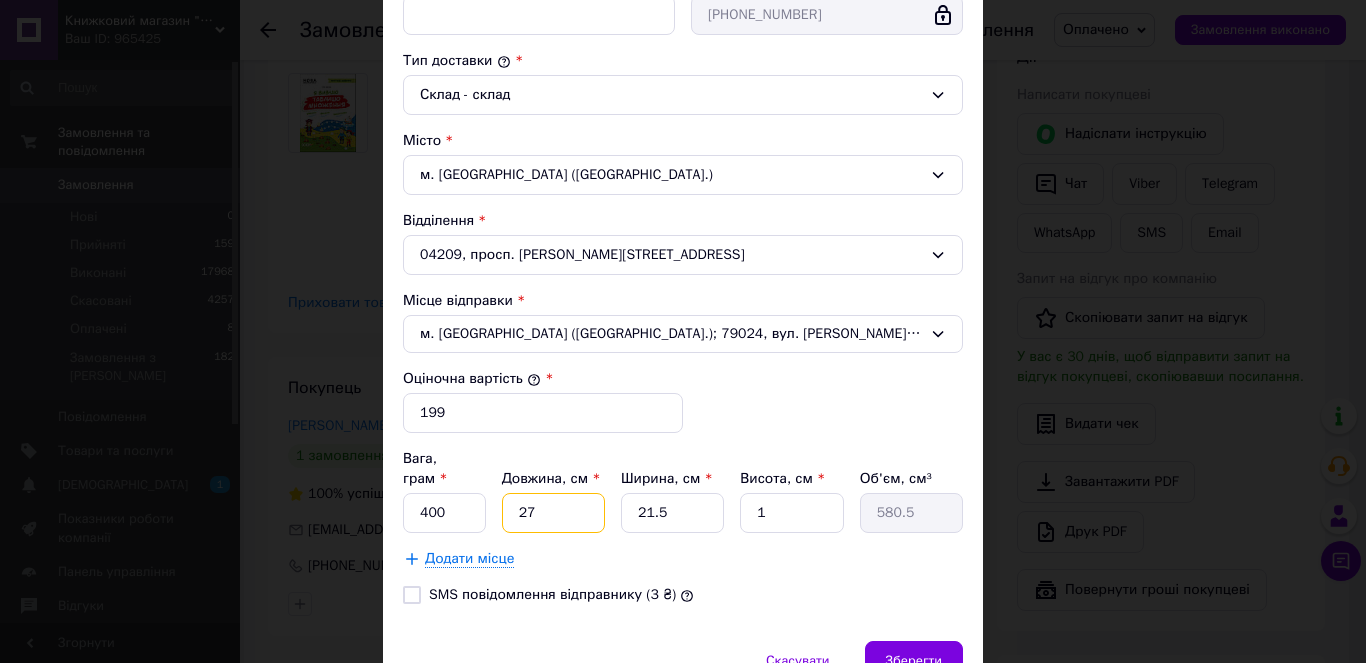 drag, startPoint x: 547, startPoint y: 489, endPoint x: 506, endPoint y: 482, distance: 41.59327 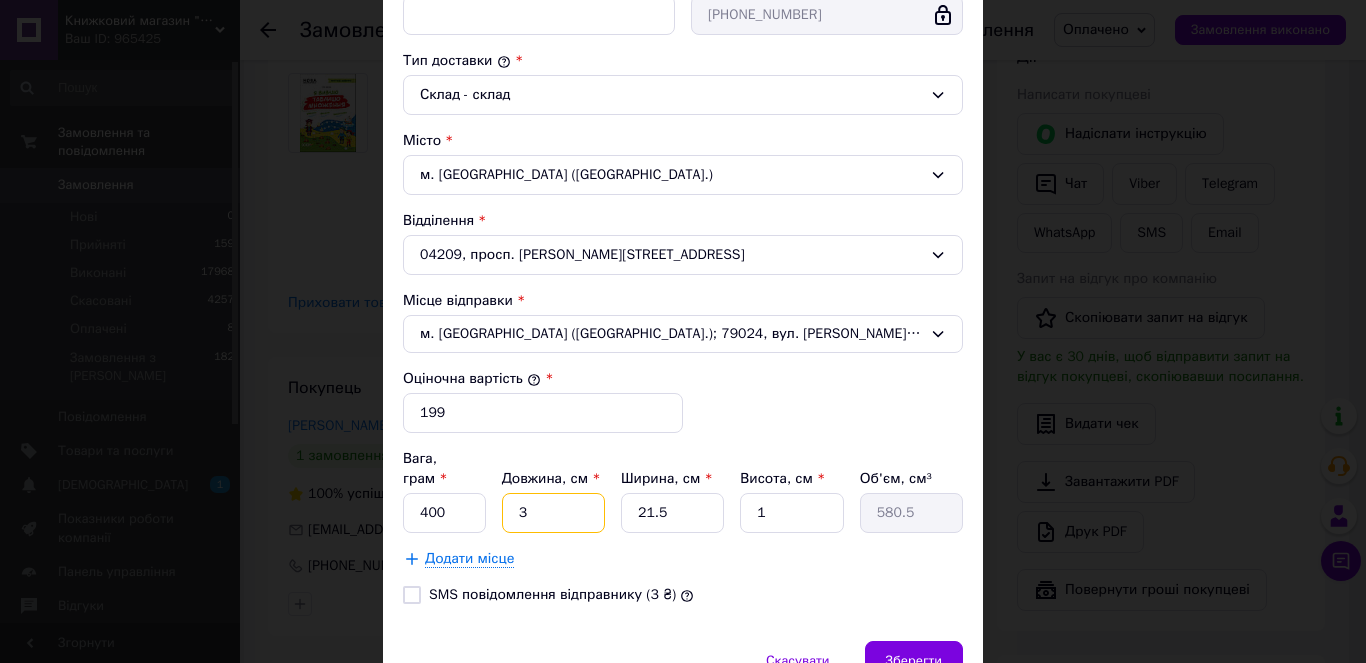 type on "36" 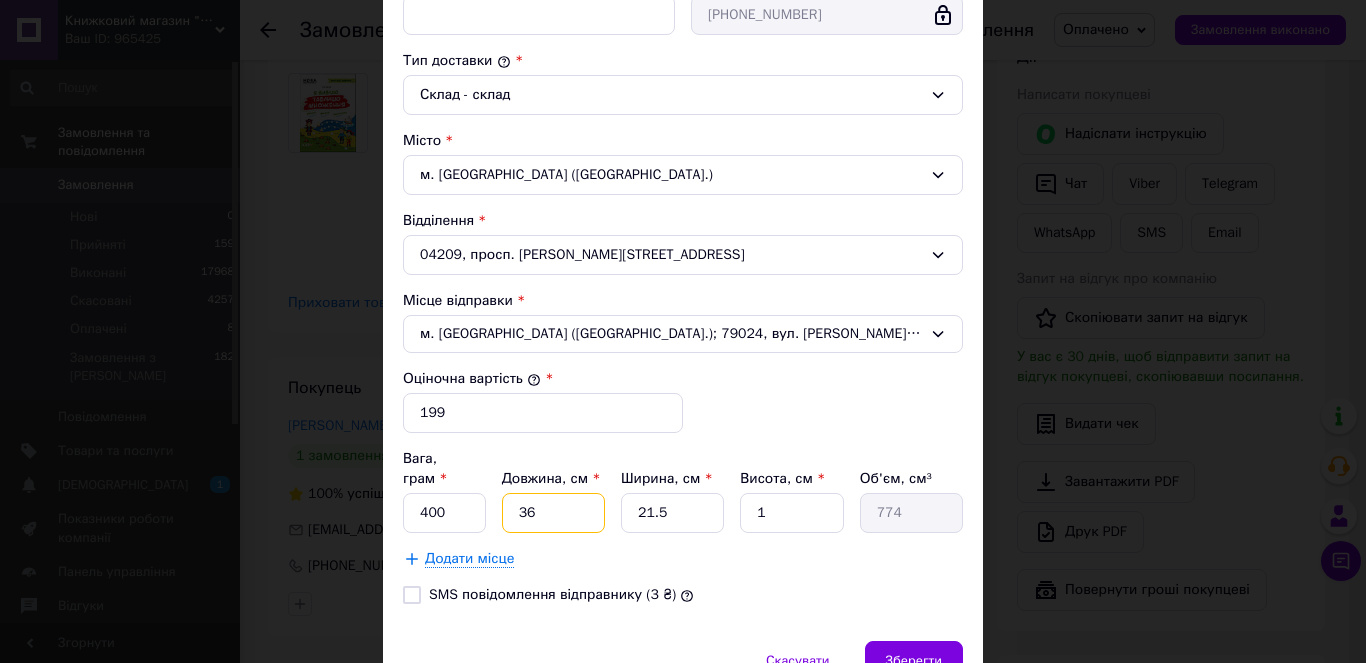 type on "363" 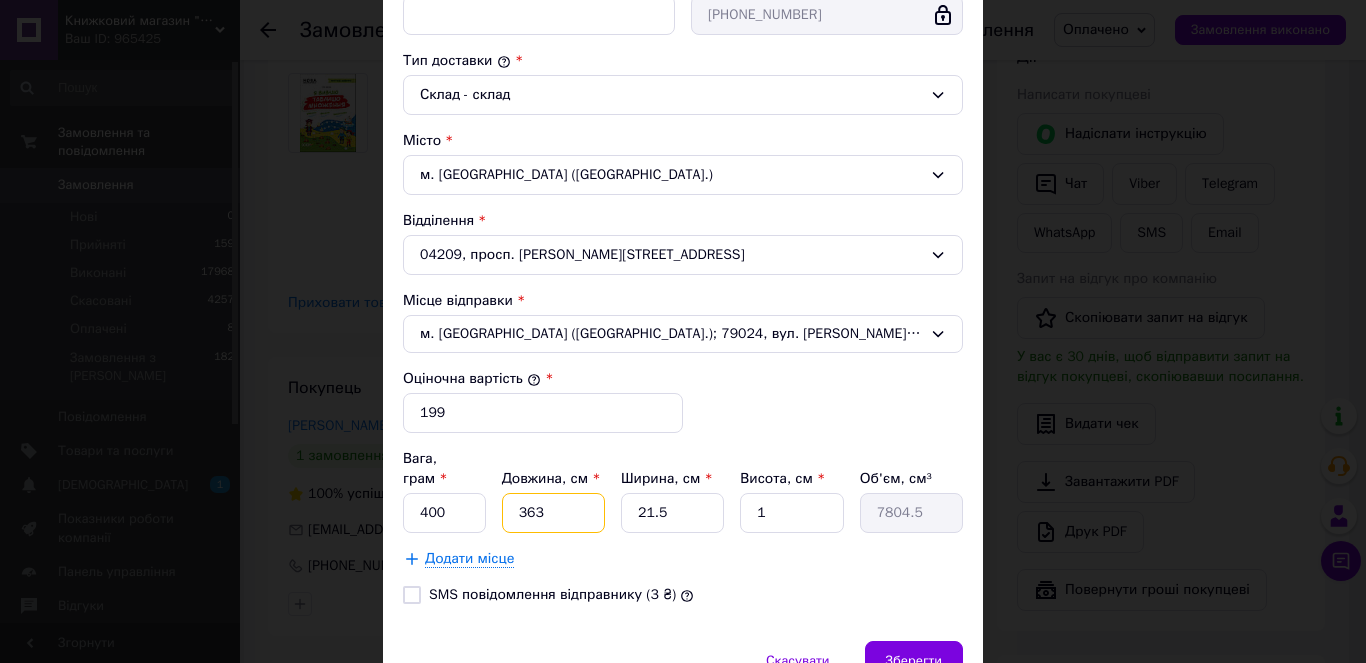 type on "36" 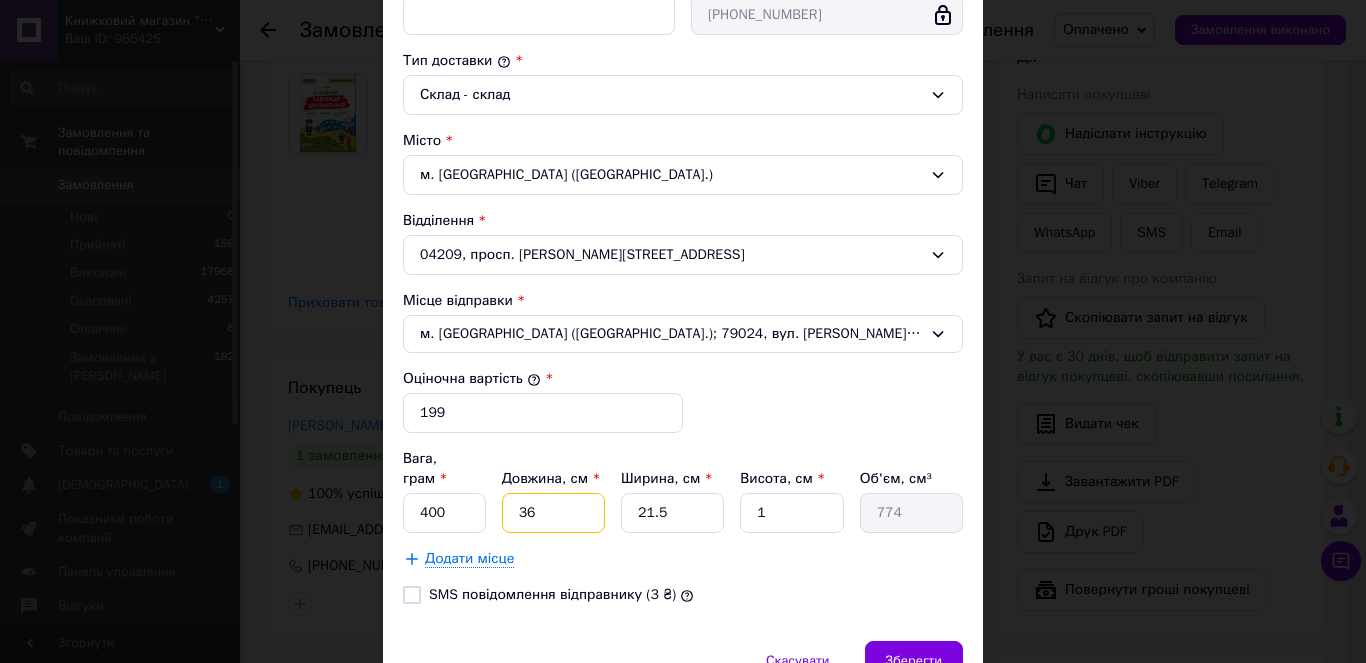 type on "3" 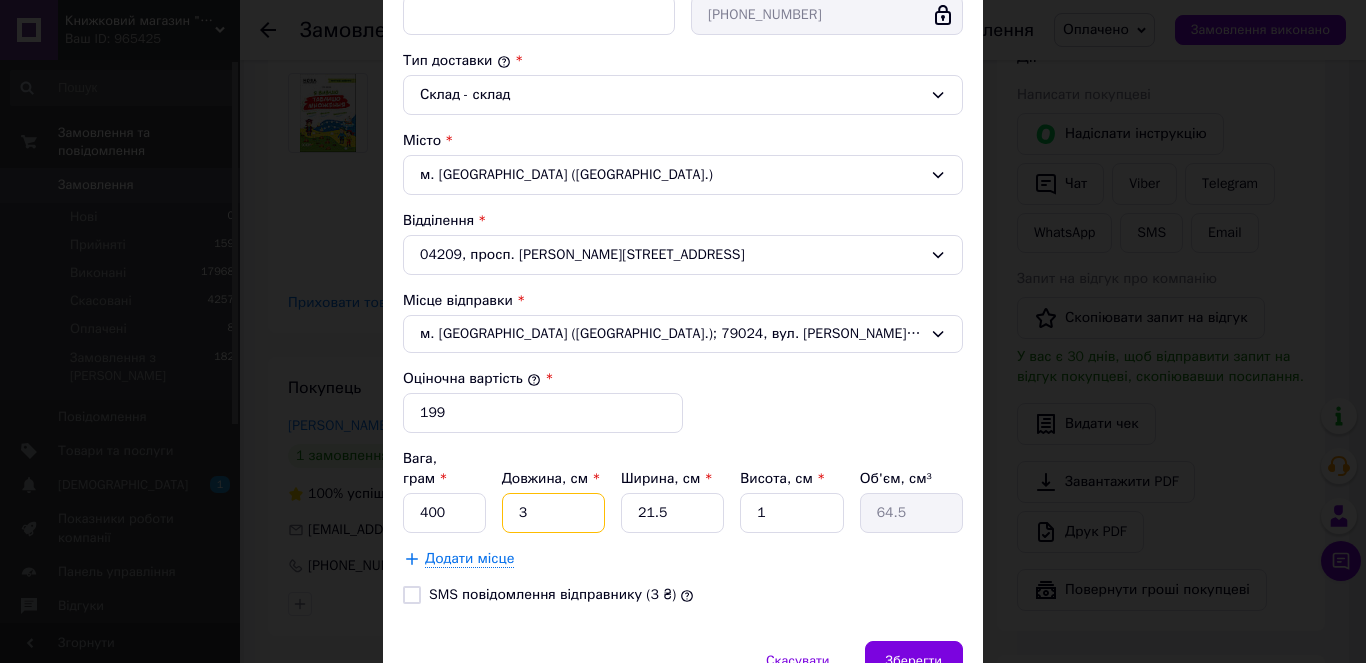 type on "32" 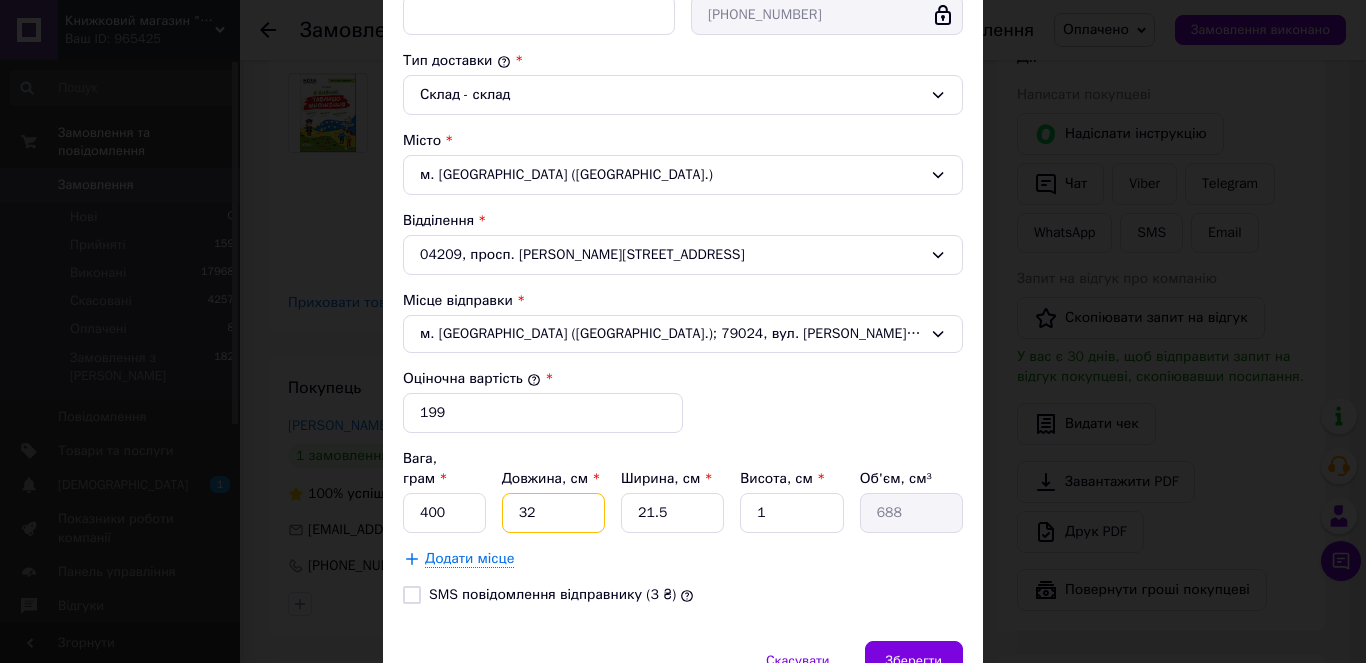 type on "32" 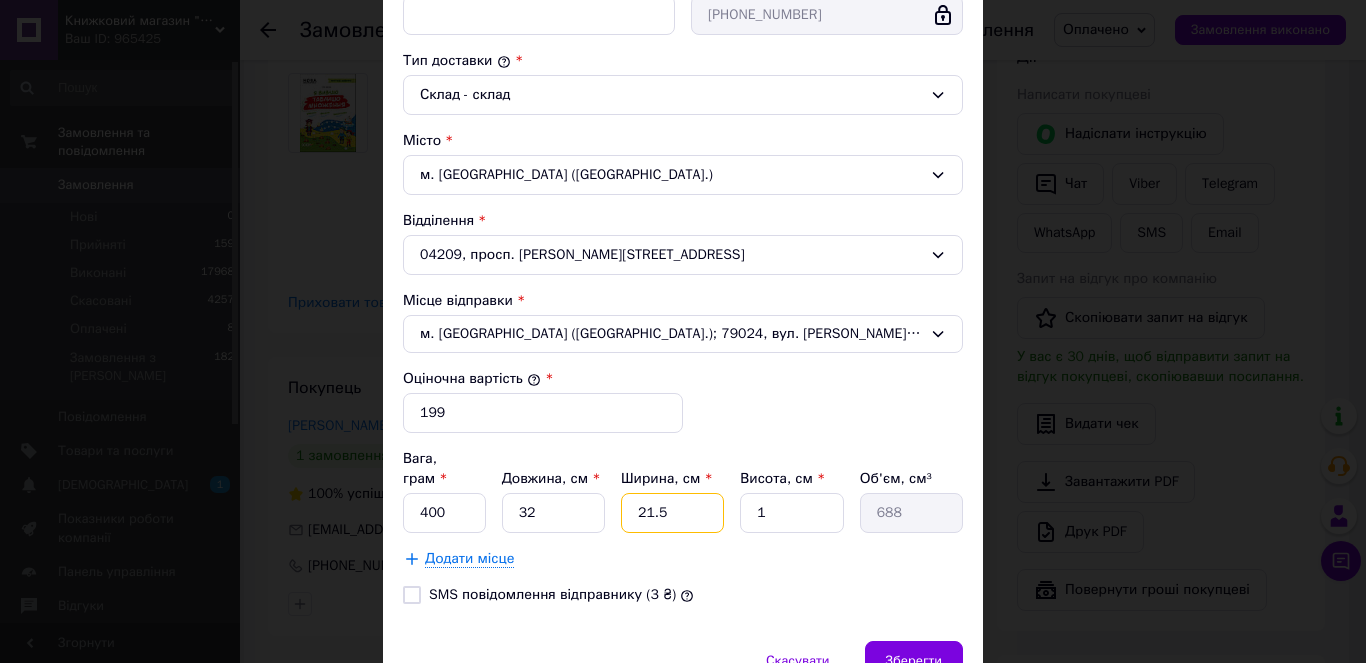 type on "2" 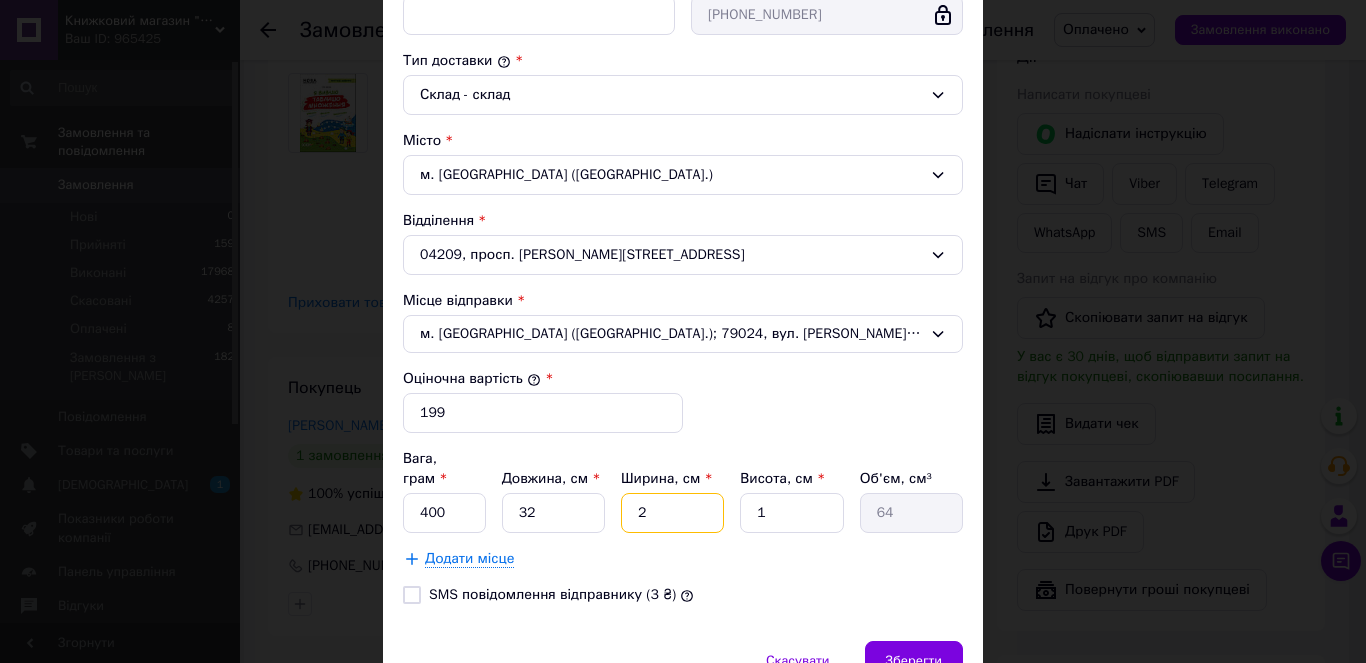 type on "23" 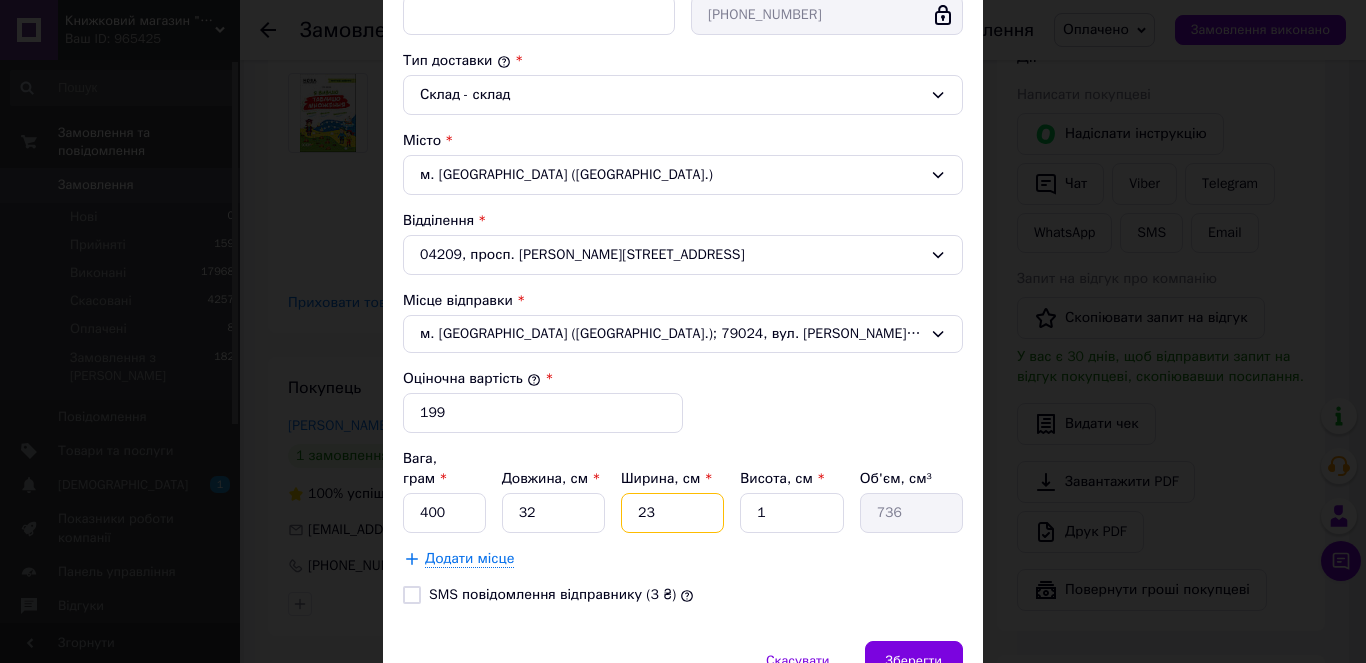 type on "23" 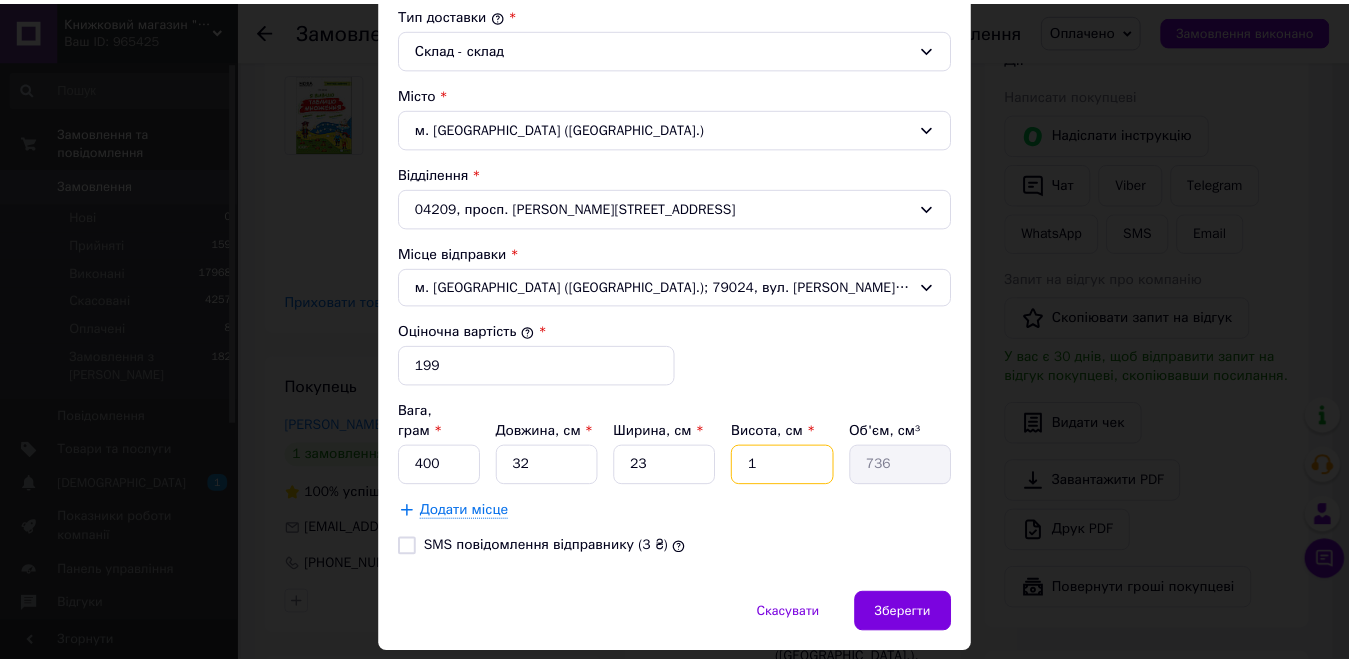 scroll, scrollTop: 588, scrollLeft: 0, axis: vertical 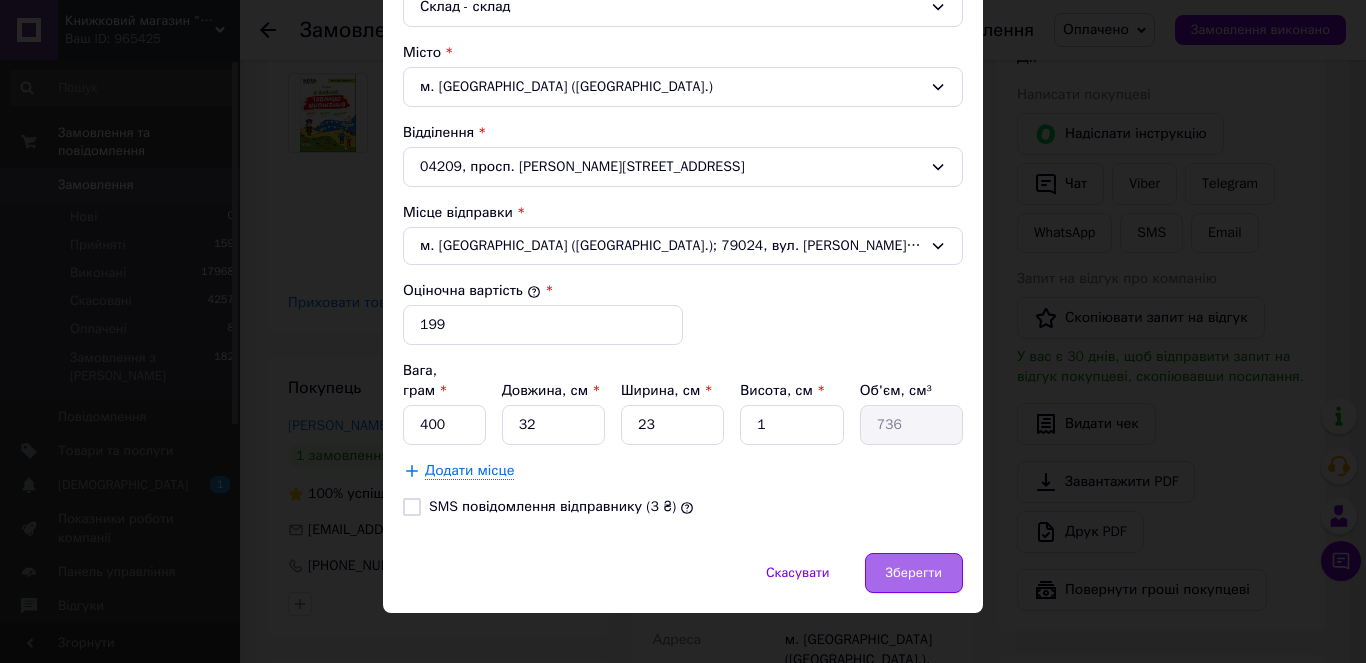 click on "Зберегти" at bounding box center [914, 573] 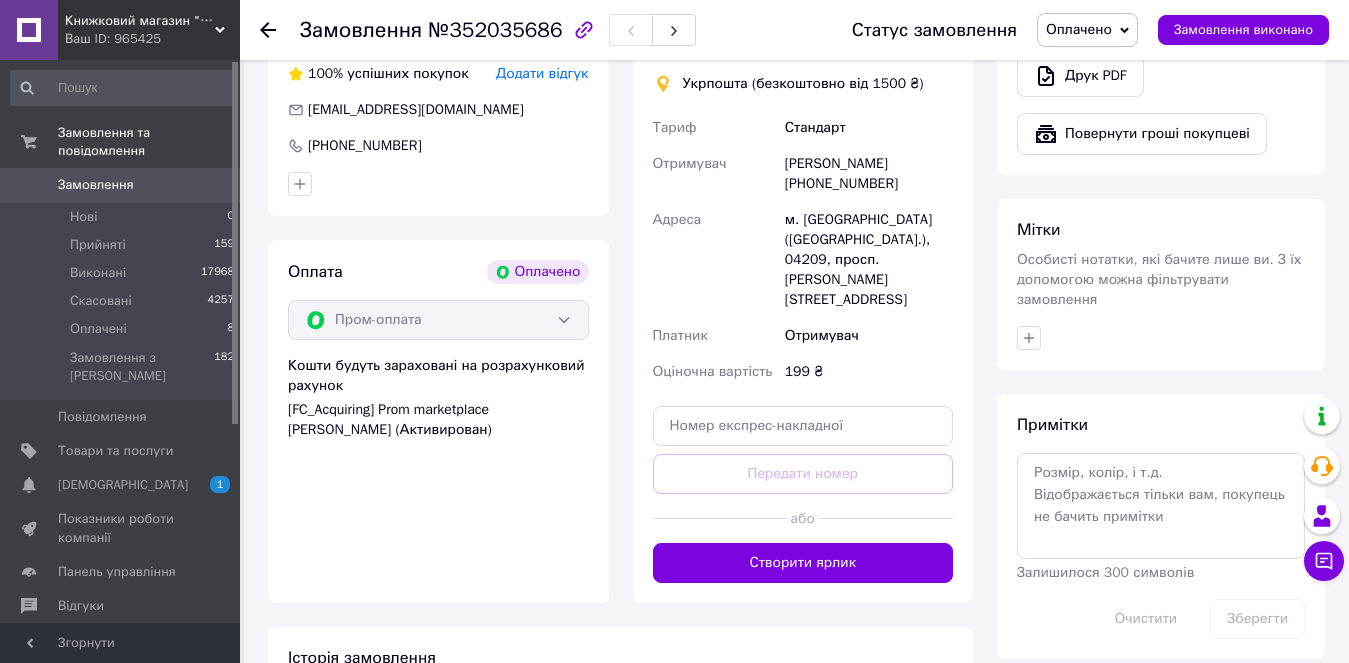 scroll, scrollTop: 900, scrollLeft: 0, axis: vertical 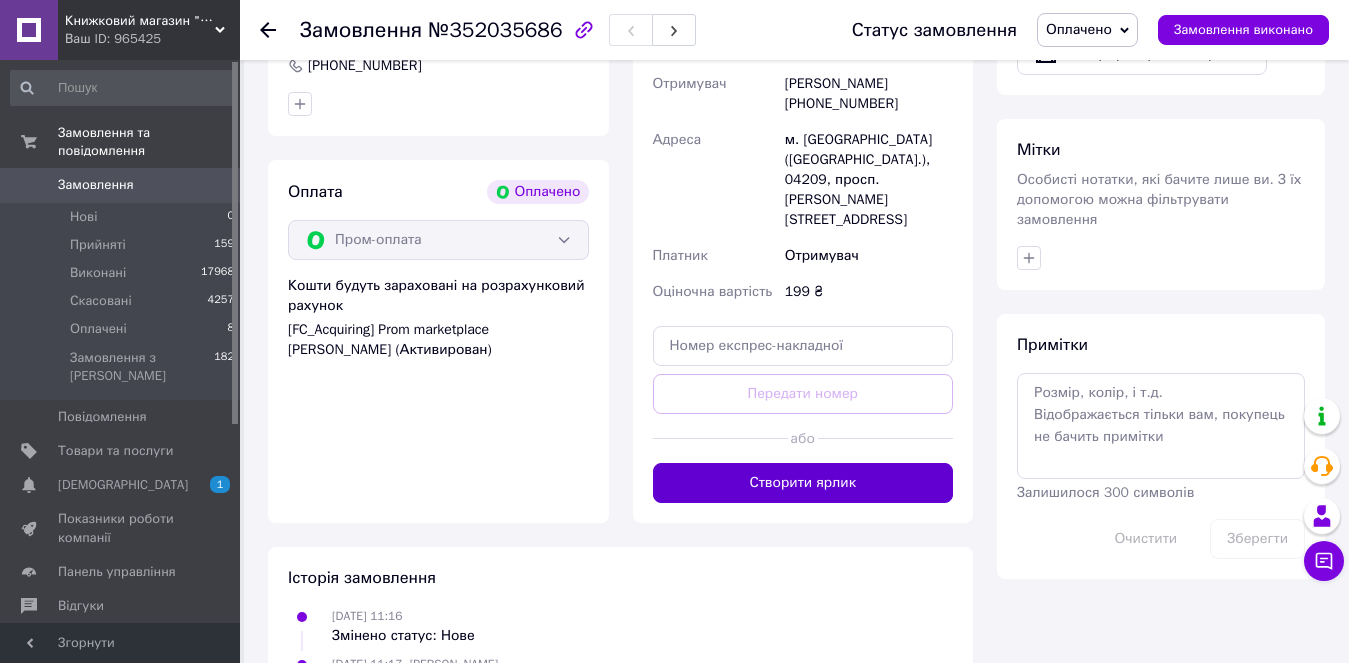 click on "Створити ярлик" at bounding box center [803, 483] 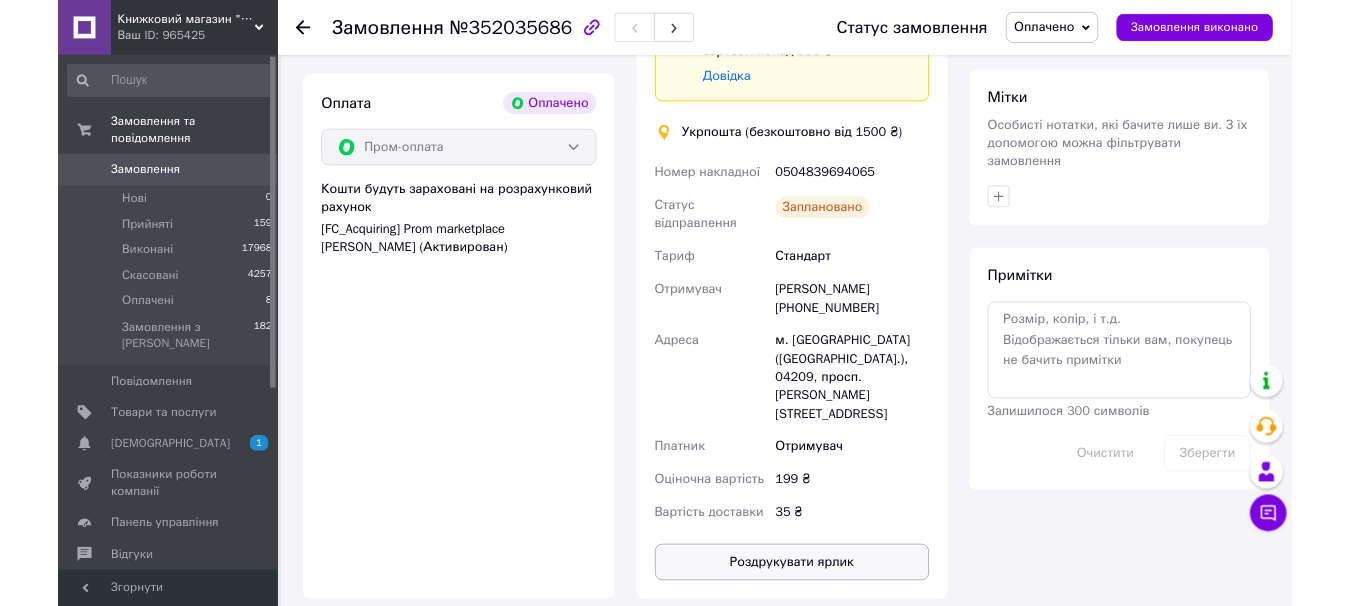scroll, scrollTop: 1100, scrollLeft: 0, axis: vertical 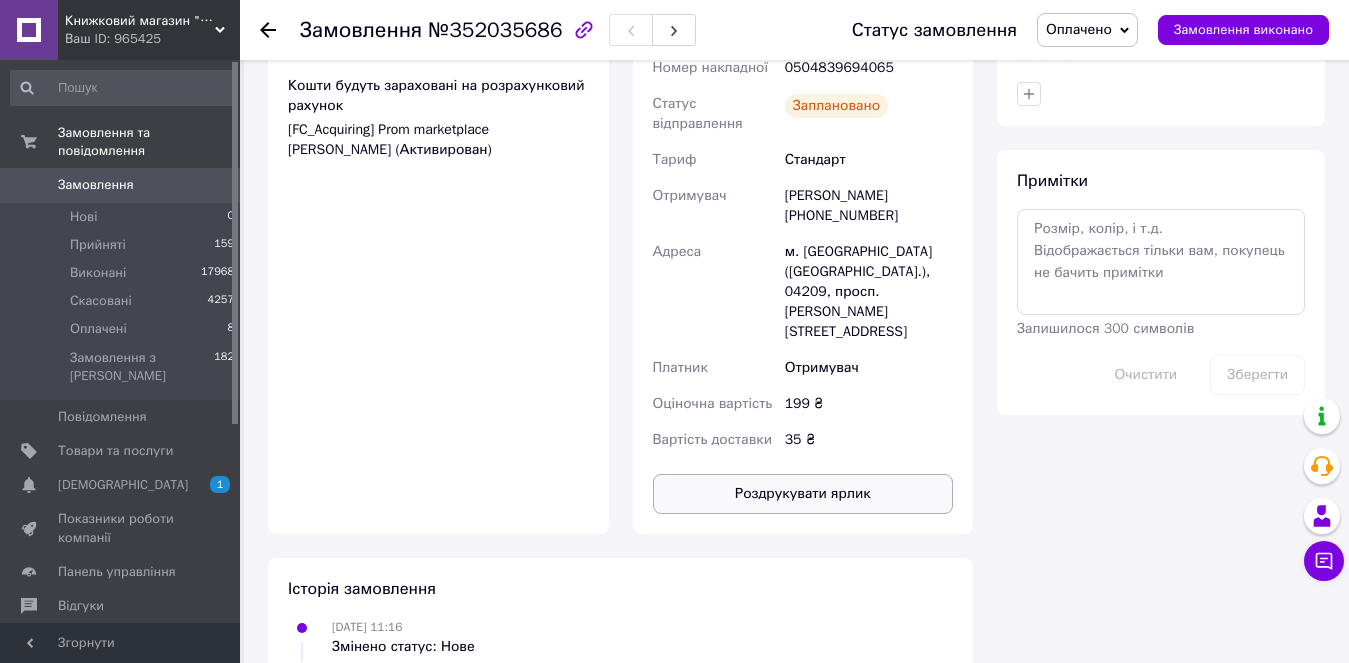 click on "Роздрукувати ярлик" at bounding box center (803, 494) 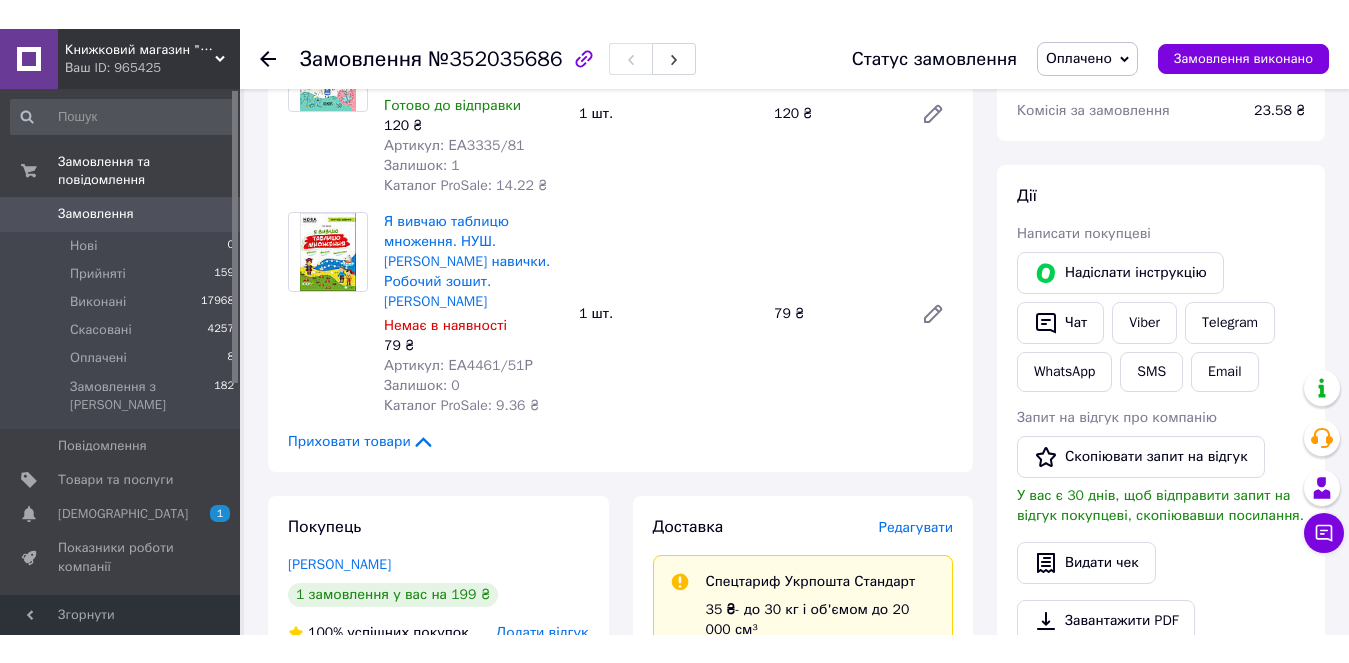 scroll, scrollTop: 200, scrollLeft: 0, axis: vertical 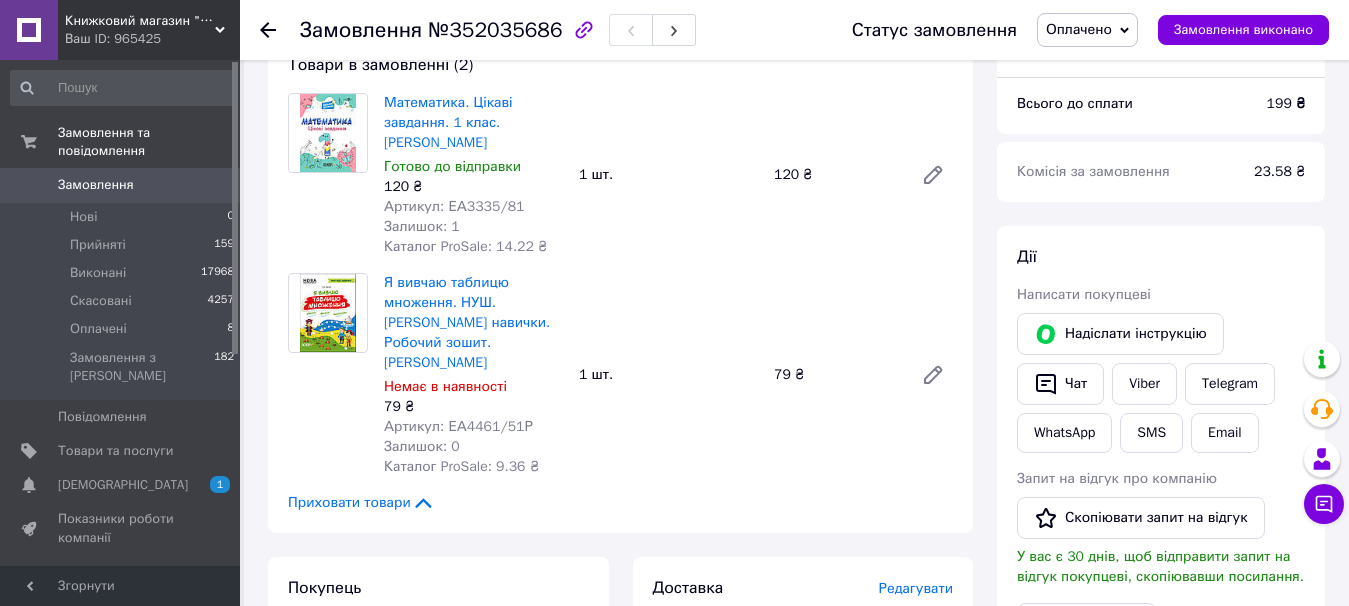drag, startPoint x: 444, startPoint y: 143, endPoint x: 383, endPoint y: 104, distance: 72.40166 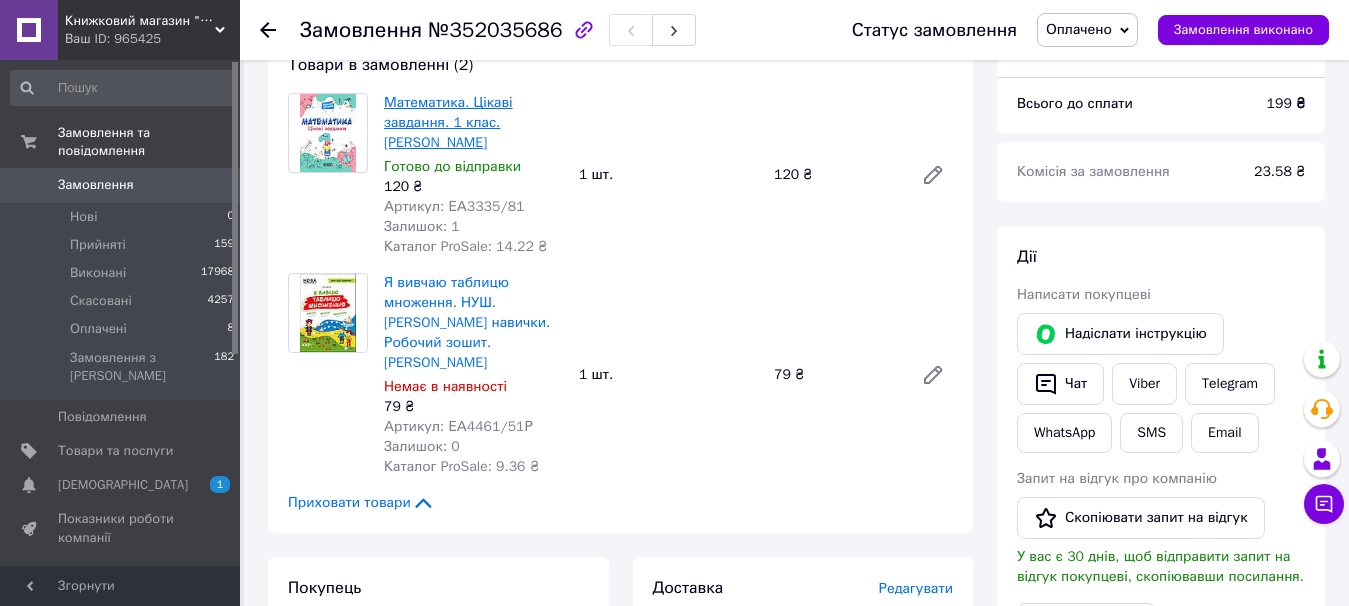 copy on "Математика. Цікаві завдання. 1 клас. [PERSON_NAME]" 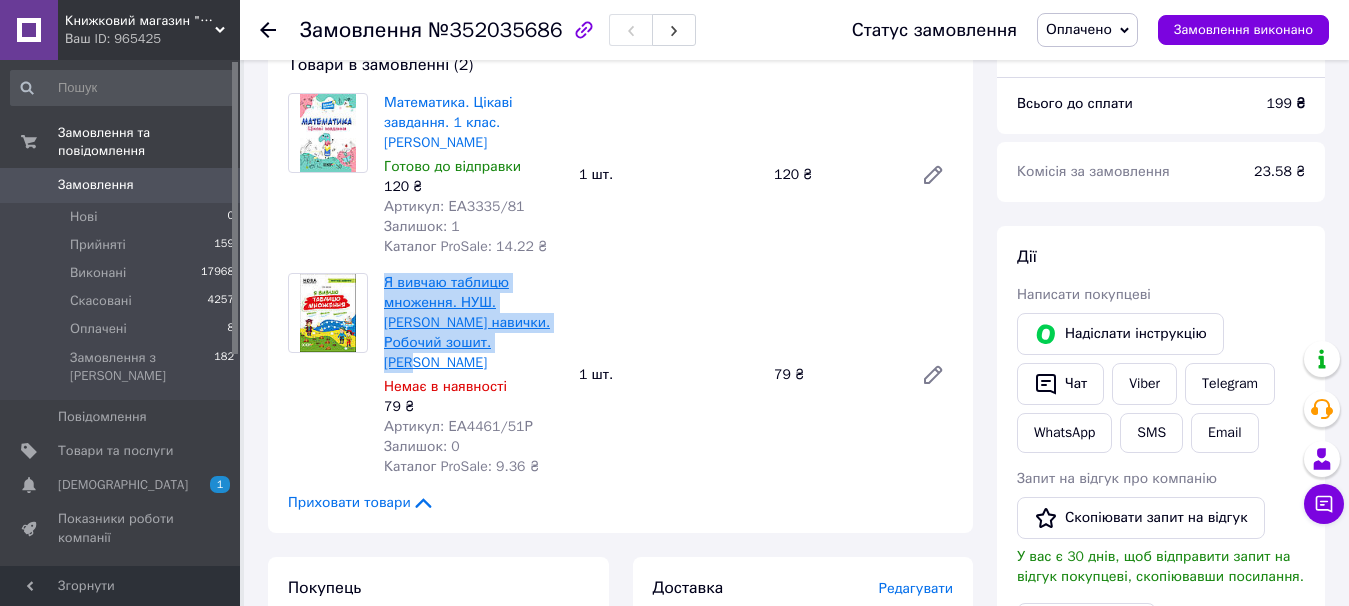 drag, startPoint x: 472, startPoint y: 343, endPoint x: 387, endPoint y: 285, distance: 102.90287 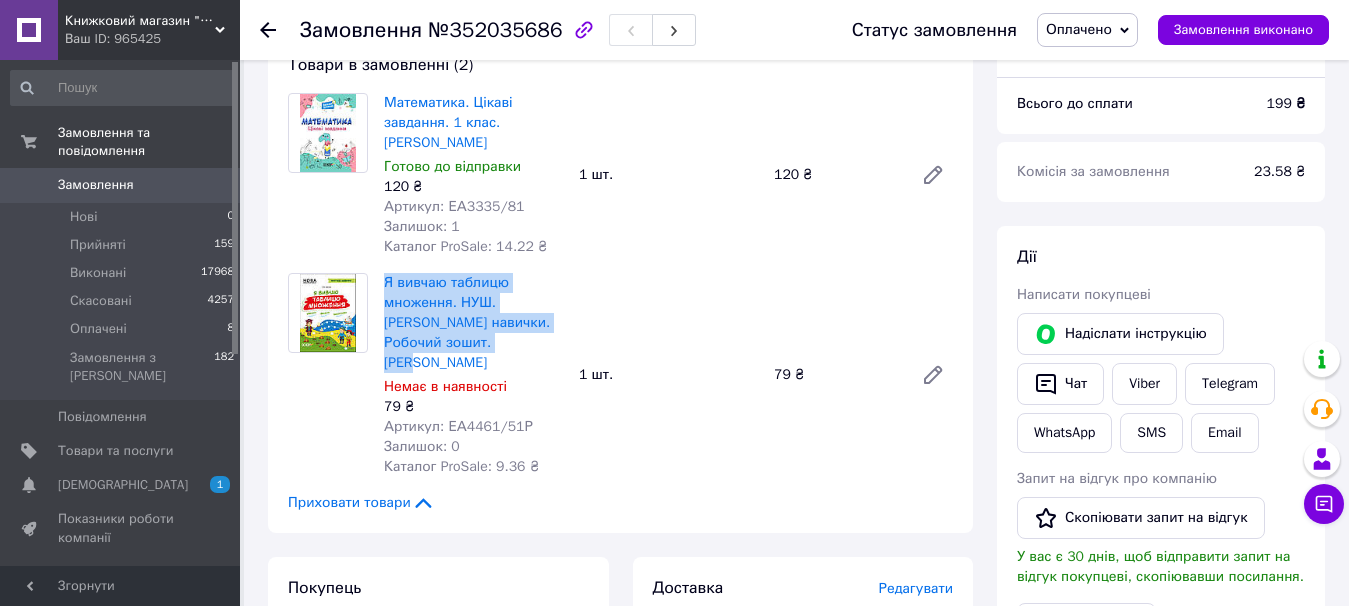 copy on "Я вивчаю таблицю множення. НУШ. [PERSON_NAME] навички. Робочий зошит. [PERSON_NAME]" 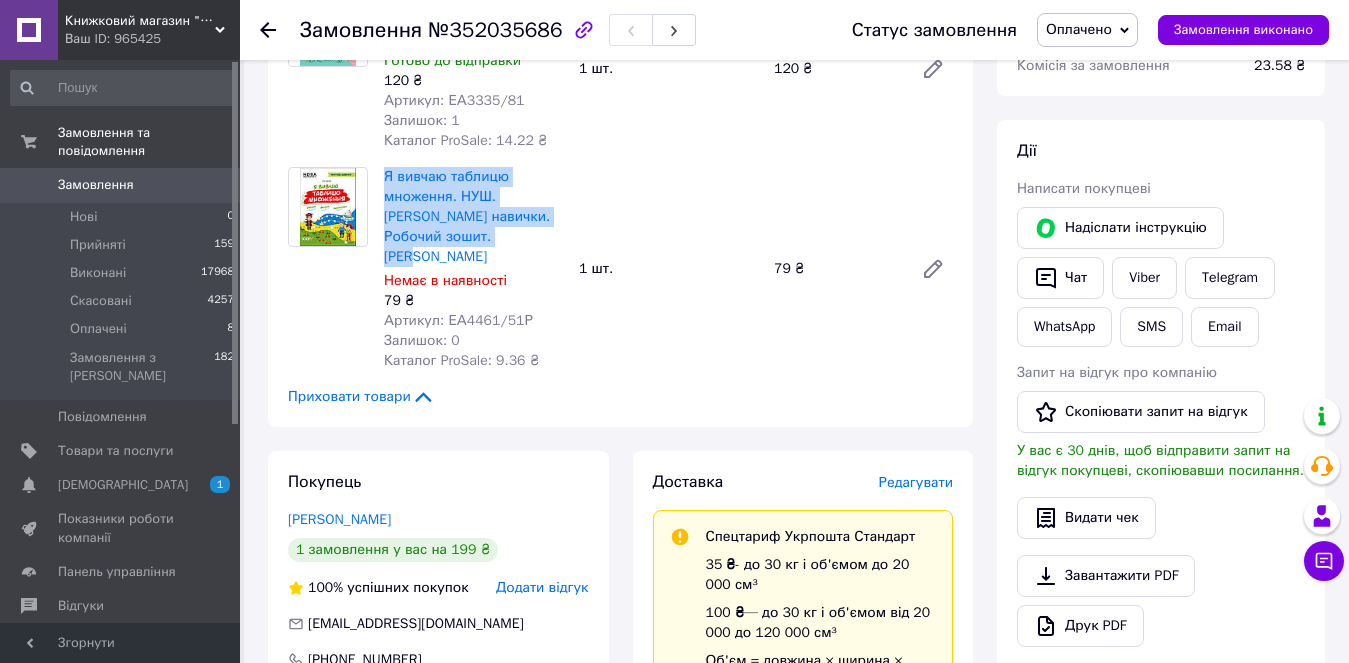 scroll, scrollTop: 400, scrollLeft: 0, axis: vertical 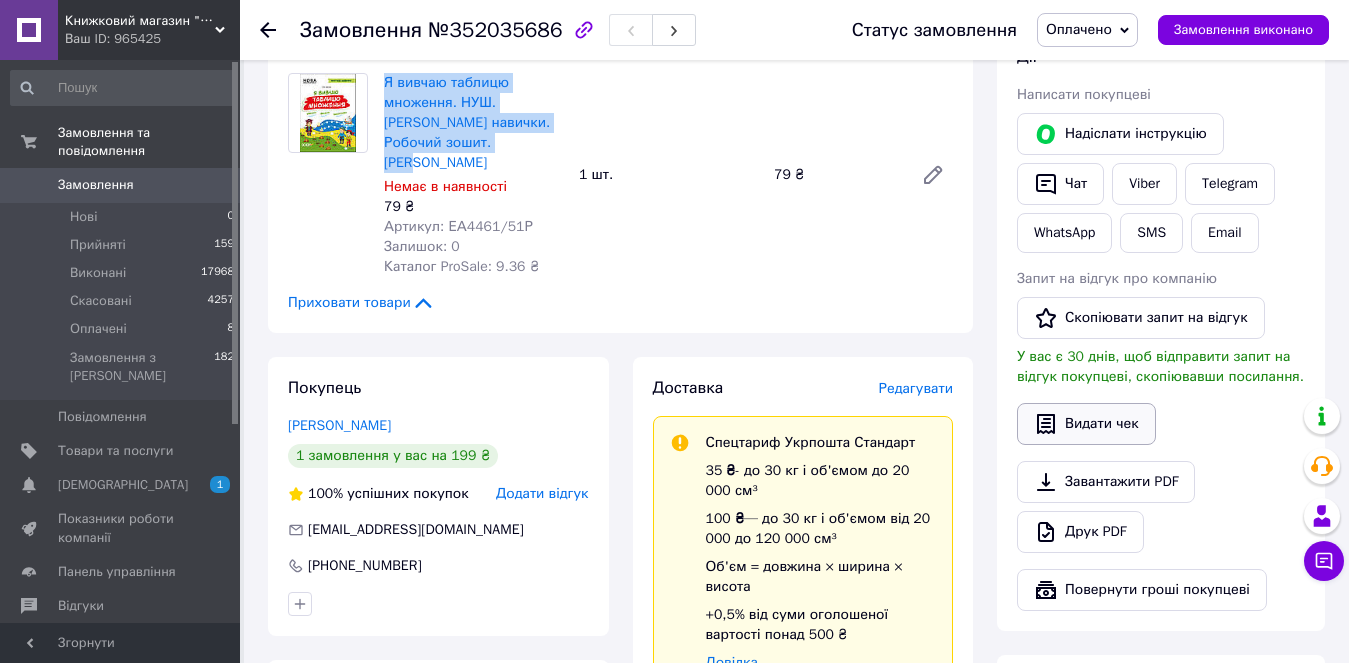 click on "Видати чек" at bounding box center [1086, 424] 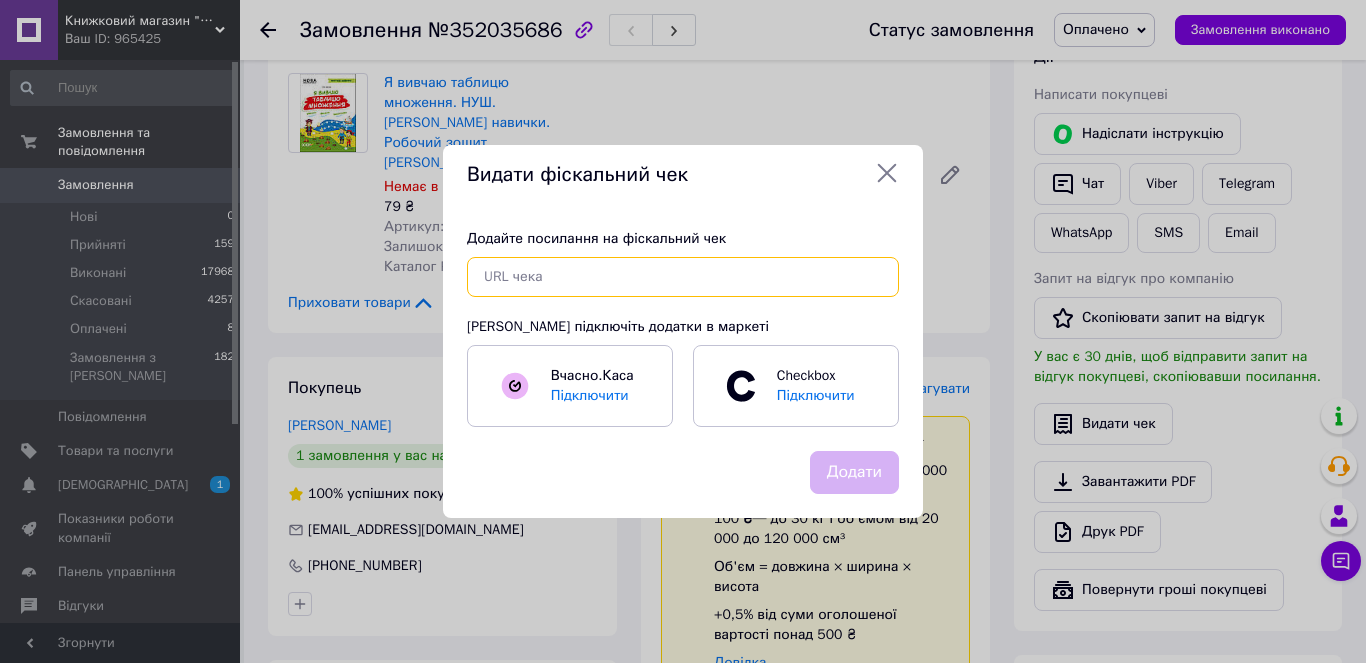 click at bounding box center (683, 277) 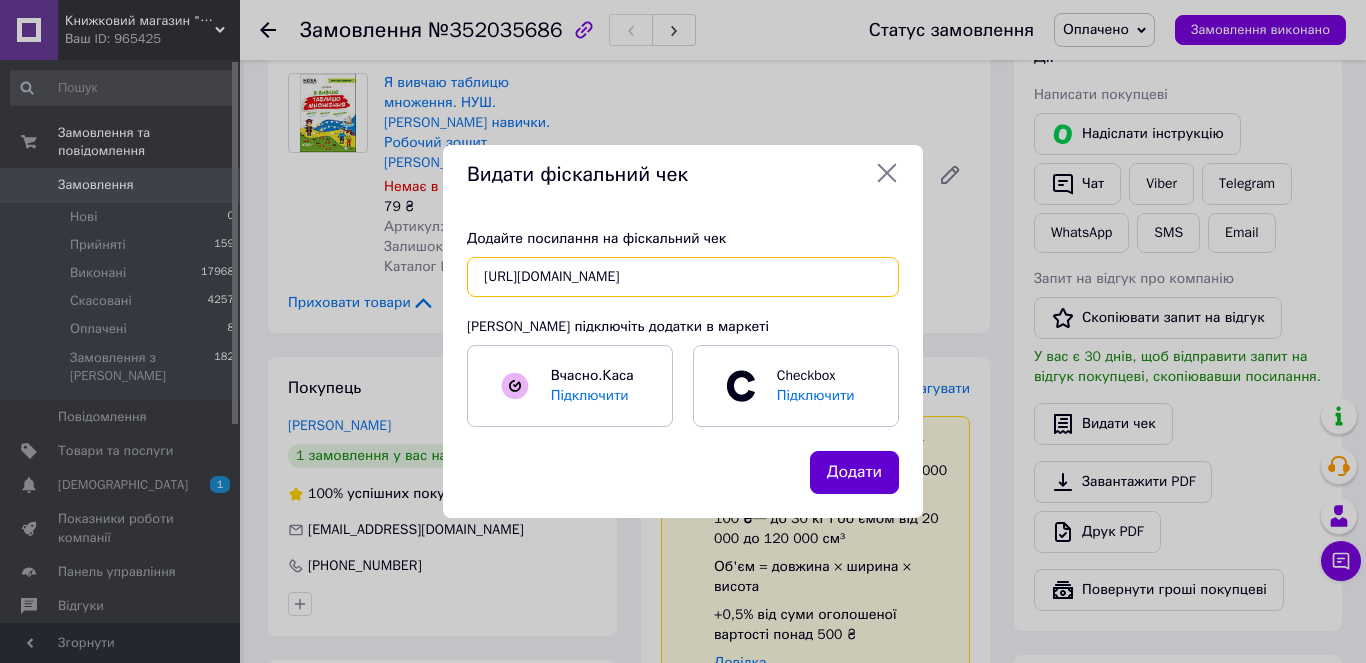 type on "[URL][DOMAIN_NAME]" 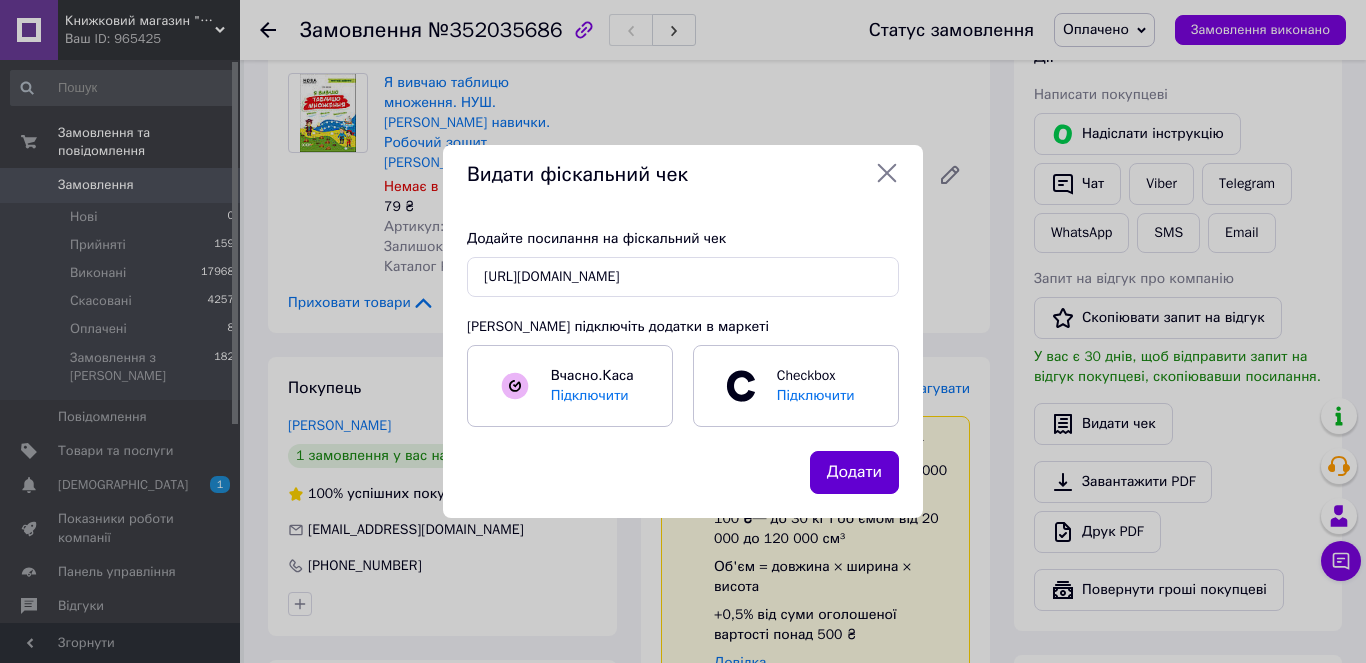 click on "Додати" at bounding box center [854, 472] 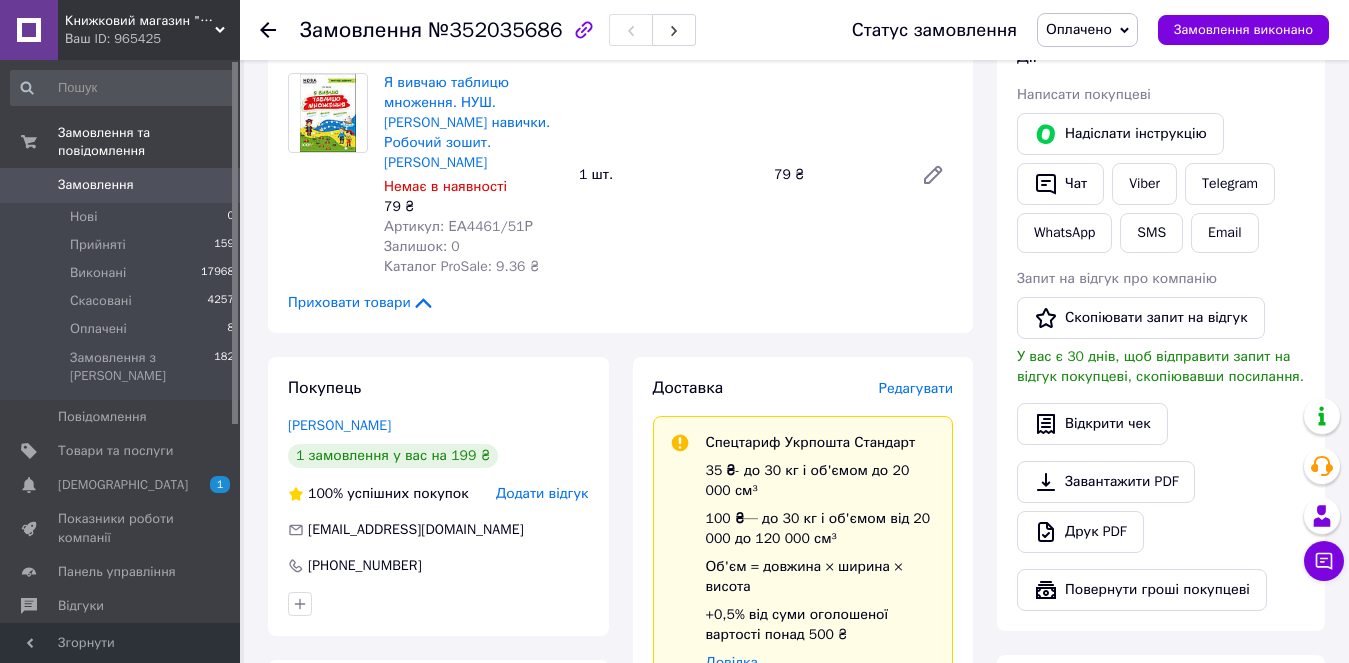 click 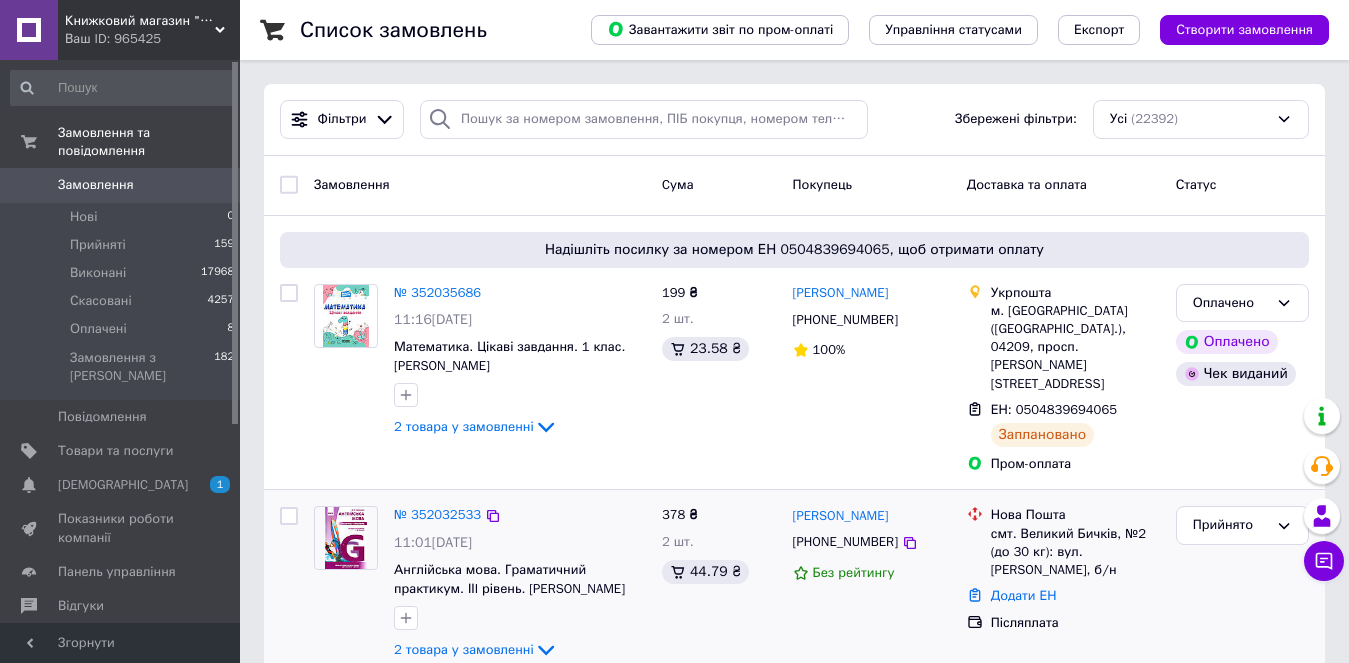scroll, scrollTop: 200, scrollLeft: 0, axis: vertical 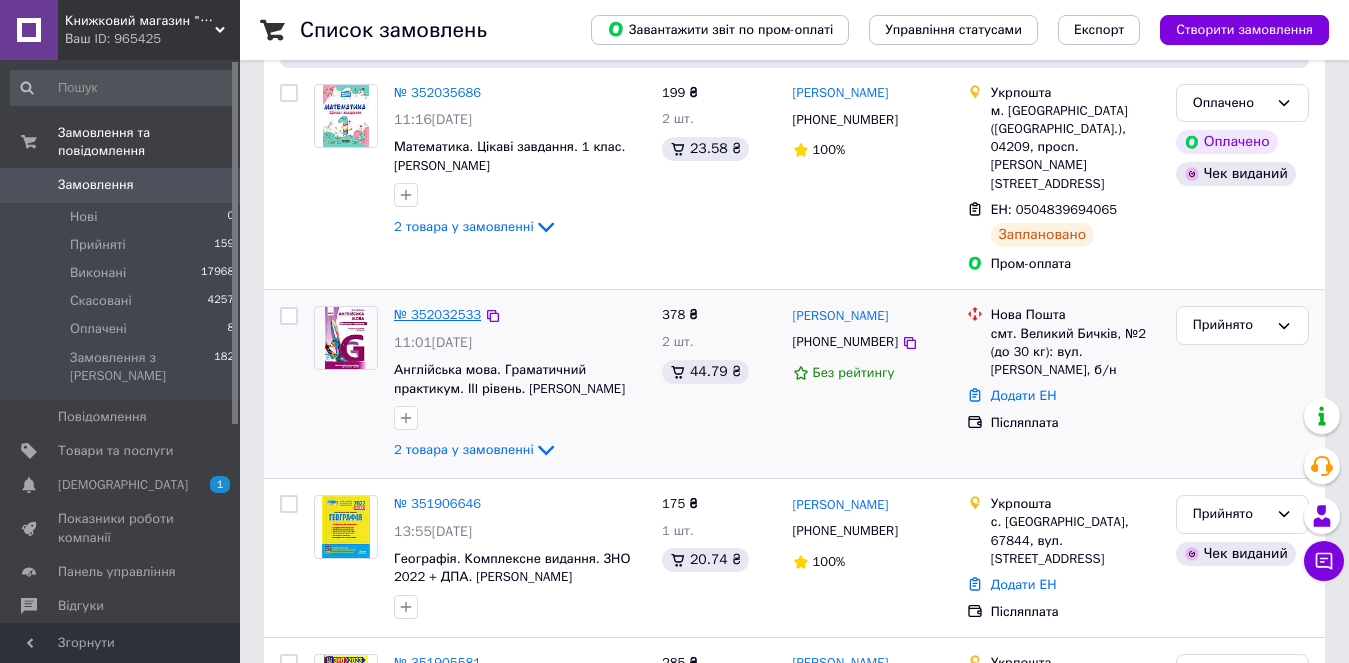 click on "№ 352032533" at bounding box center (437, 314) 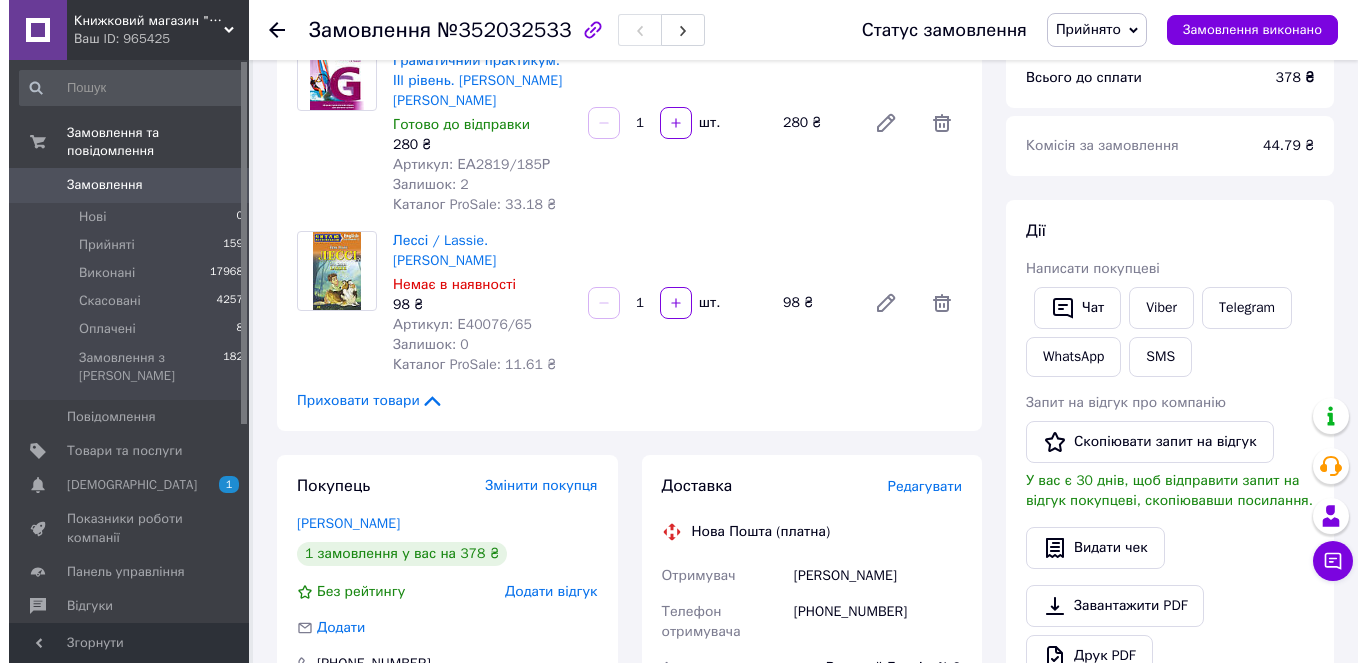 scroll, scrollTop: 300, scrollLeft: 0, axis: vertical 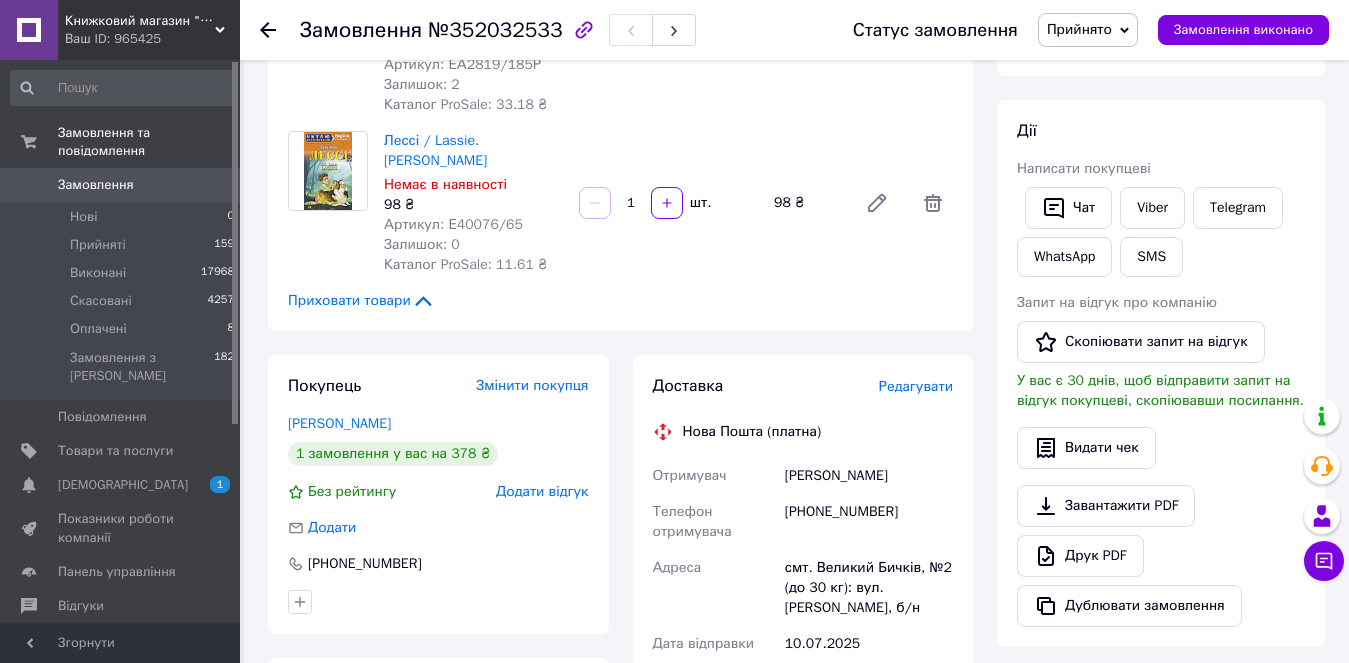 click on "Редагувати" at bounding box center [916, 386] 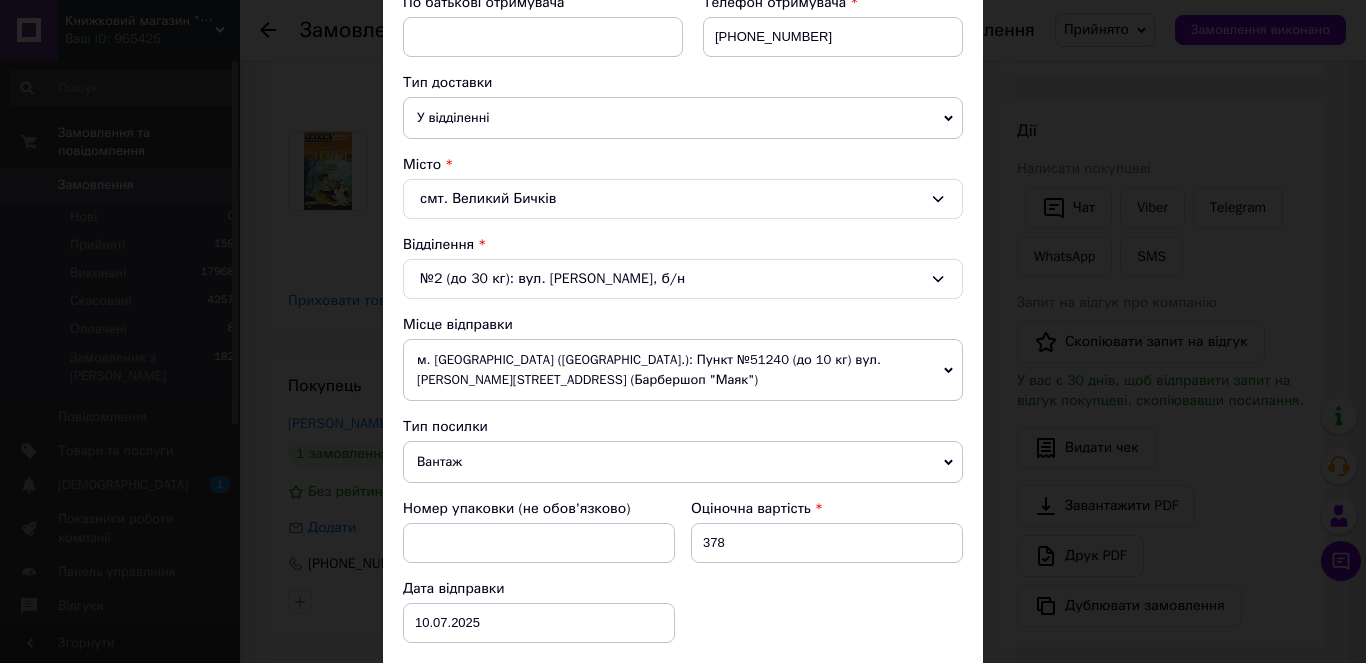 scroll, scrollTop: 500, scrollLeft: 0, axis: vertical 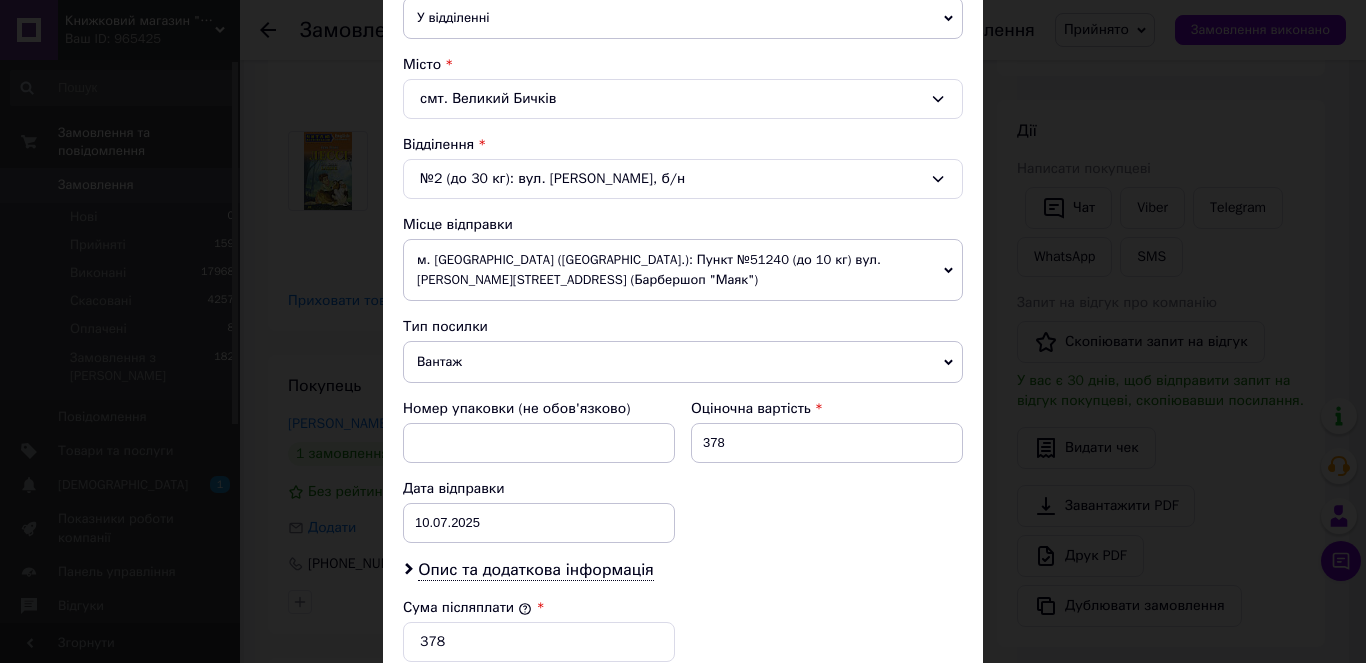 click on "Вантаж" at bounding box center (683, 362) 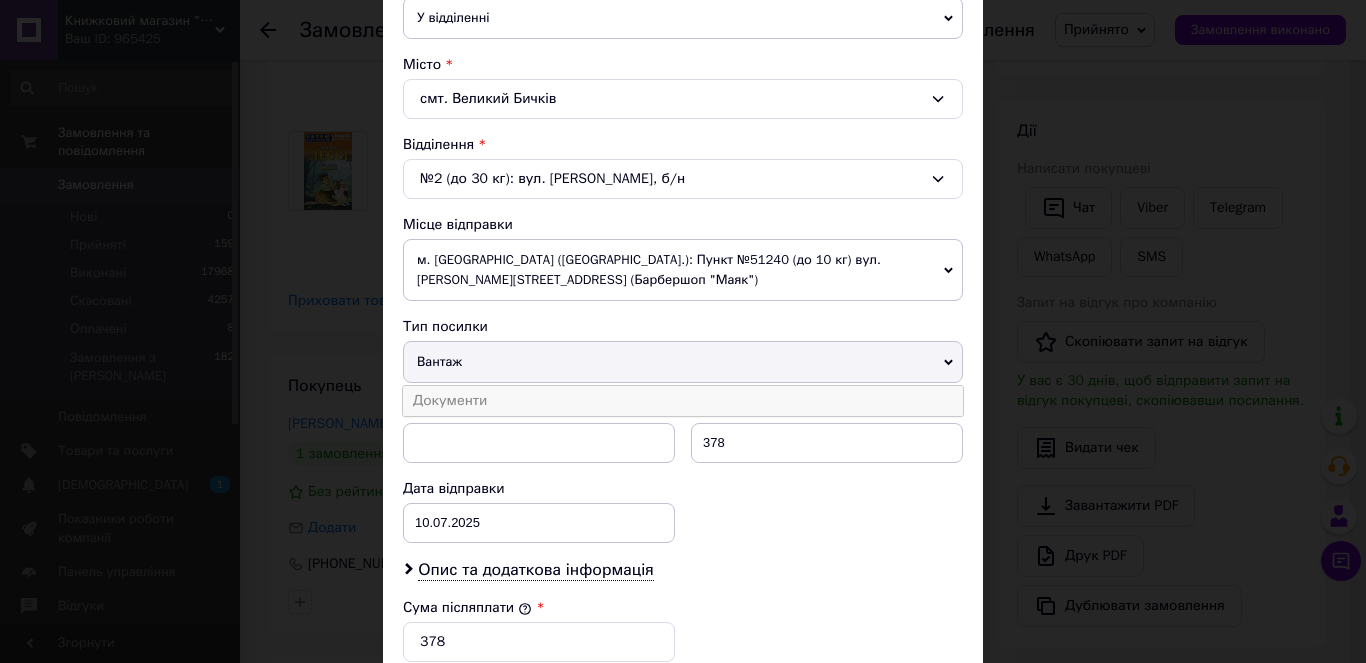 click on "Документи" at bounding box center [683, 401] 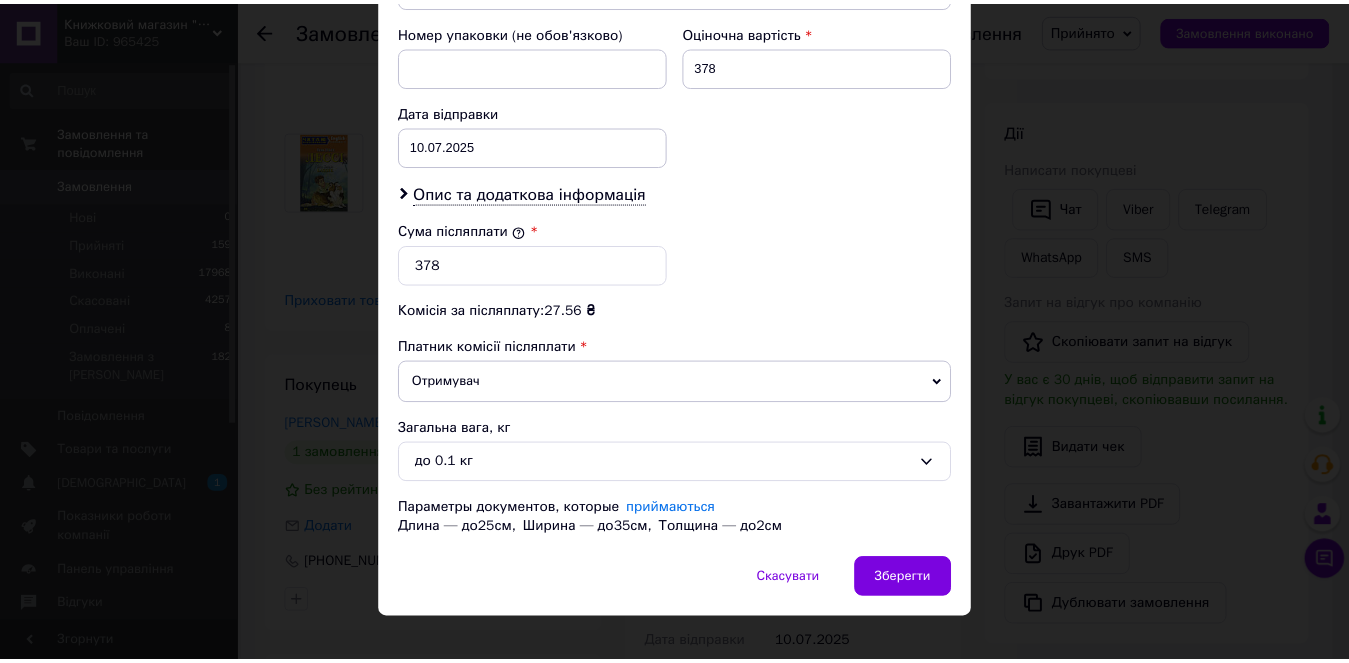 scroll, scrollTop: 900, scrollLeft: 0, axis: vertical 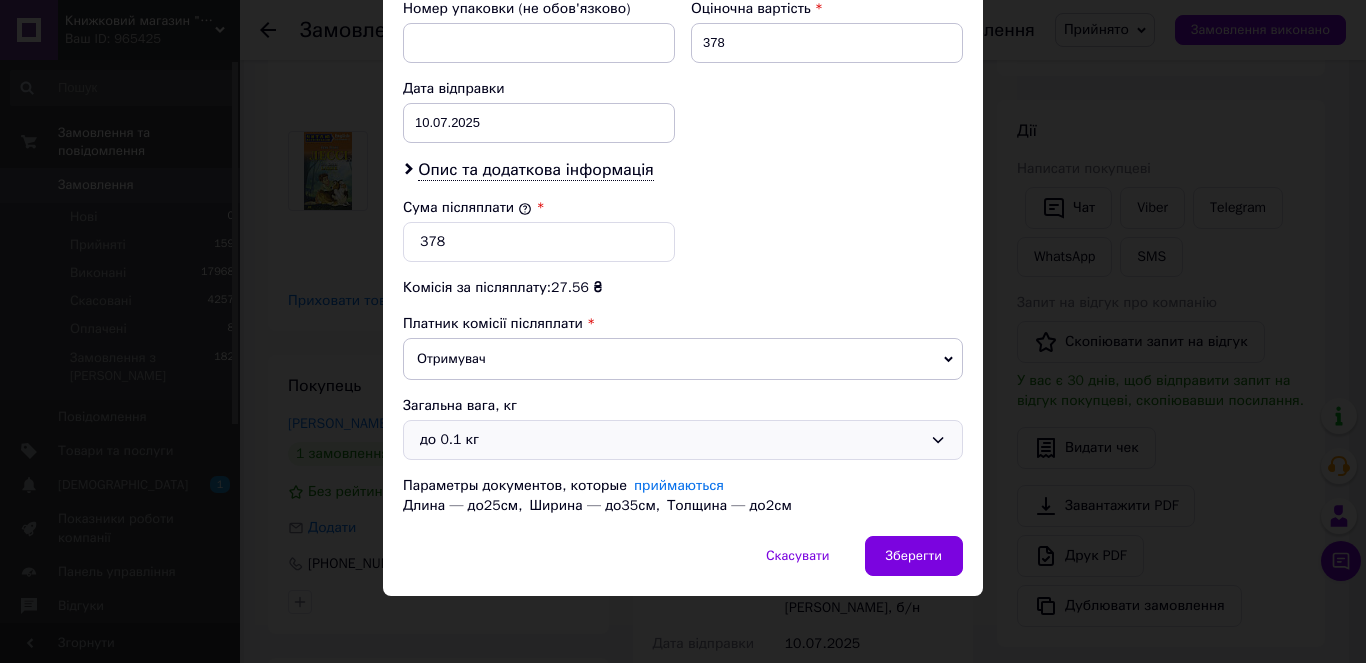 click on "до 0.1 кг" at bounding box center (671, 440) 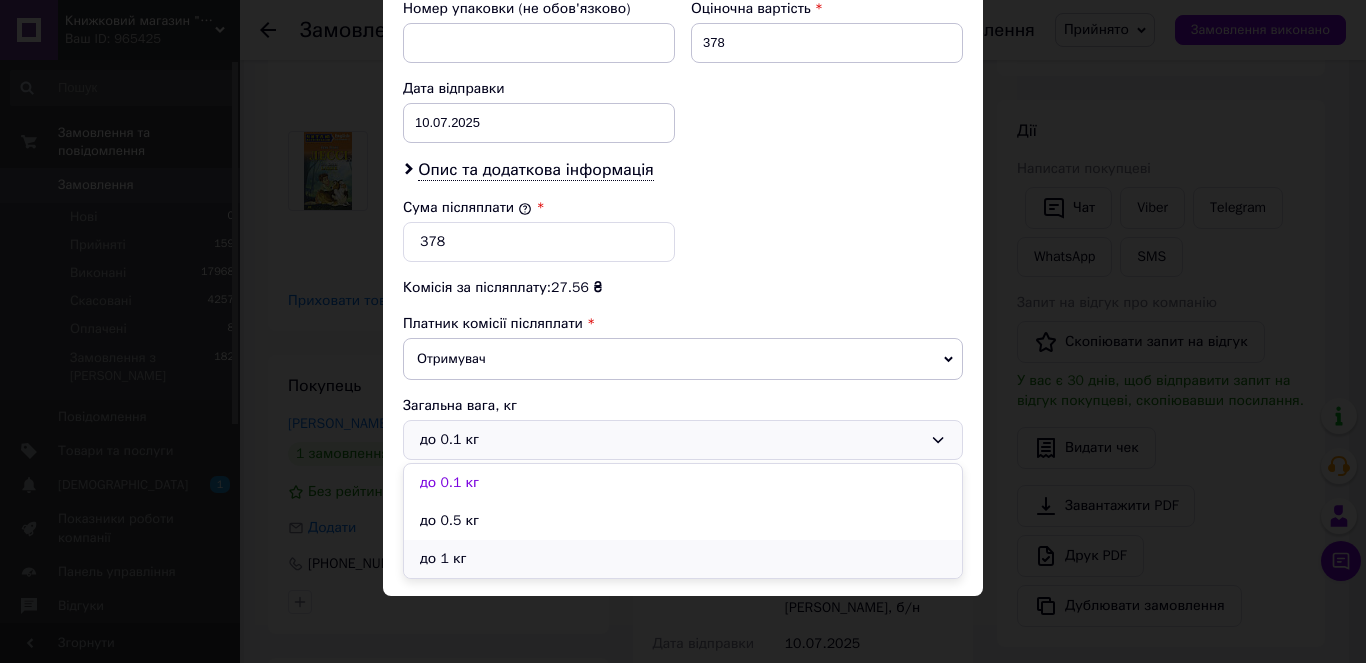click on "до 1 кг" at bounding box center [683, 559] 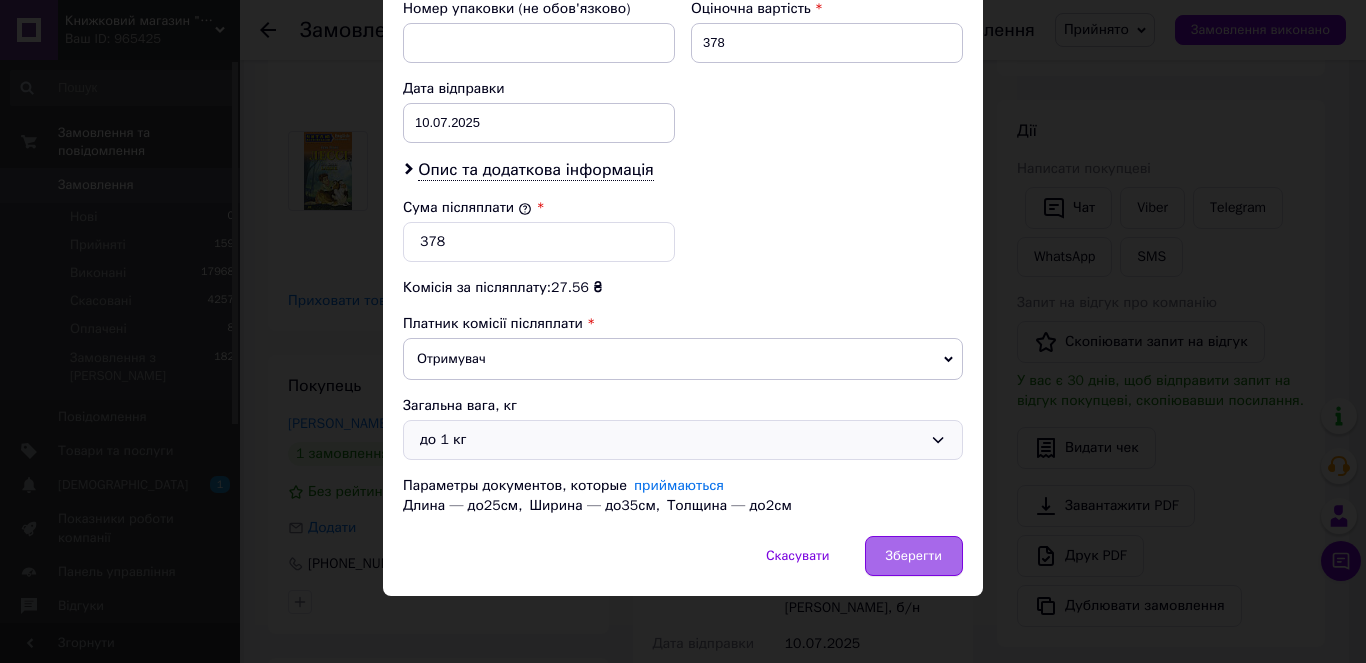 click on "Зберегти" at bounding box center [914, 556] 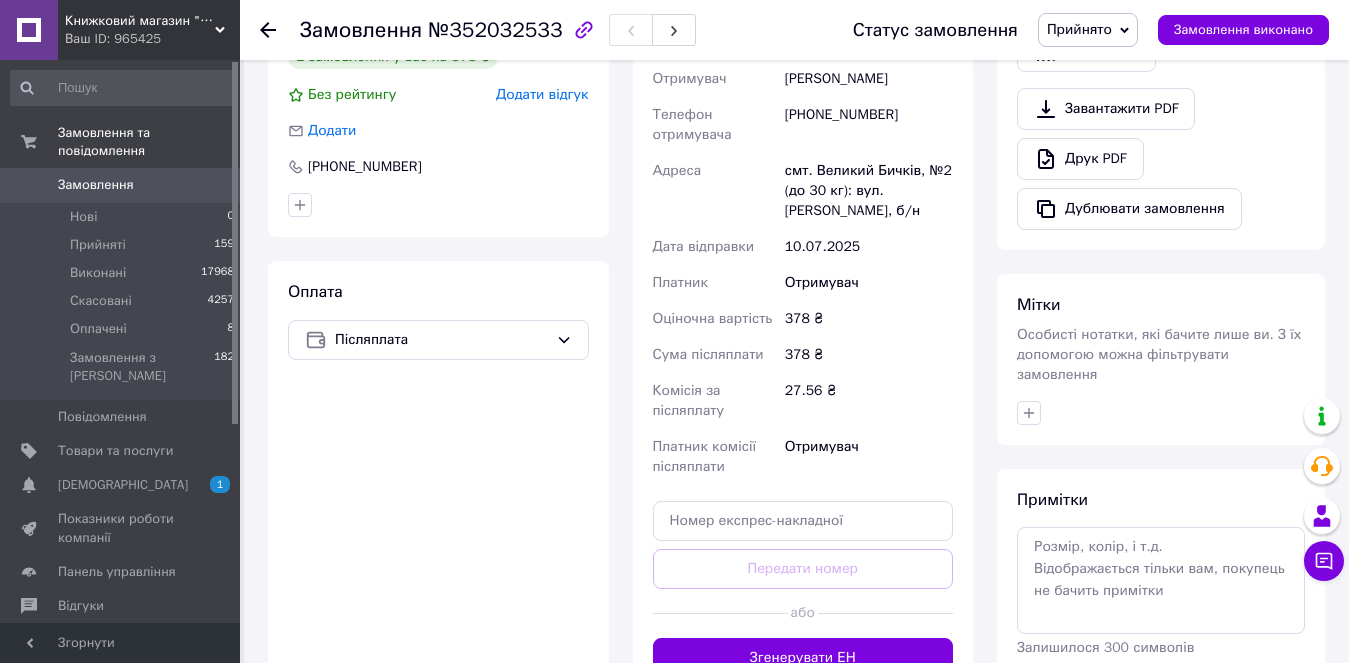 scroll, scrollTop: 700, scrollLeft: 0, axis: vertical 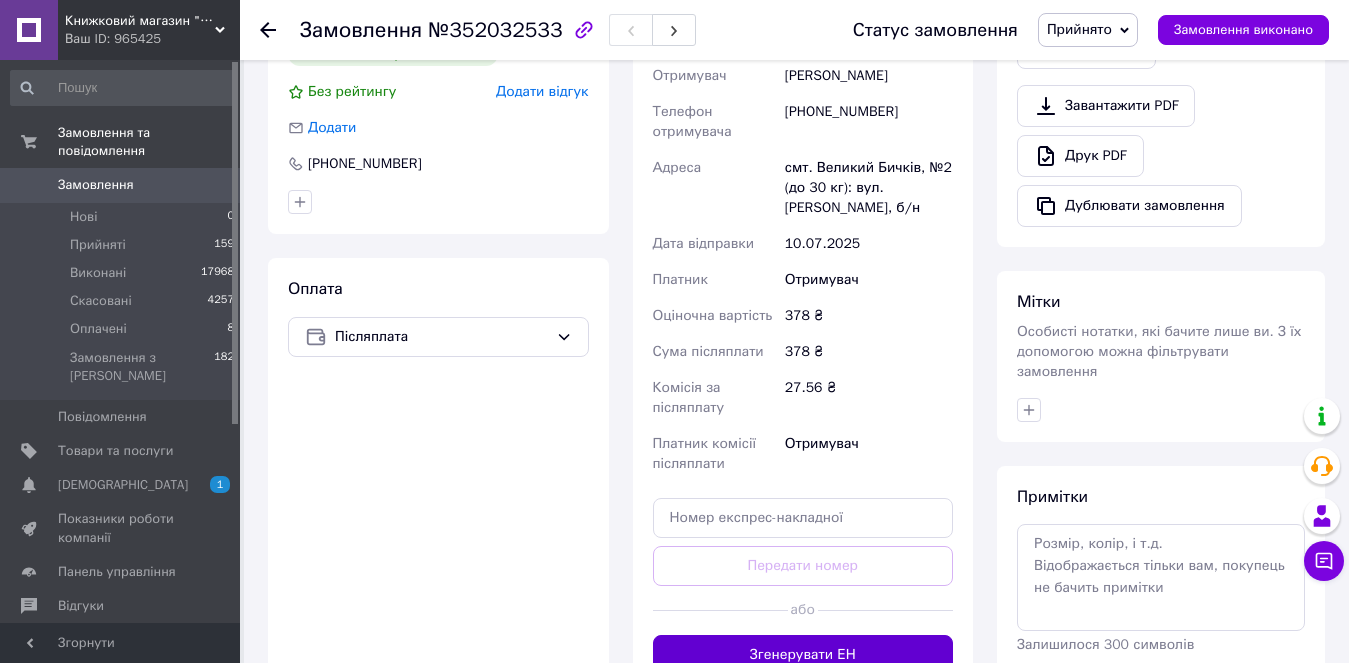 click on "Згенерувати ЕН" at bounding box center (803, 655) 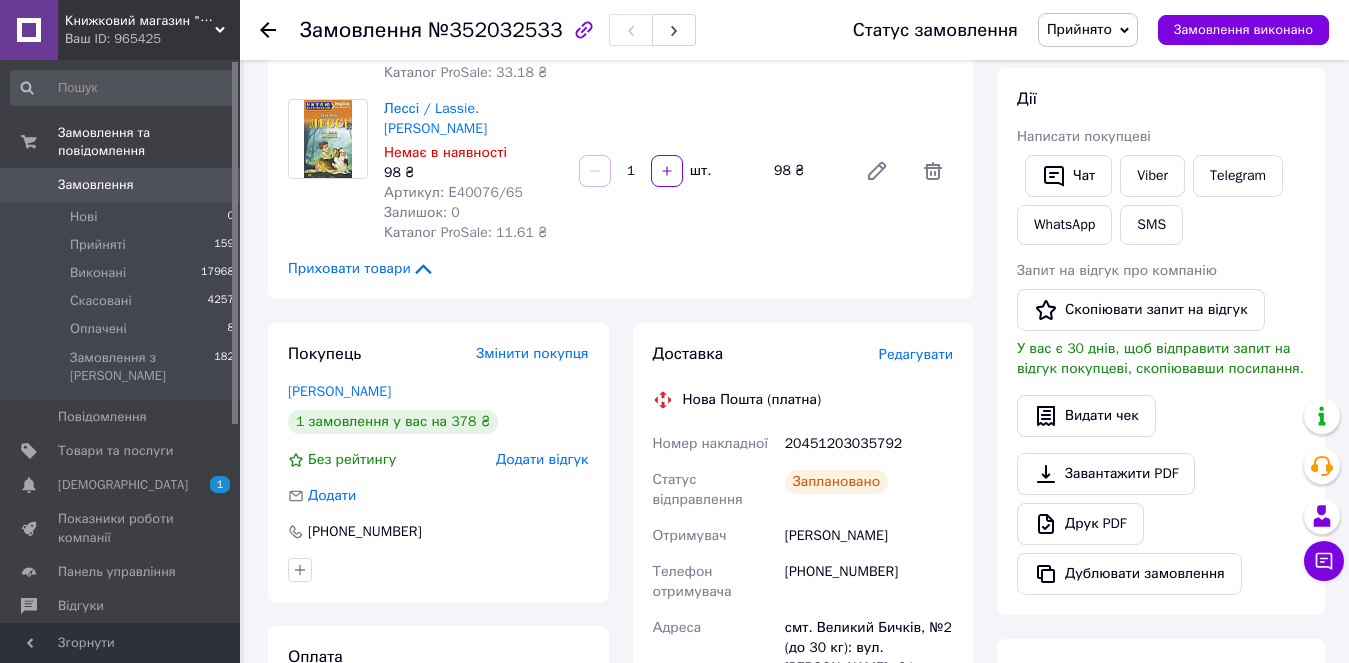 scroll, scrollTop: 200, scrollLeft: 0, axis: vertical 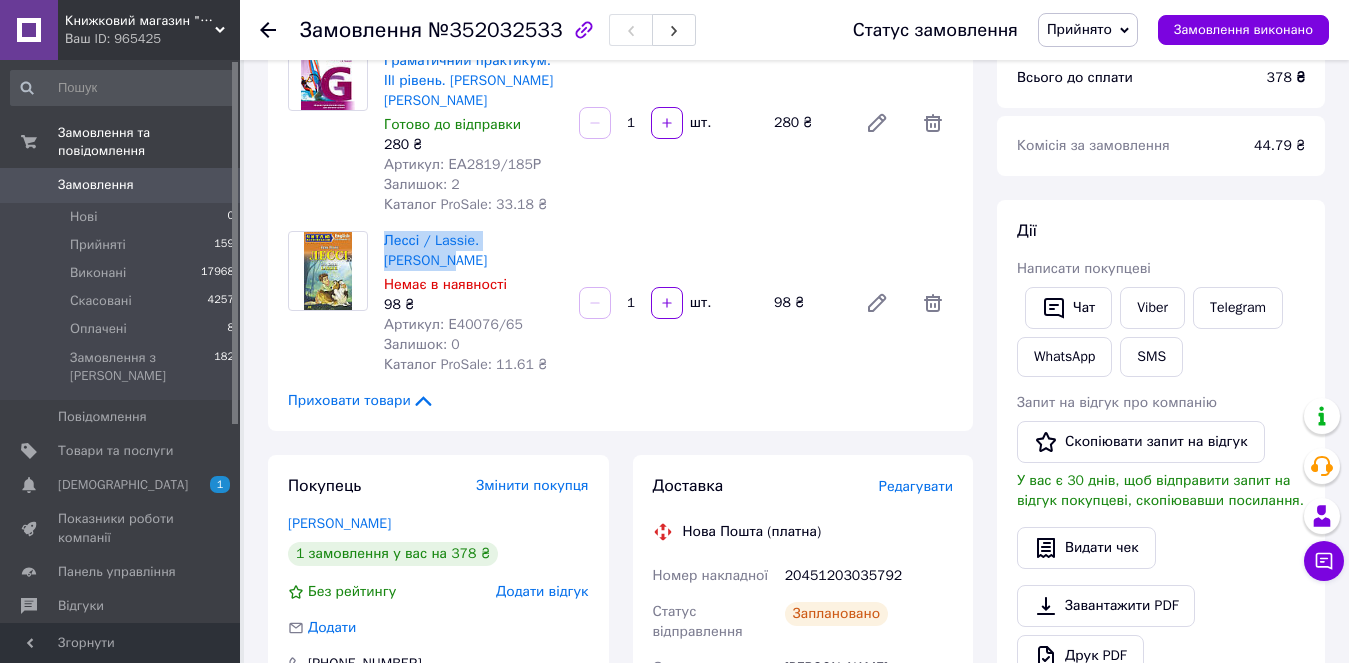 drag, startPoint x: 538, startPoint y: 217, endPoint x: 383, endPoint y: 222, distance: 155.08063 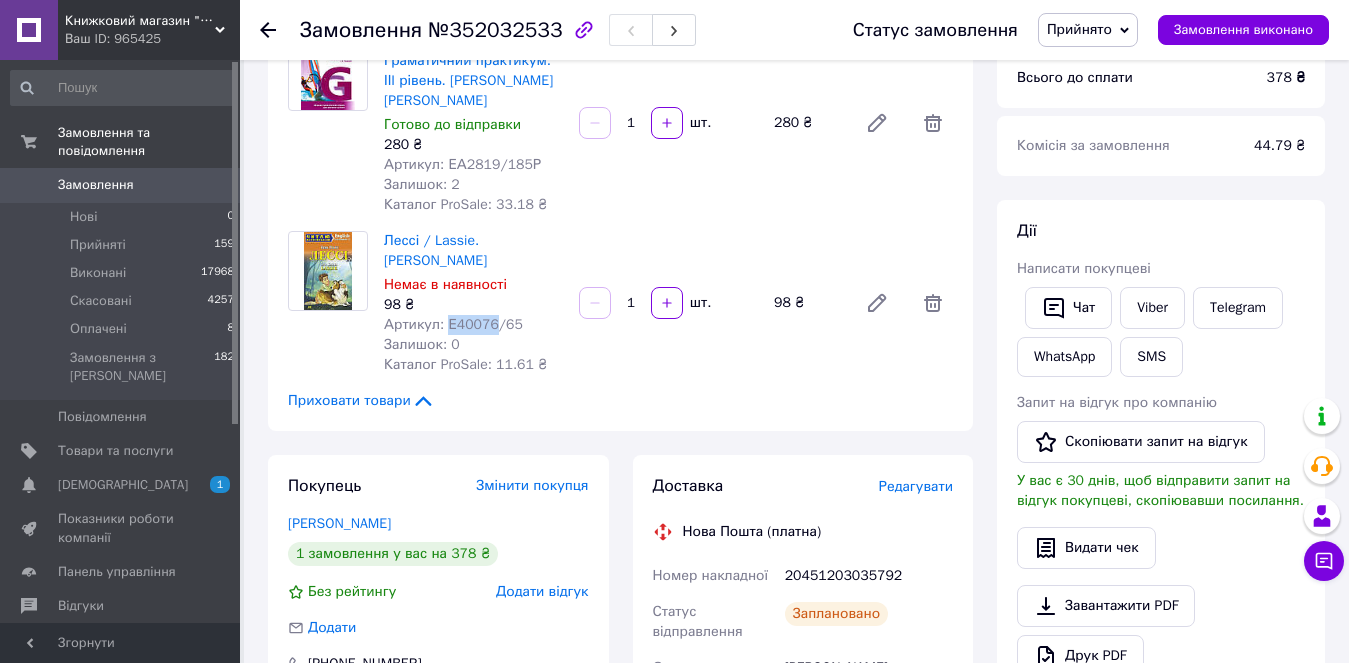 drag, startPoint x: 487, startPoint y: 282, endPoint x: 441, endPoint y: 282, distance: 46 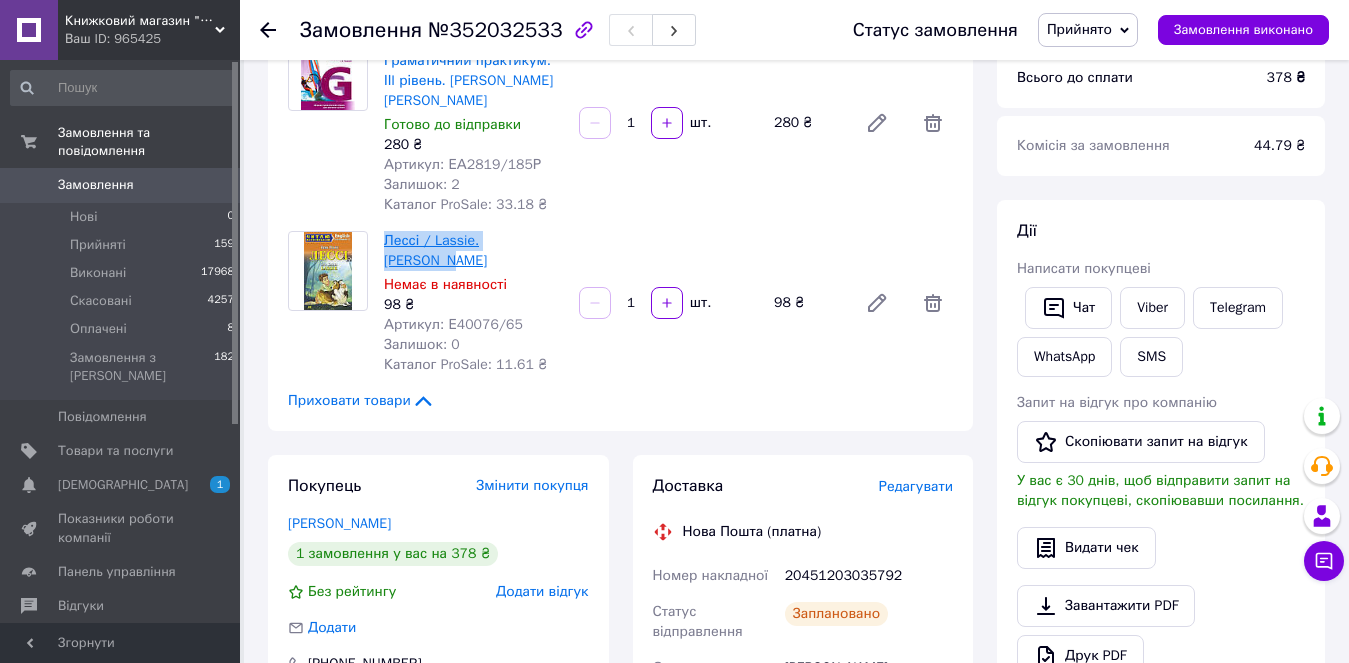 drag, startPoint x: 479, startPoint y: 224, endPoint x: 388, endPoint y: 225, distance: 91.00549 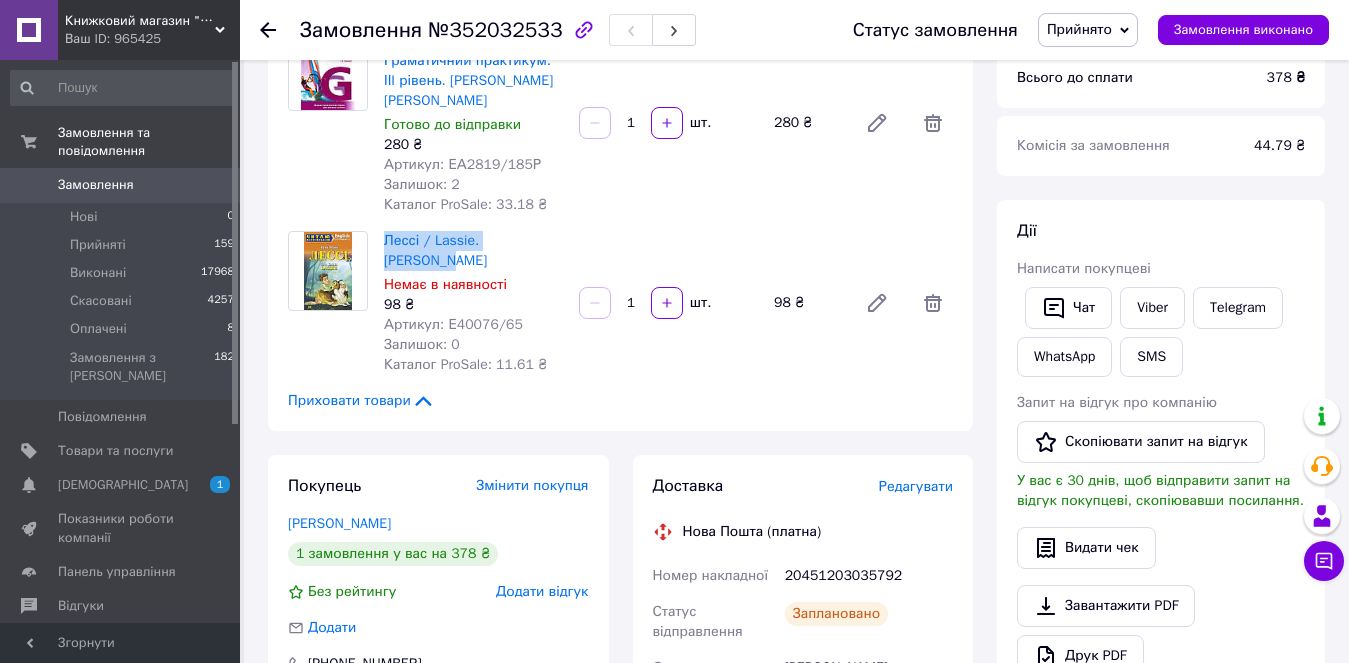 copy on "Лессі / Lassie. [PERSON_NAME]" 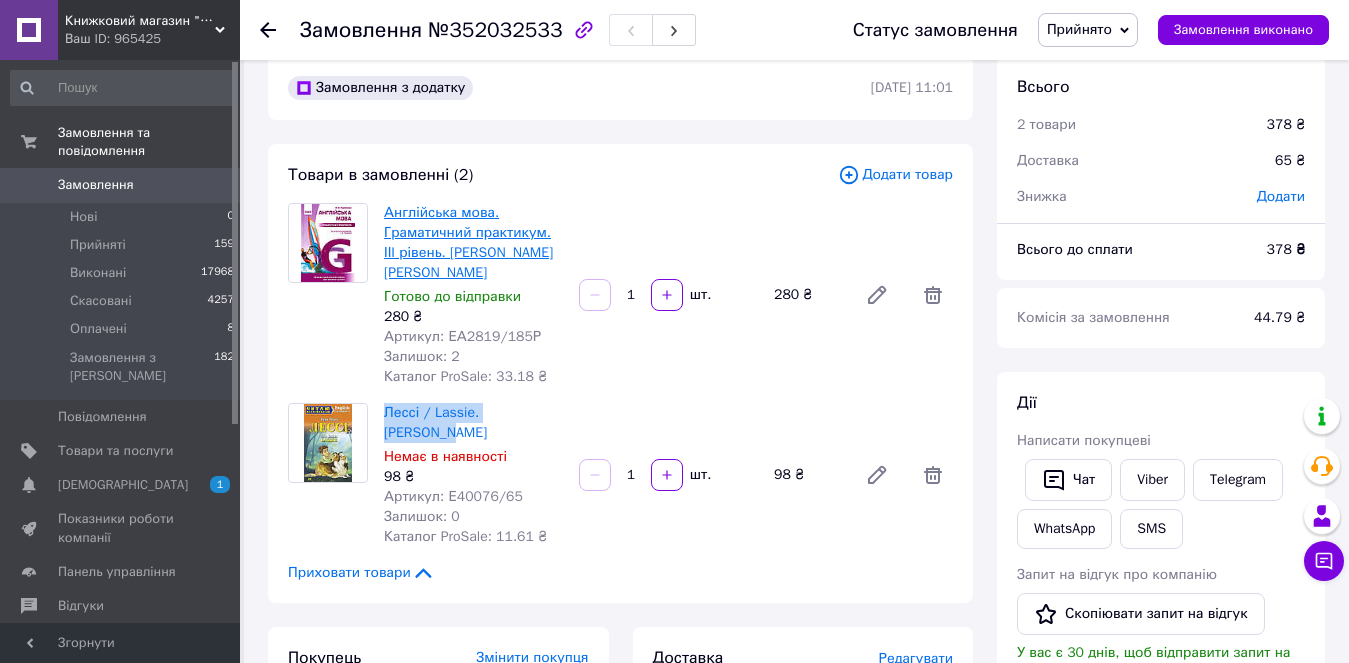scroll, scrollTop: 0, scrollLeft: 0, axis: both 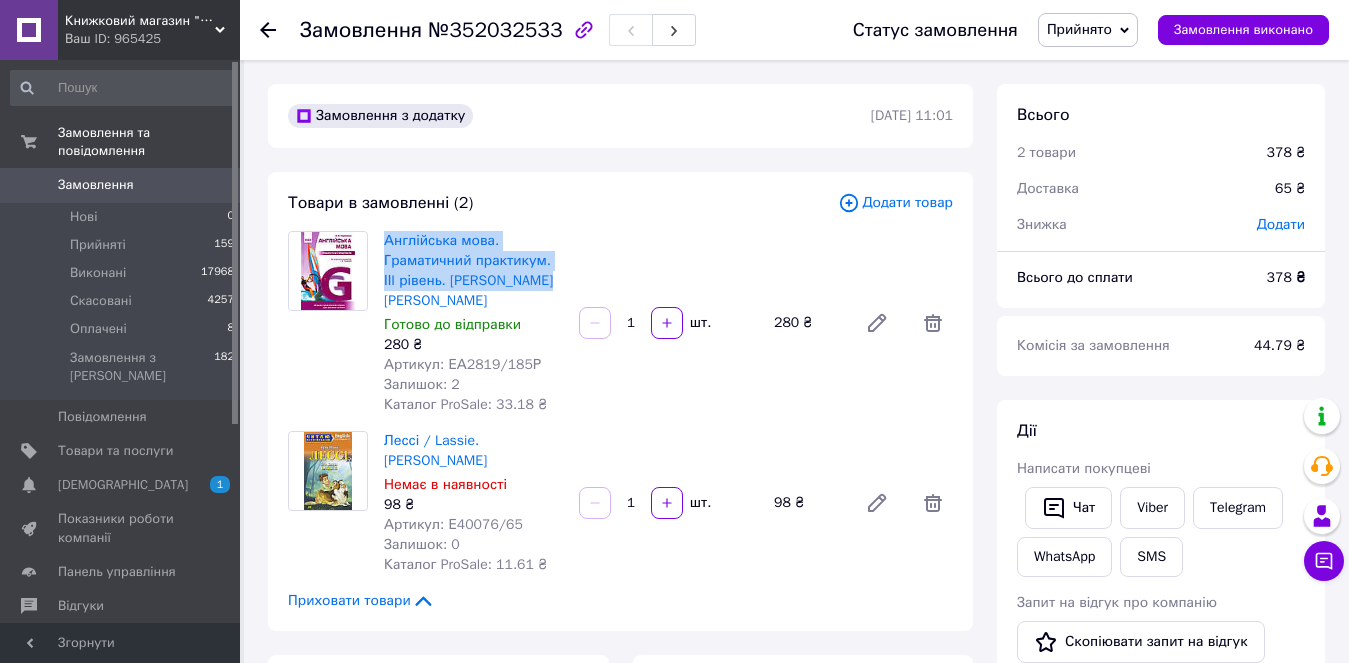 drag, startPoint x: 538, startPoint y: 283, endPoint x: 382, endPoint y: 233, distance: 163.81697 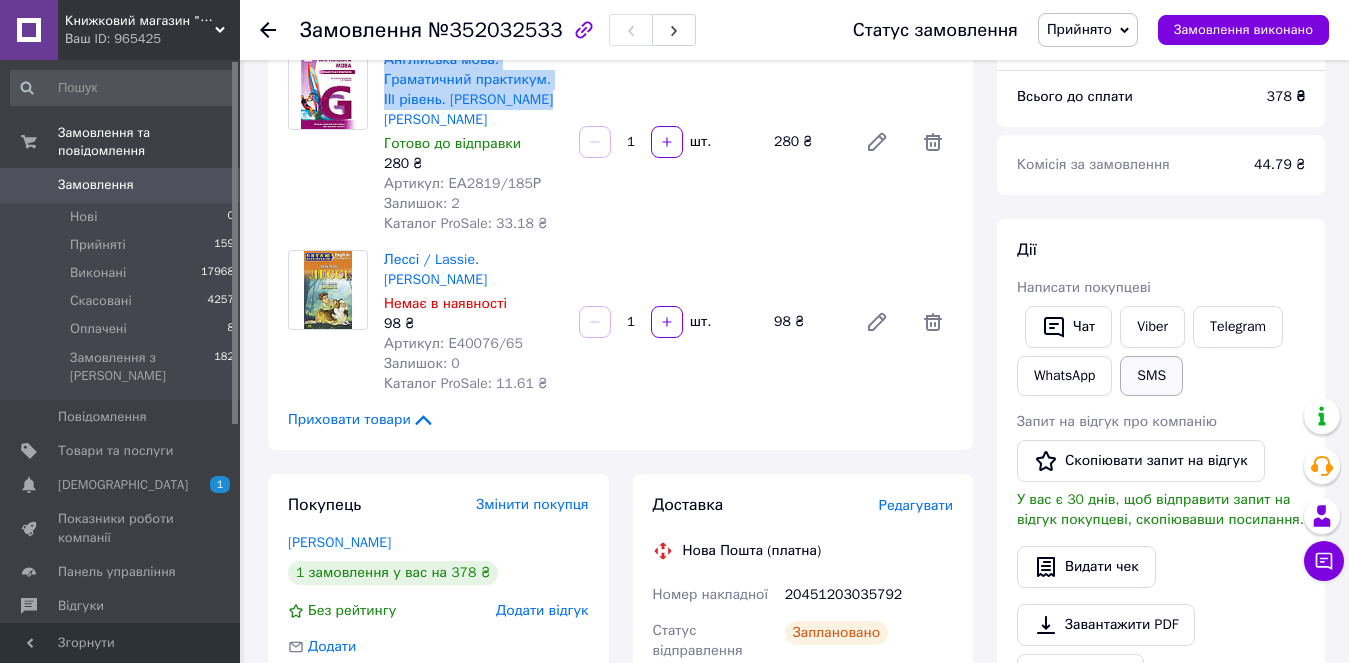 scroll, scrollTop: 200, scrollLeft: 0, axis: vertical 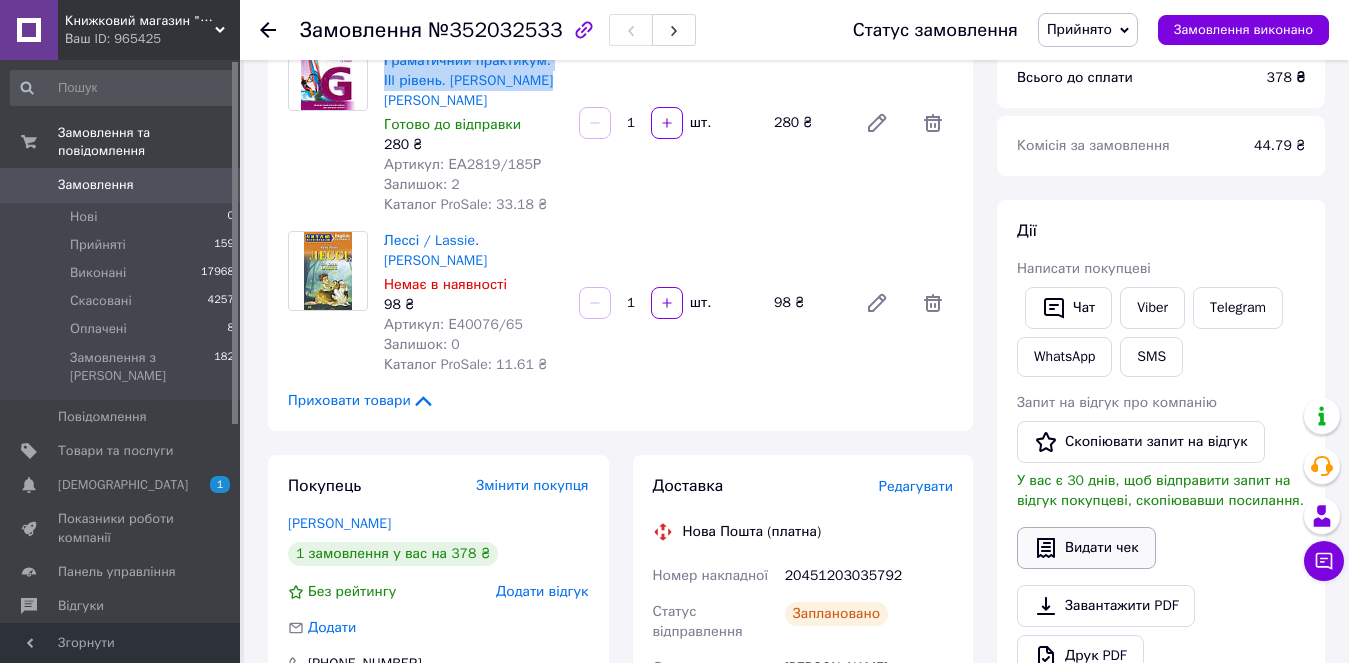 click on "Видати чек" at bounding box center [1086, 548] 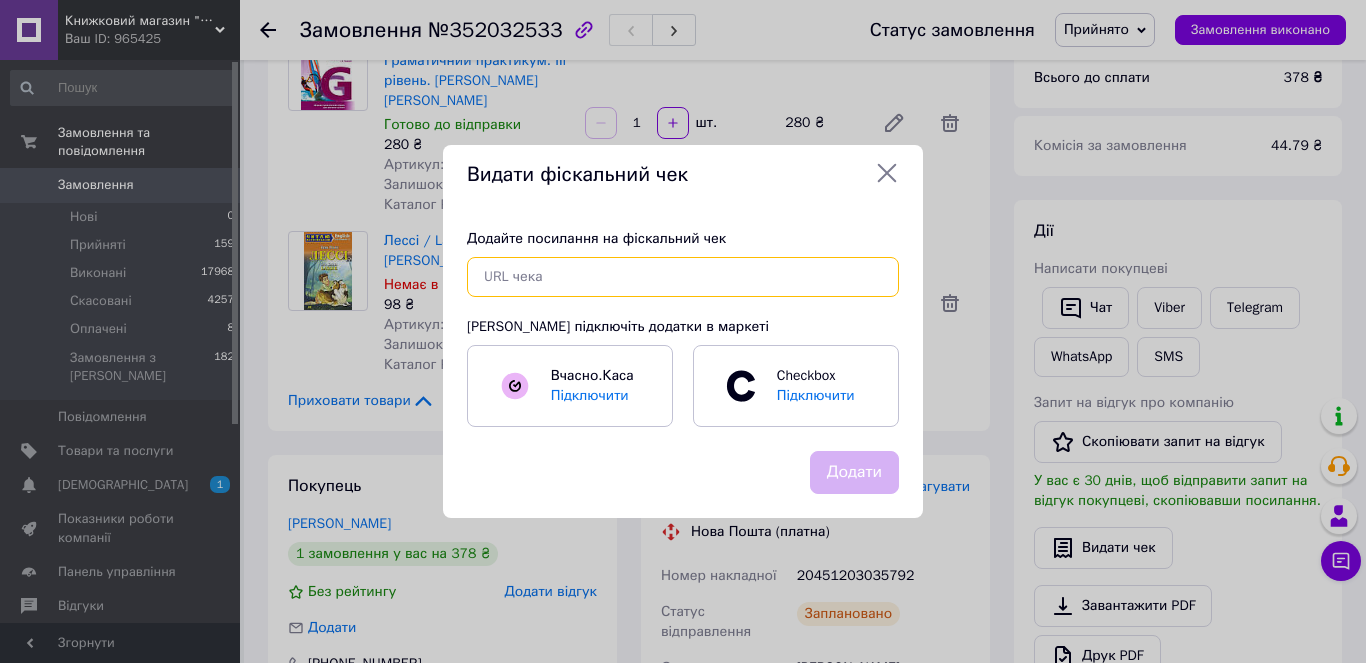 click at bounding box center (683, 277) 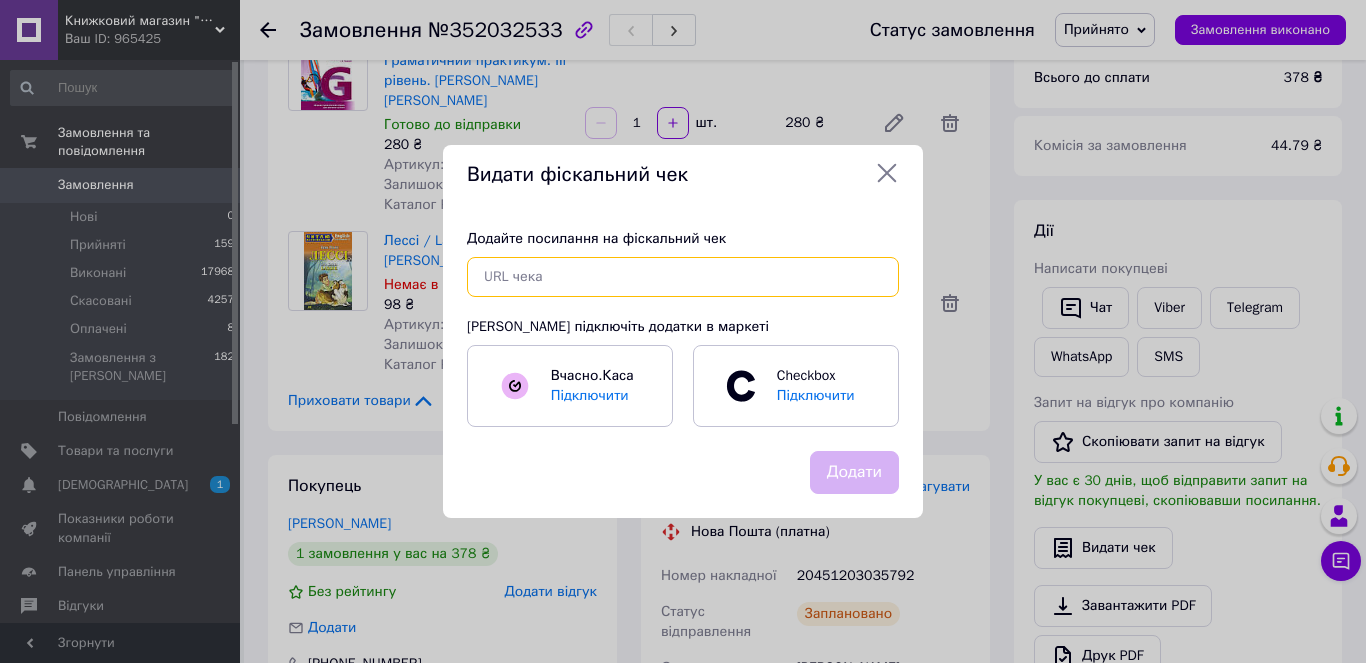 paste on "[URL][DOMAIN_NAME]" 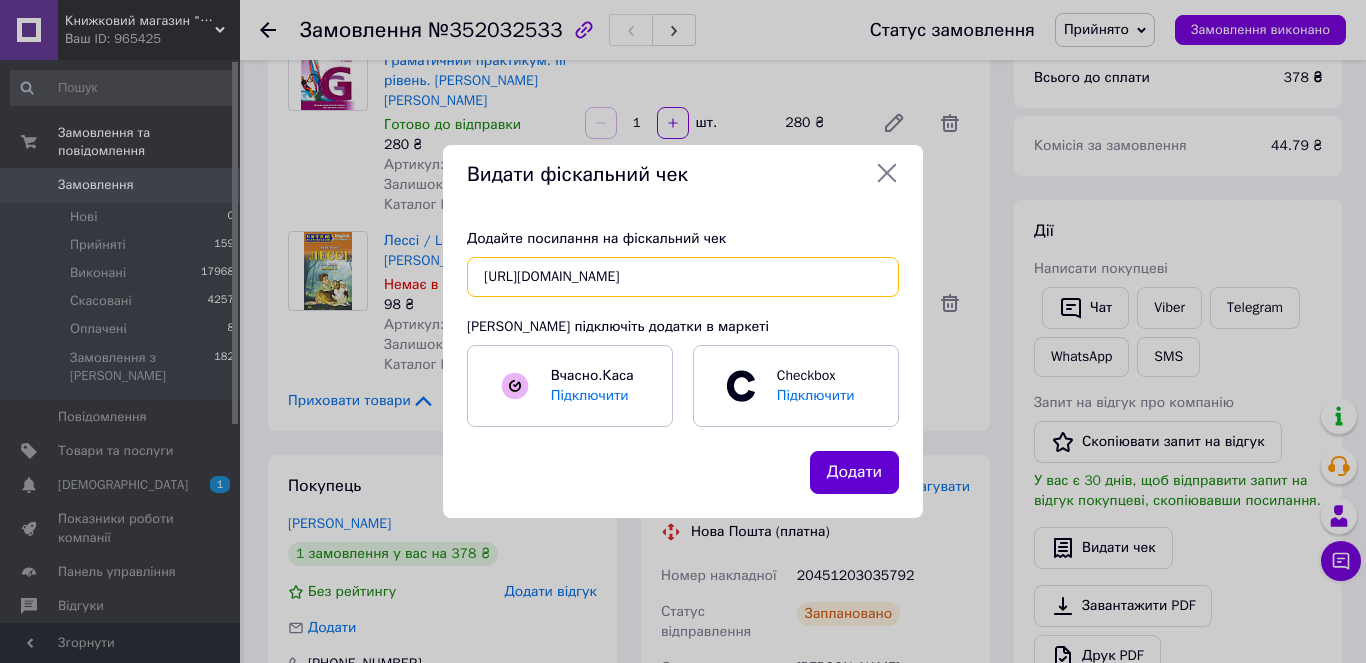 type on "[URL][DOMAIN_NAME]" 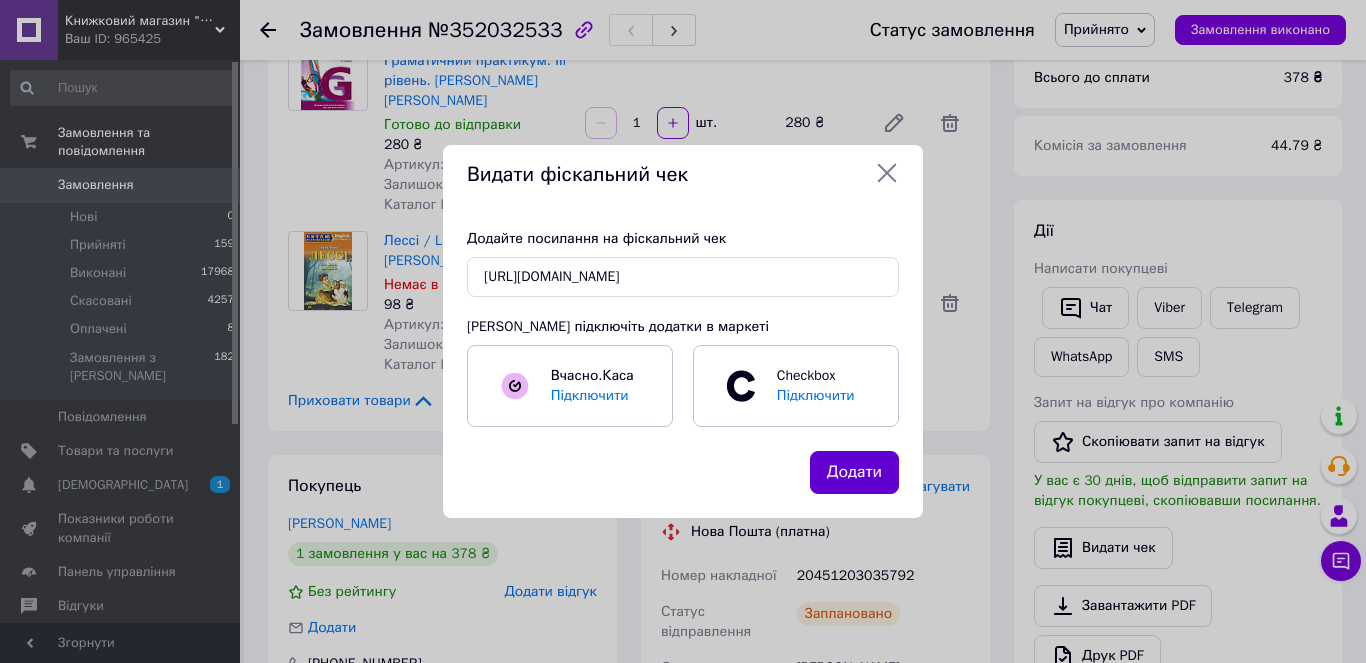 click on "Додати" at bounding box center (854, 472) 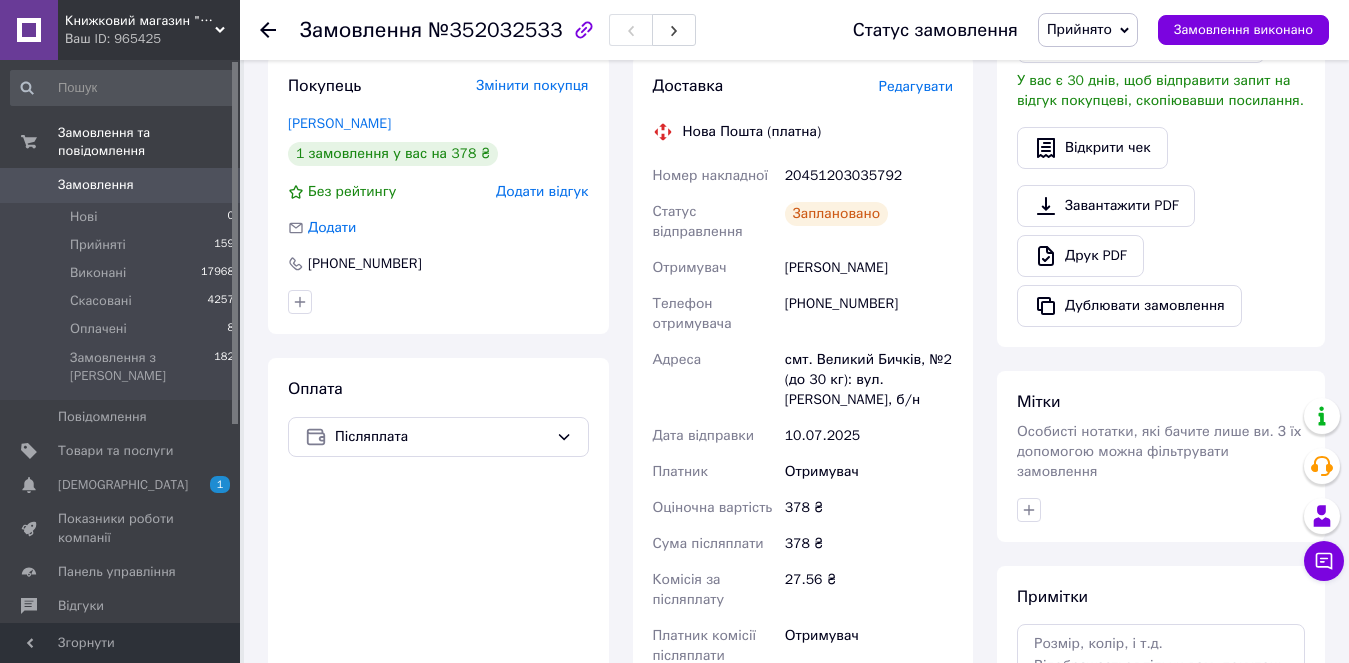 scroll, scrollTop: 500, scrollLeft: 0, axis: vertical 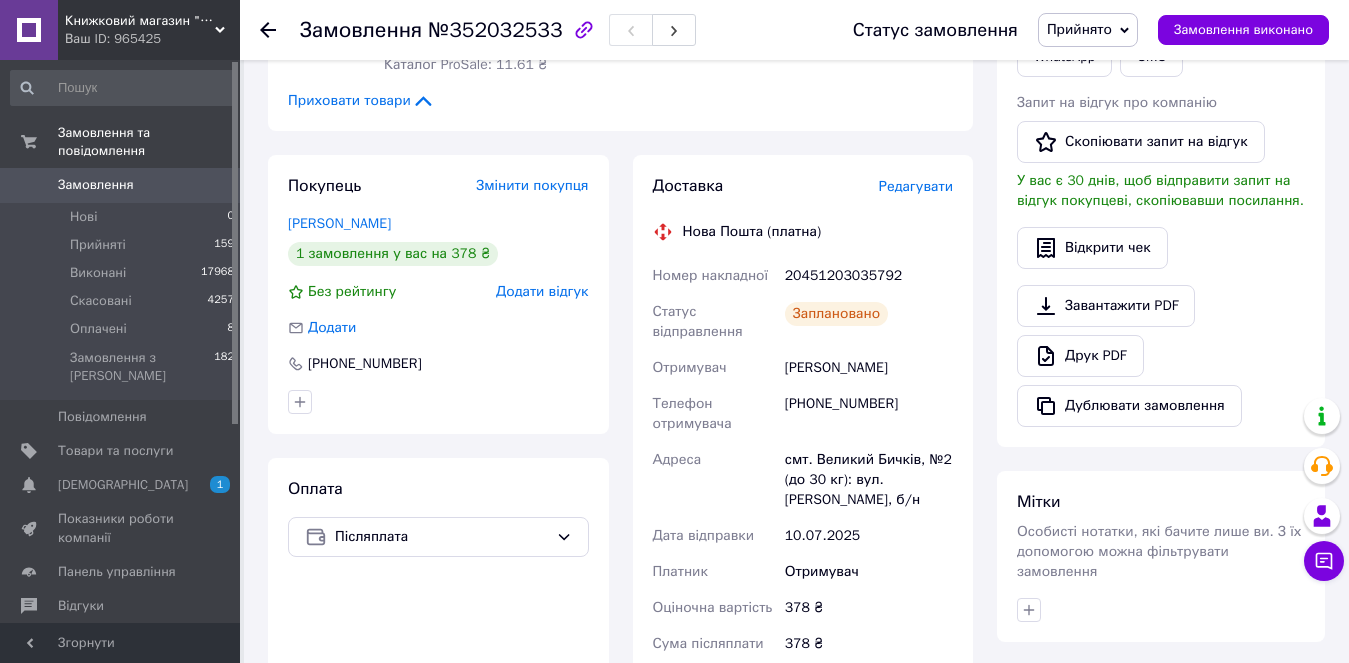 click 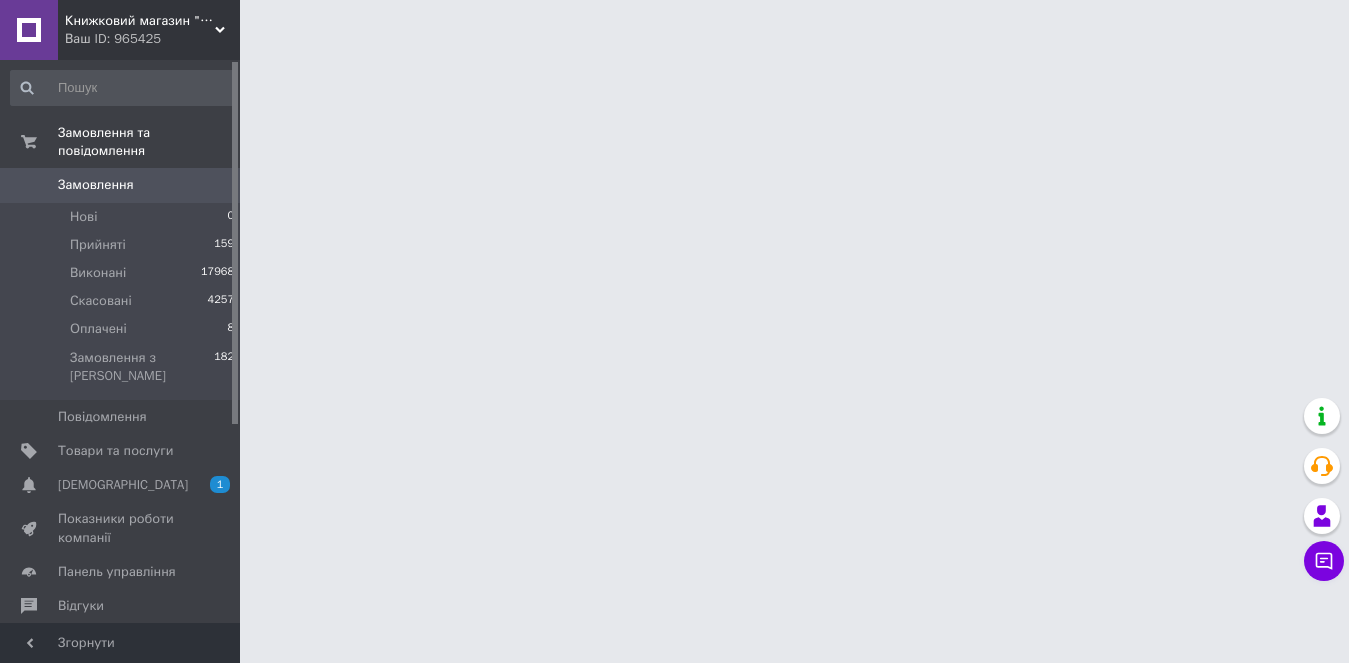 scroll, scrollTop: 0, scrollLeft: 0, axis: both 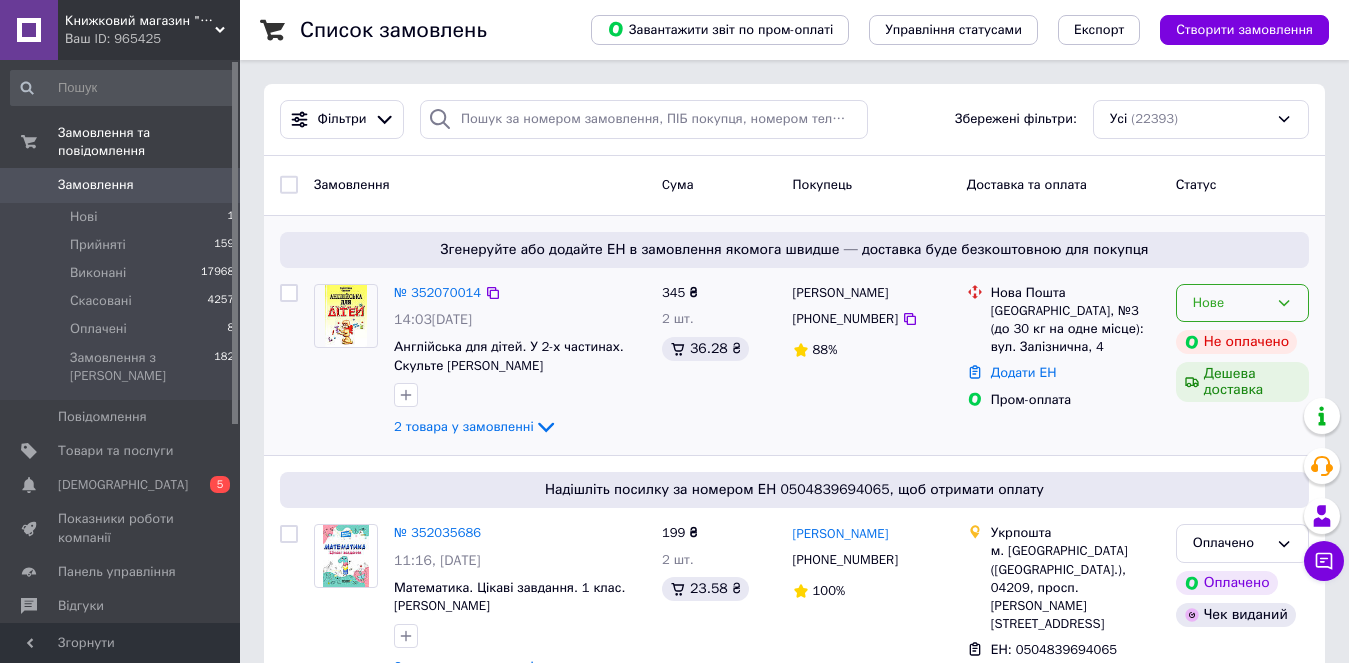 click on "Нове" at bounding box center [1230, 303] 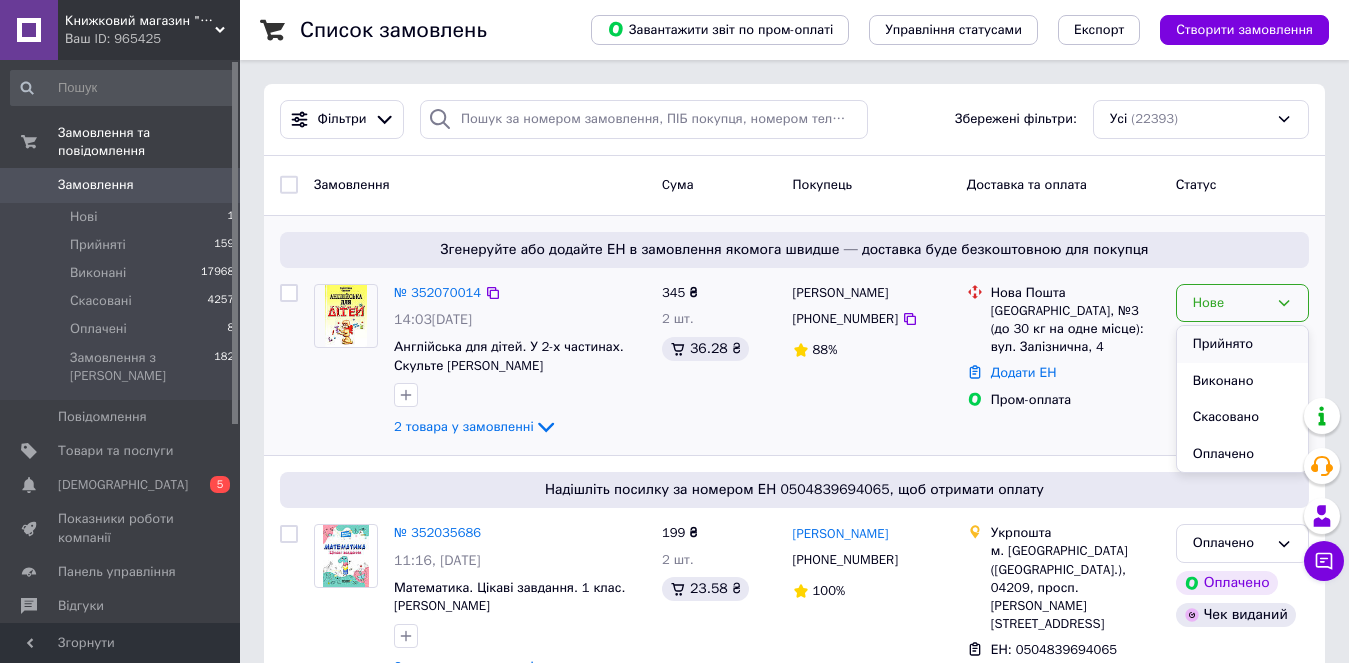 click on "Прийнято" at bounding box center [1242, 344] 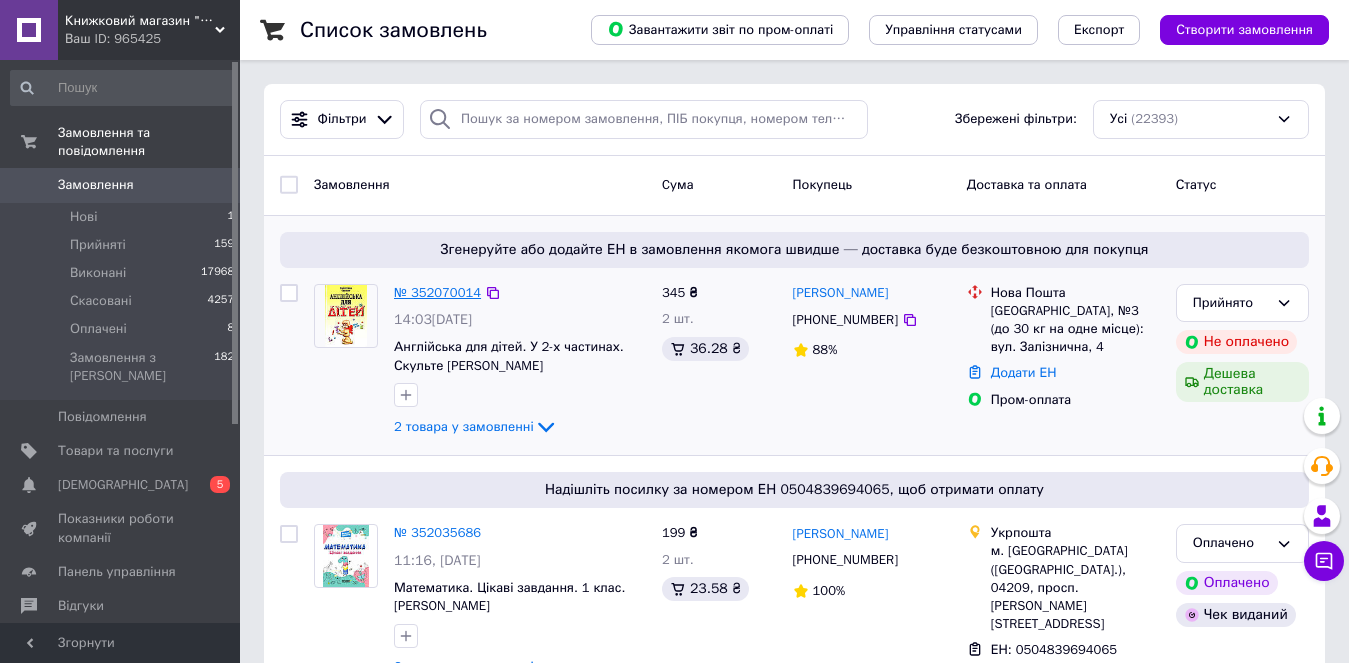 click on "№ 352070014" at bounding box center (437, 292) 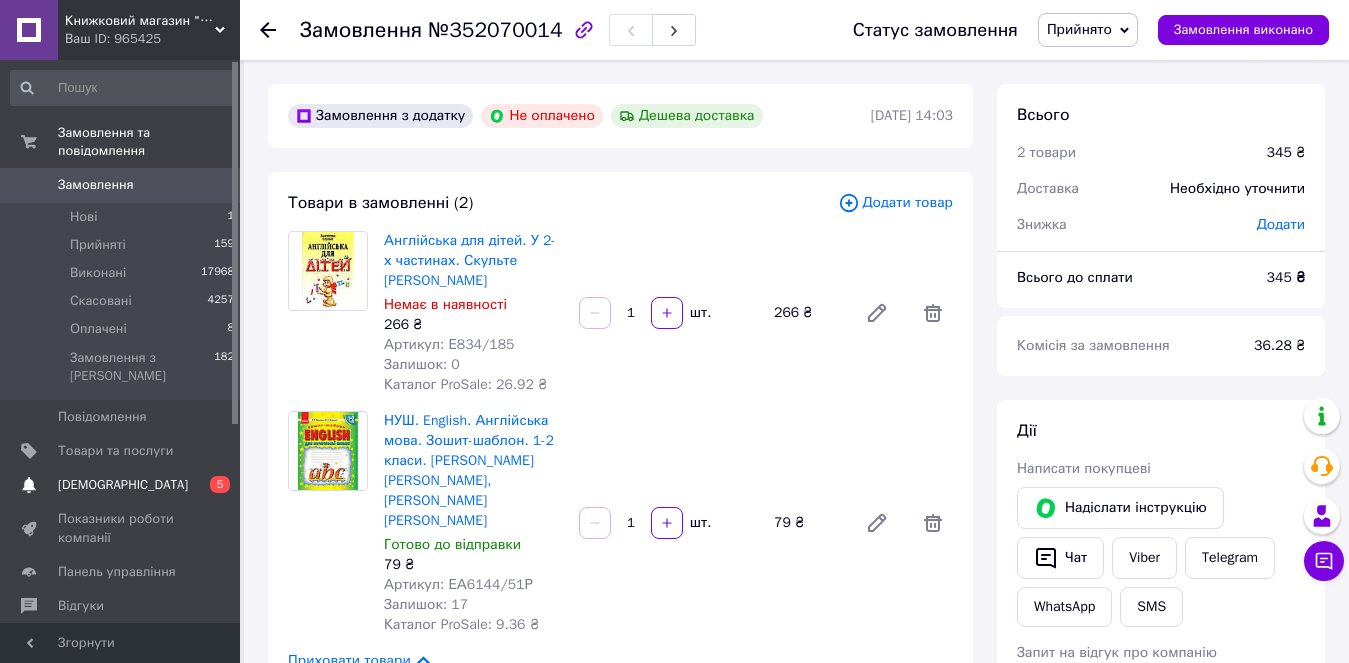 click on "[DEMOGRAPHIC_DATA]" at bounding box center (123, 485) 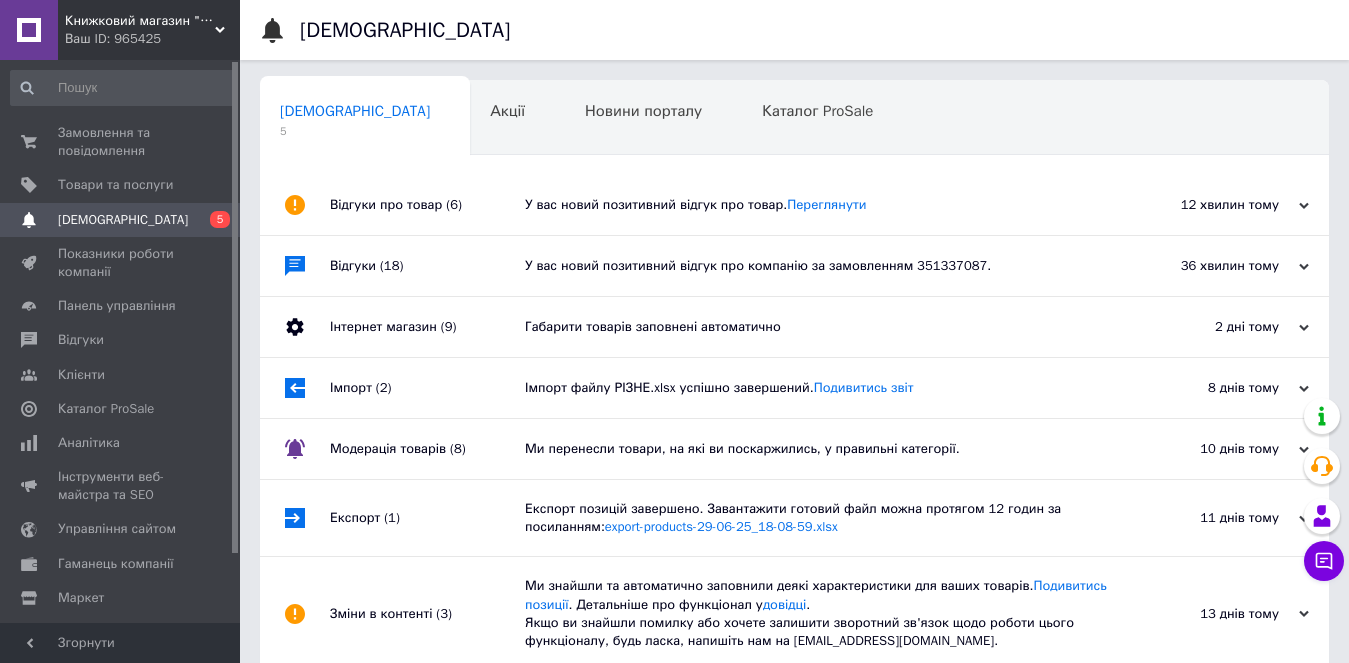 click on "У вас новий позитивний відгук про компанію за замовленням 351337087." at bounding box center [817, 266] 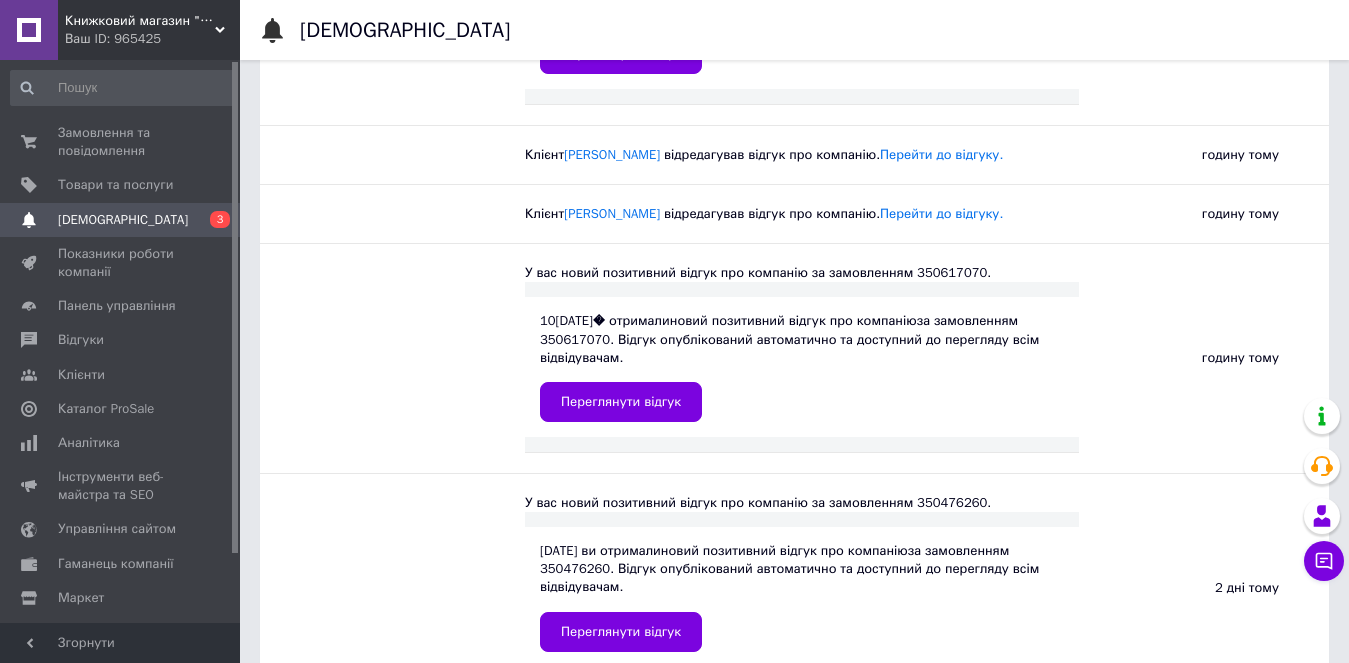 scroll, scrollTop: 500, scrollLeft: 0, axis: vertical 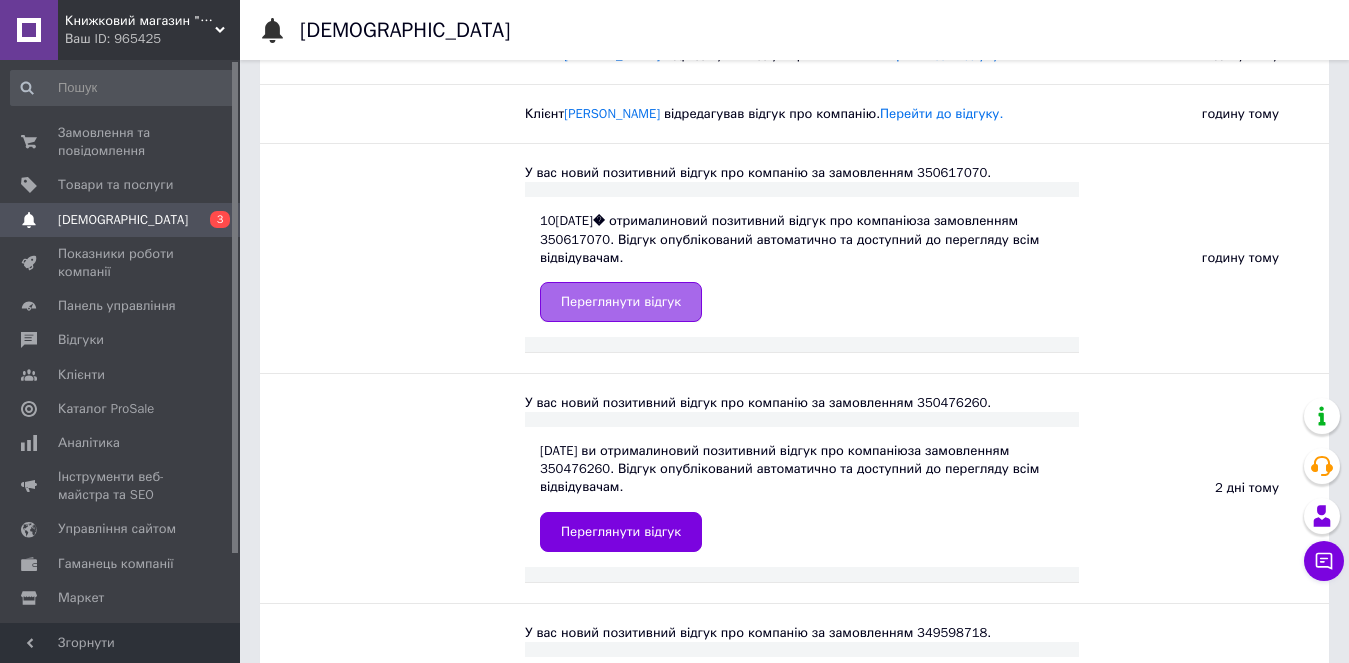 click on "Переглянути відгук" at bounding box center (621, 302) 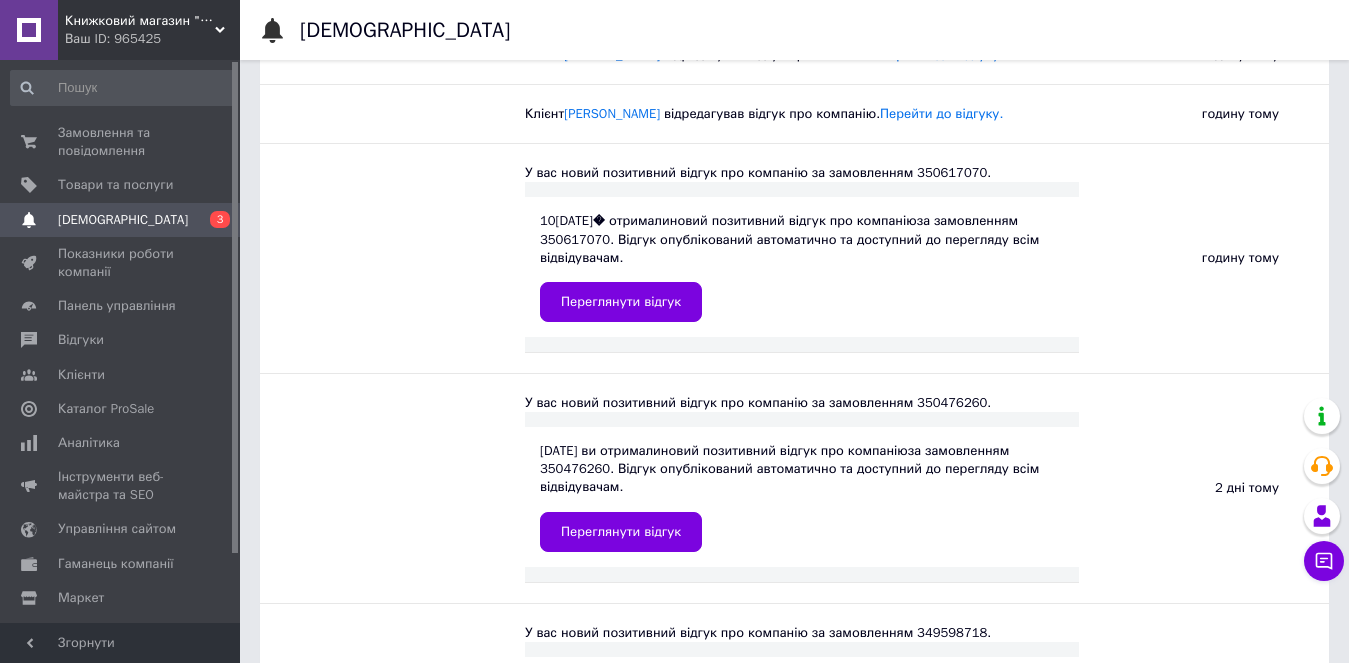 scroll, scrollTop: 300, scrollLeft: 0, axis: vertical 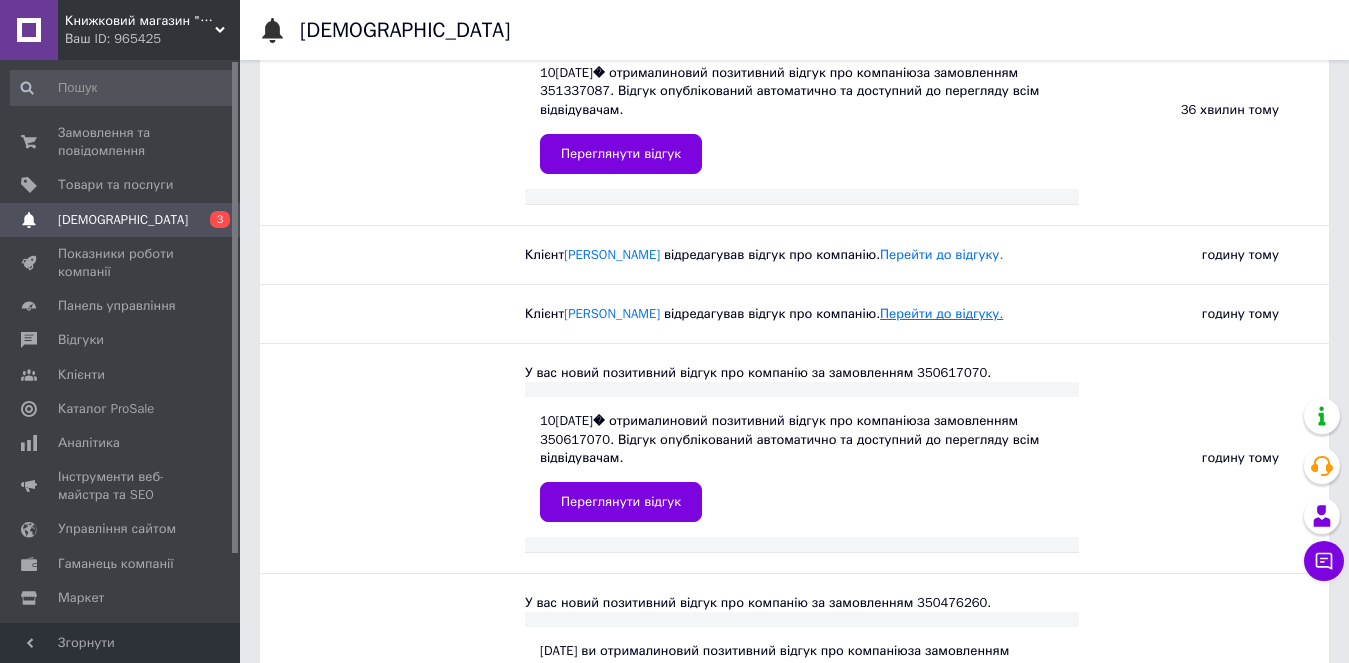 click on "Перейти до відгуку." at bounding box center (941, 313) 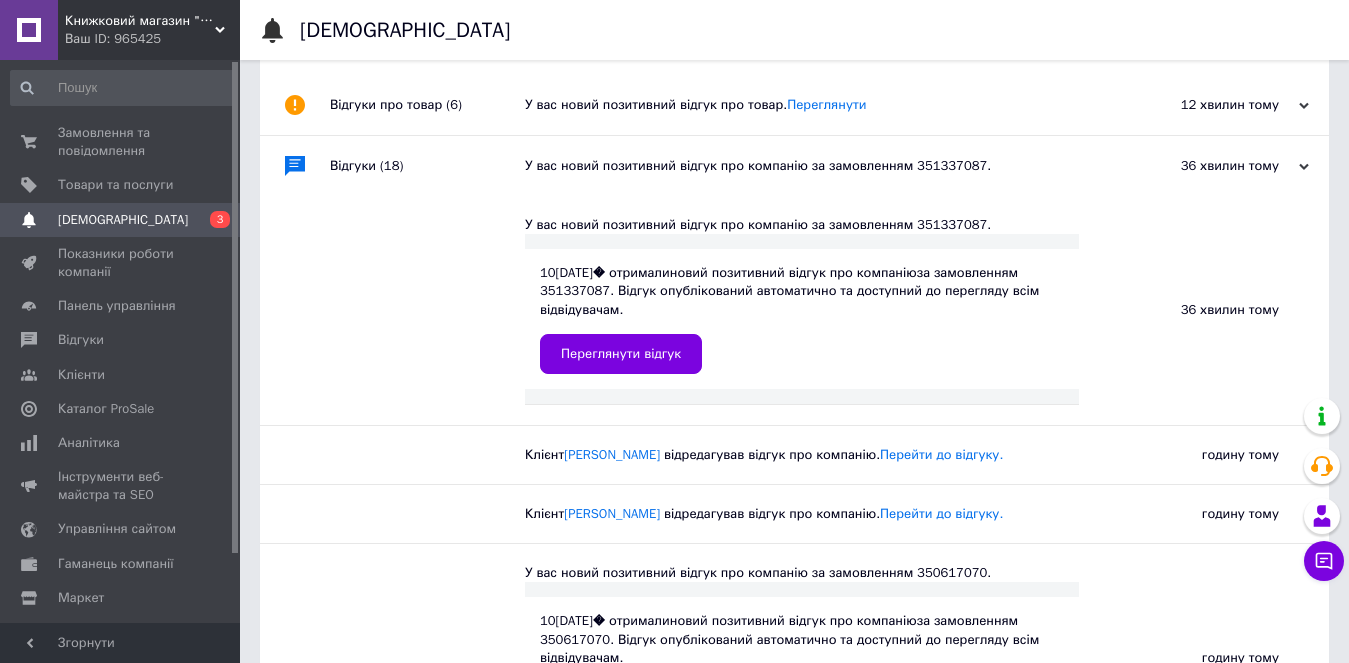 scroll, scrollTop: 0, scrollLeft: 0, axis: both 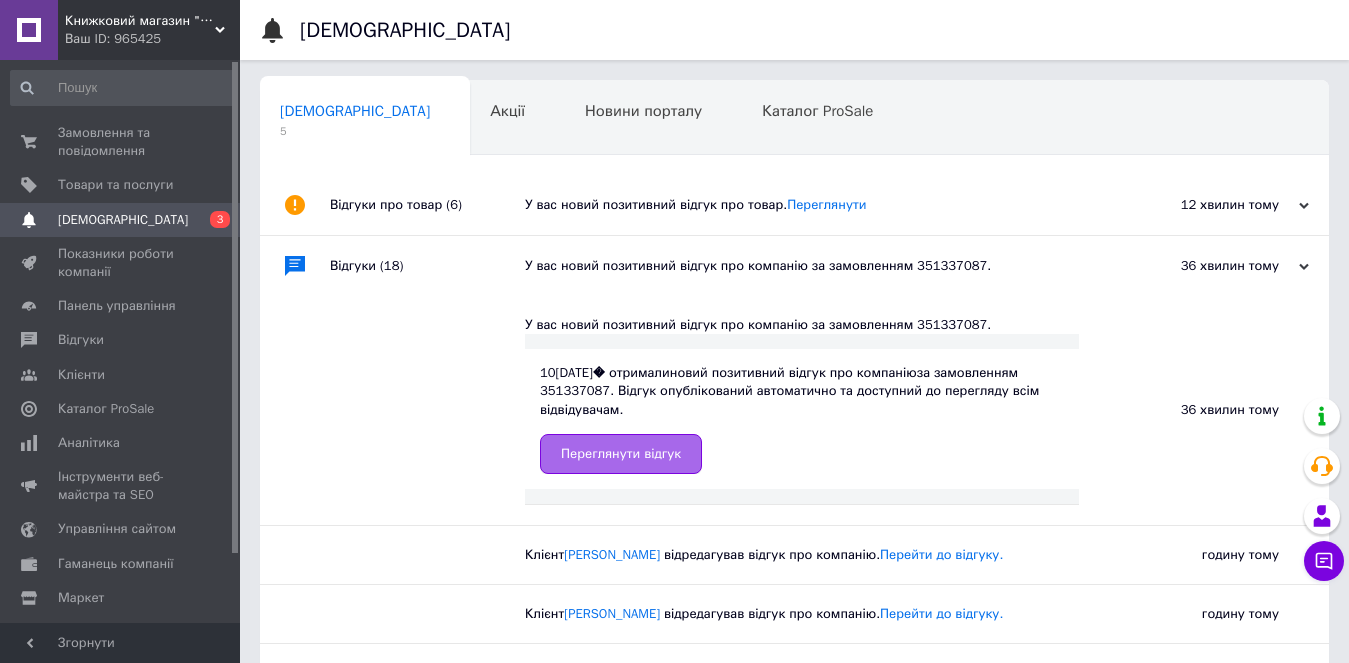 click on "Переглянути відгук" at bounding box center (621, 454) 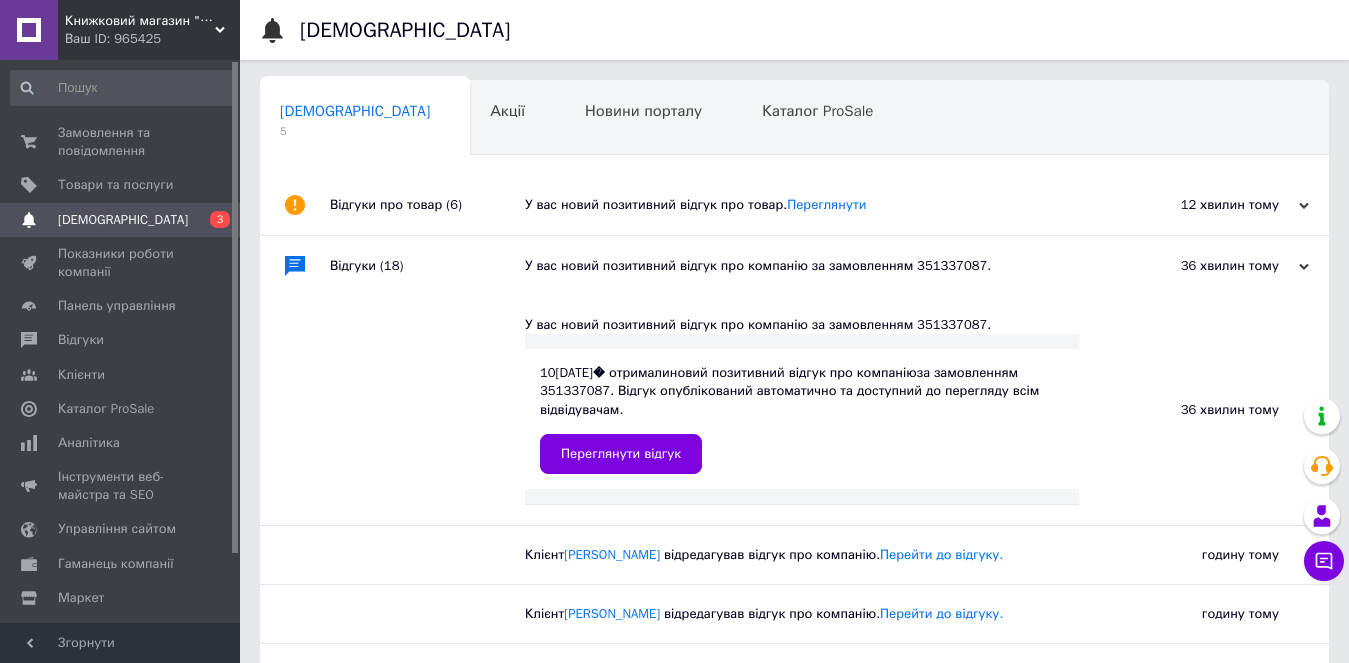 click on "У вас новий позитивний відгук про товар.  Переглянути" at bounding box center [817, 205] 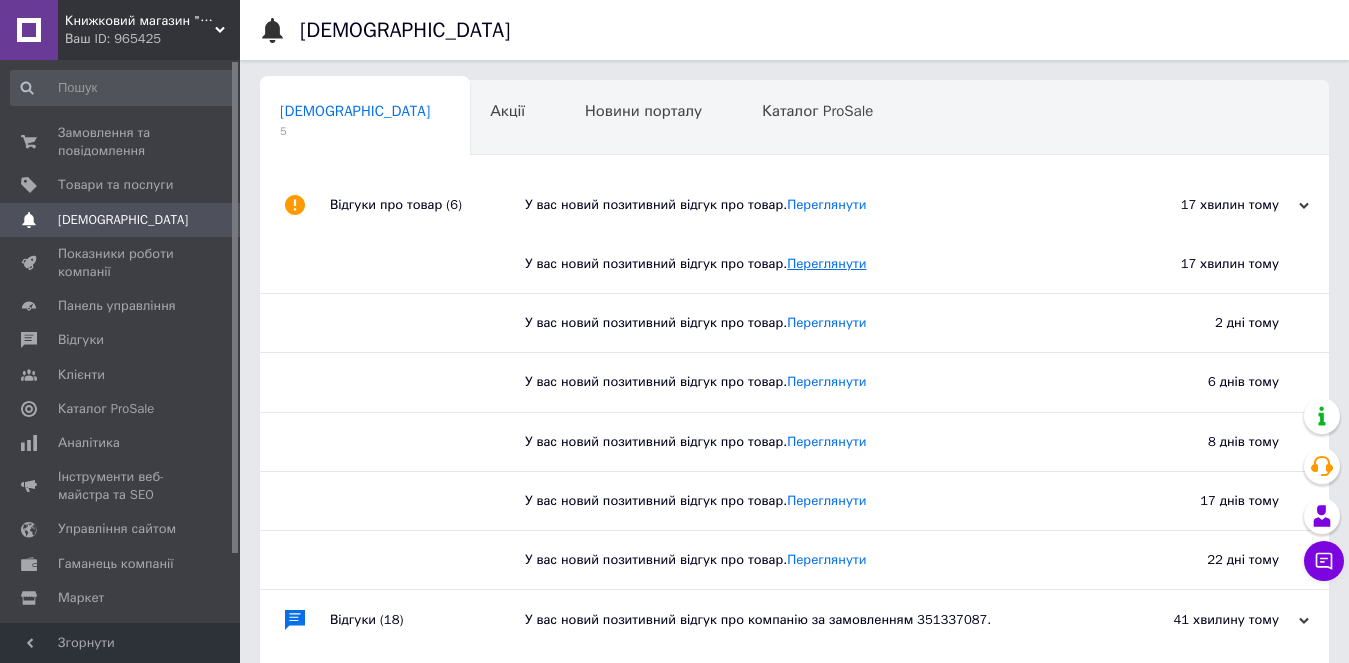 click on "Переглянути" at bounding box center (826, 263) 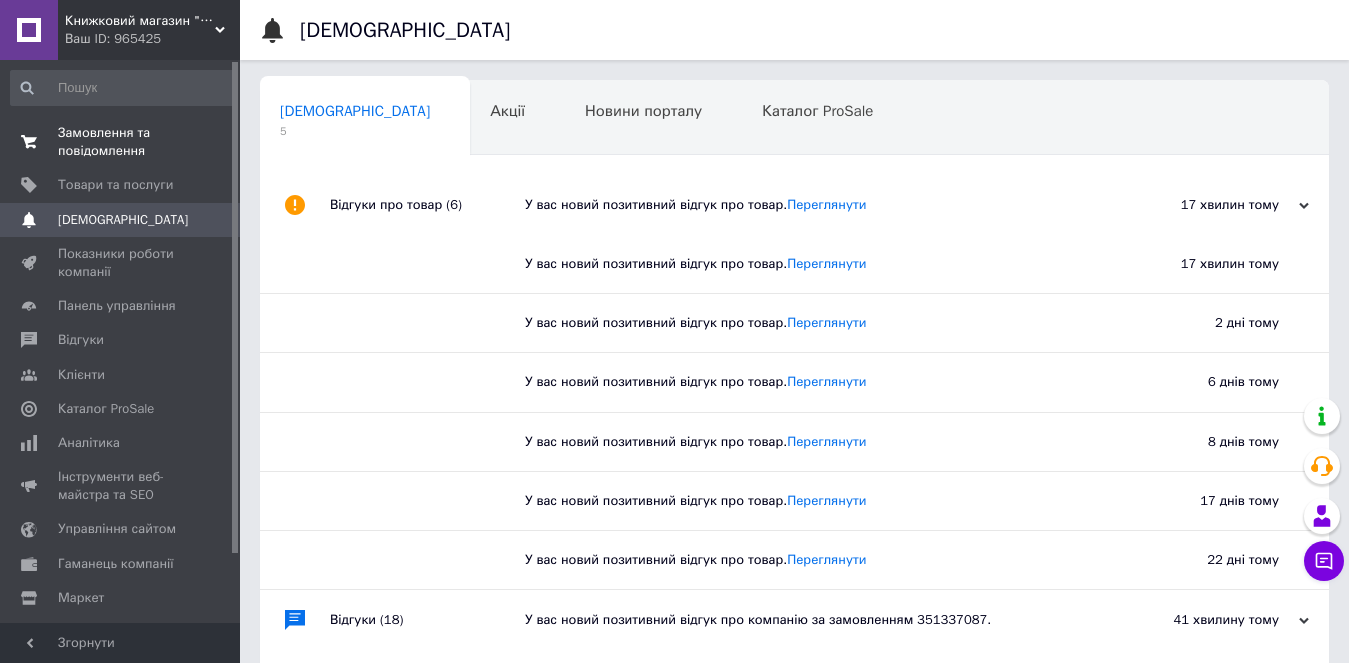 click on "Замовлення та повідомлення" at bounding box center (121, 142) 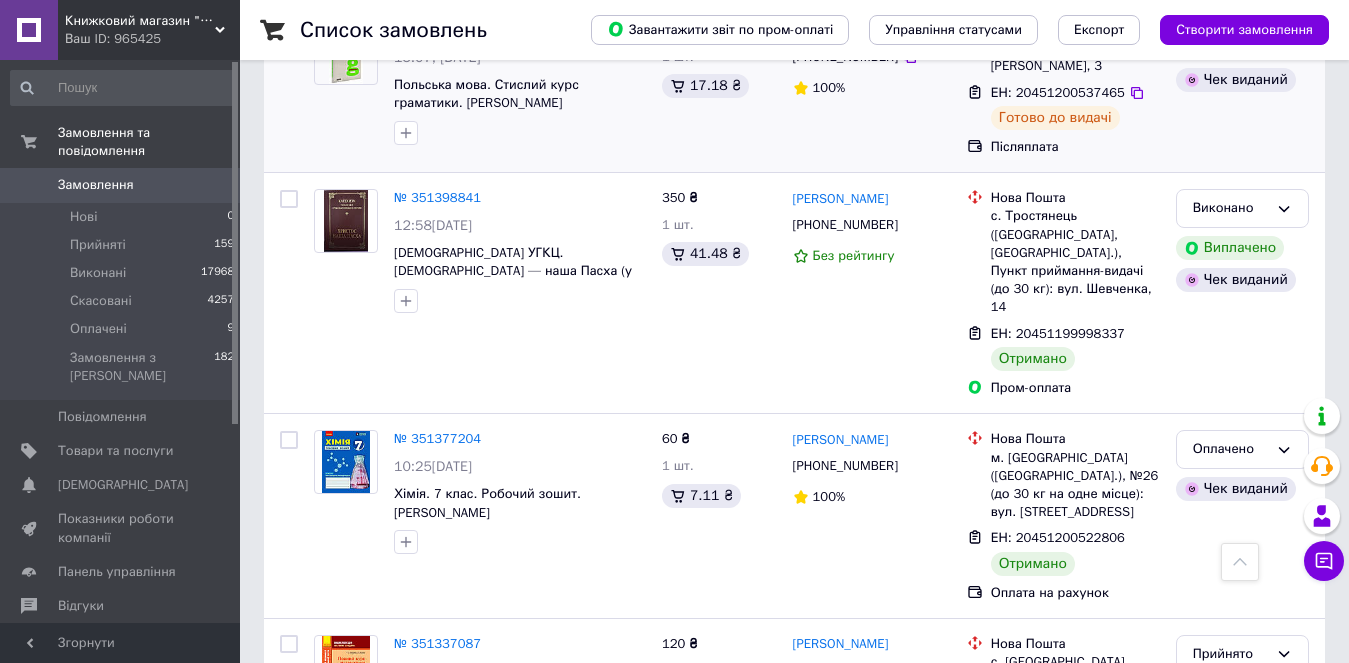 scroll, scrollTop: 4400, scrollLeft: 0, axis: vertical 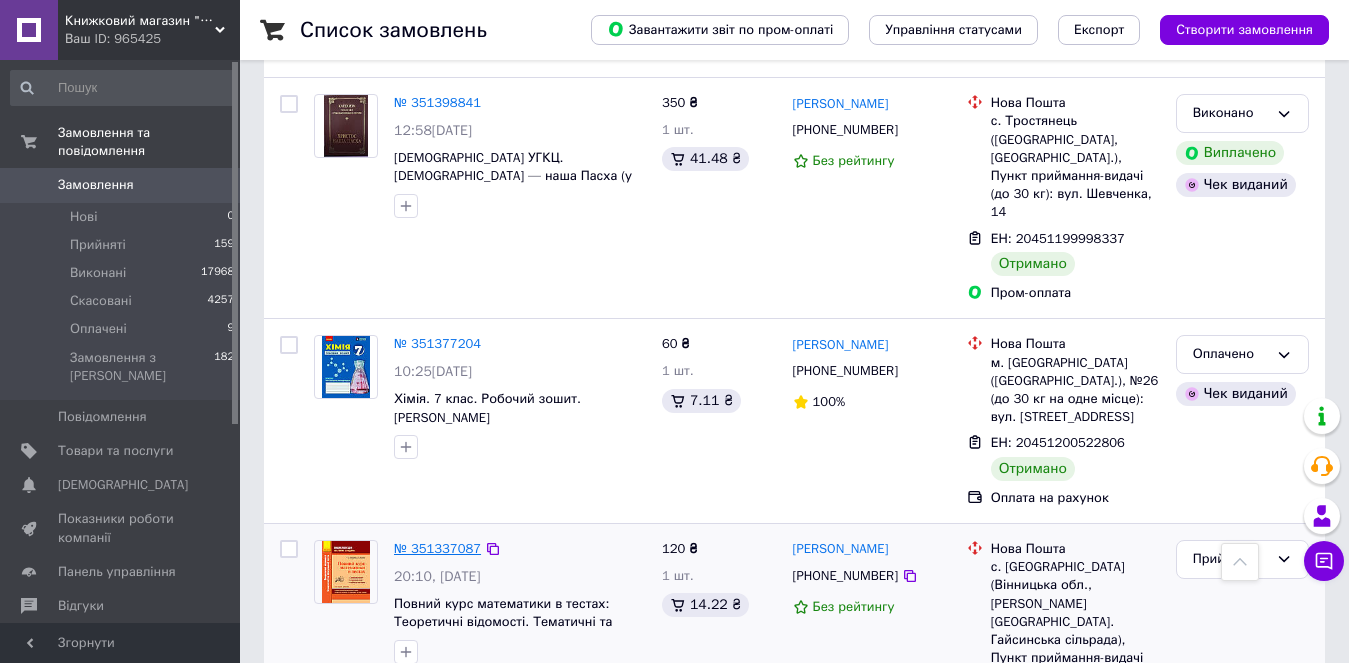 click on "№ 351337087" at bounding box center [437, 548] 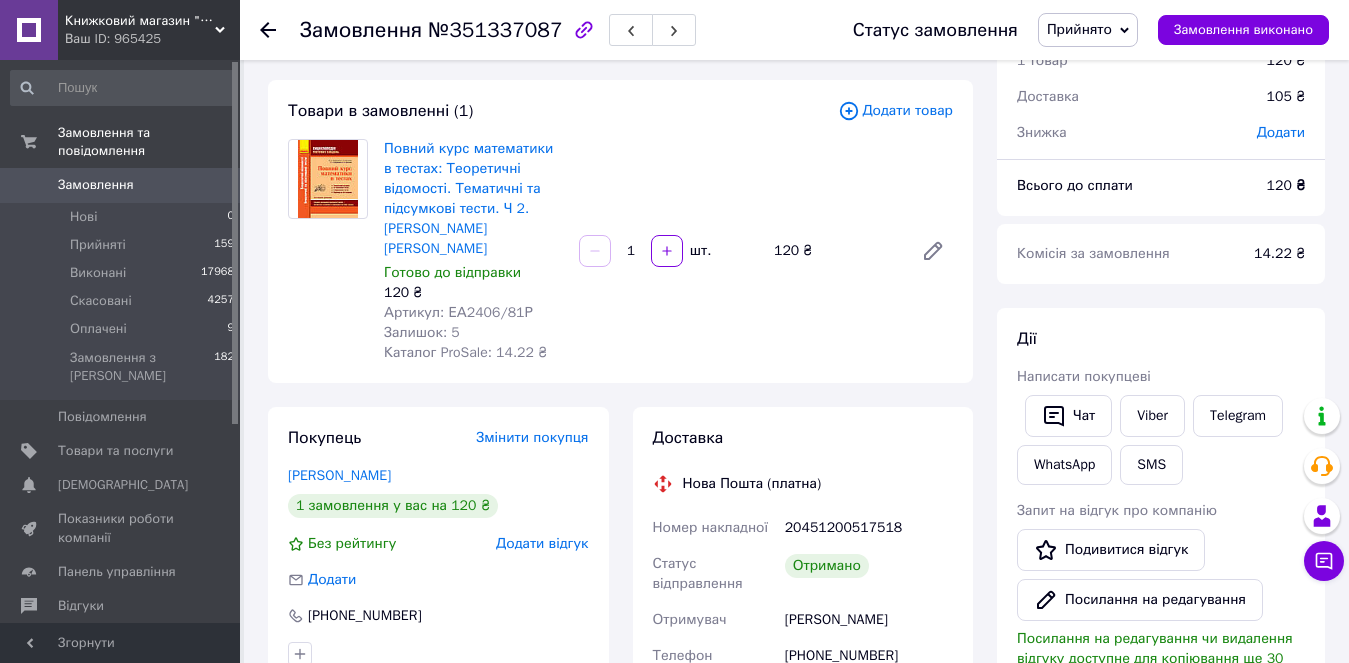 scroll, scrollTop: 0, scrollLeft: 0, axis: both 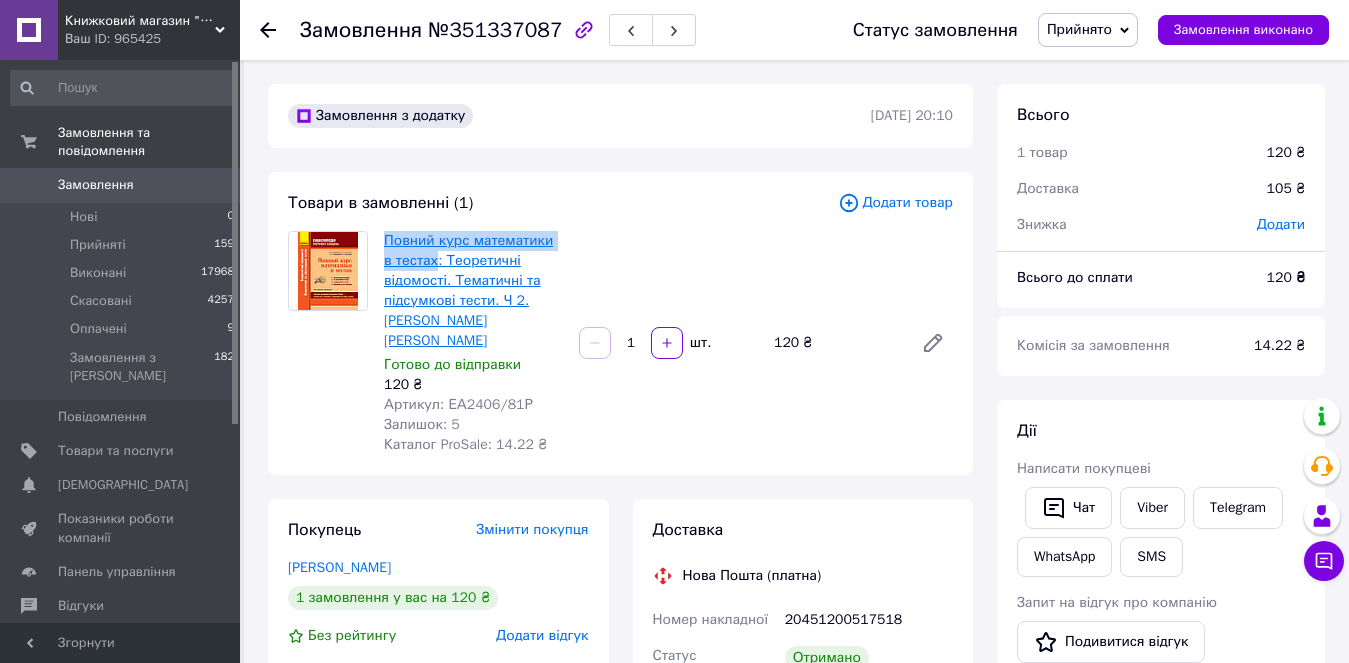 drag, startPoint x: 387, startPoint y: 230, endPoint x: 421, endPoint y: 256, distance: 42.80187 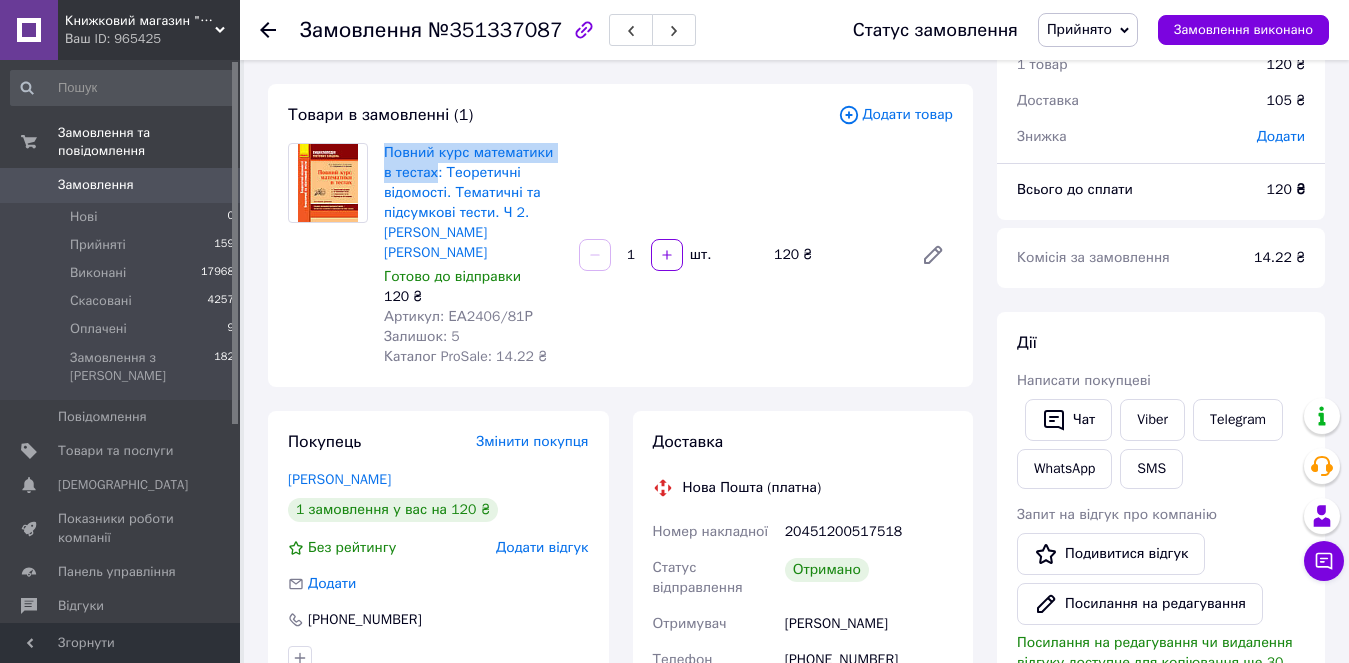 scroll, scrollTop: 500, scrollLeft: 0, axis: vertical 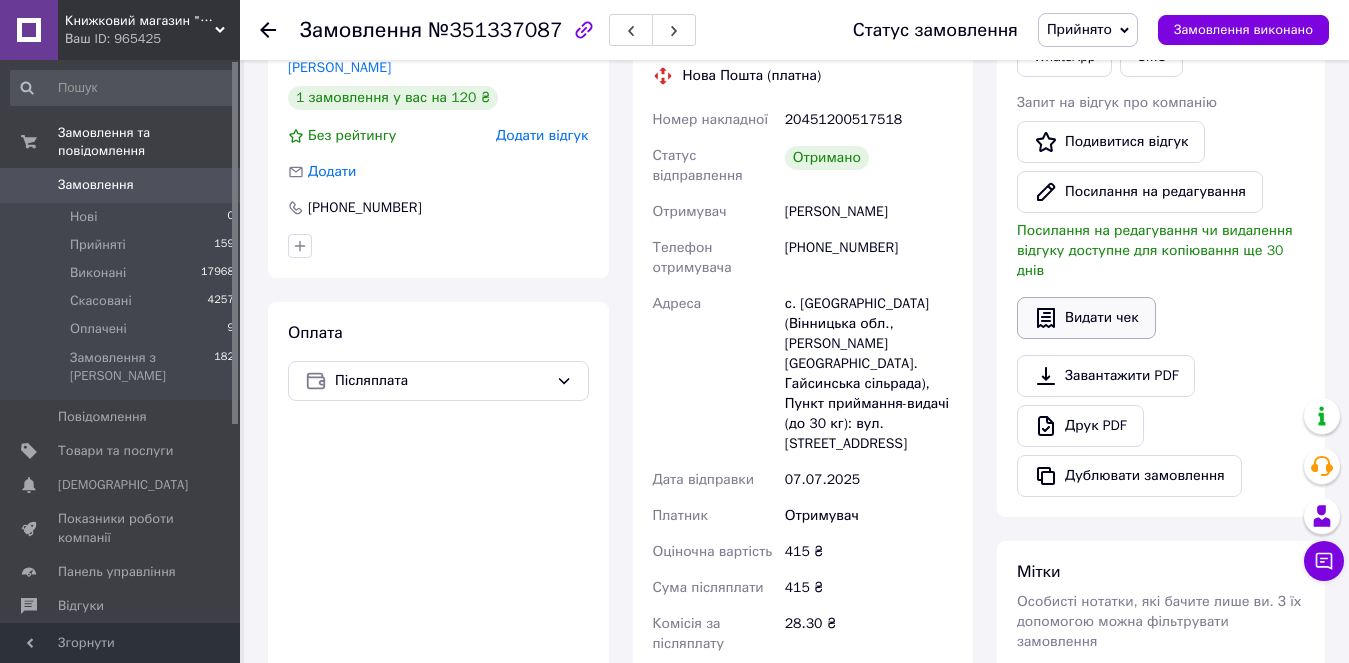 click on "Видати чек" at bounding box center (1086, 318) 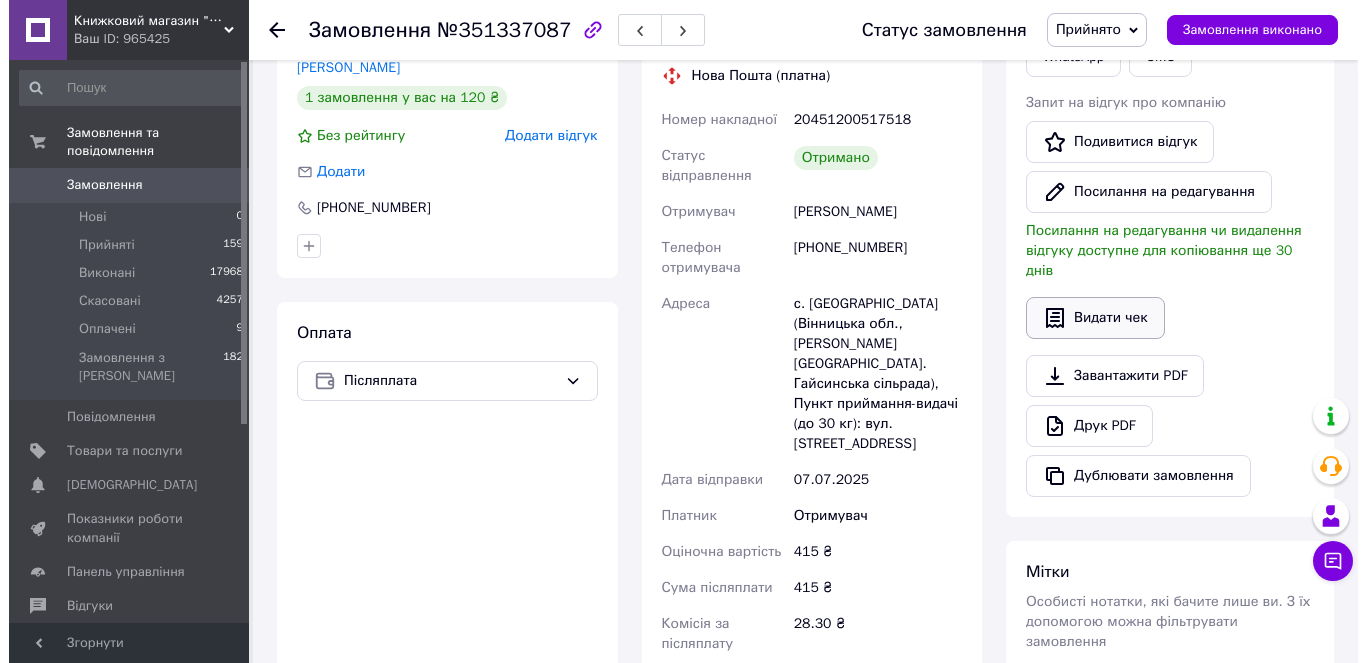 scroll, scrollTop: 480, scrollLeft: 0, axis: vertical 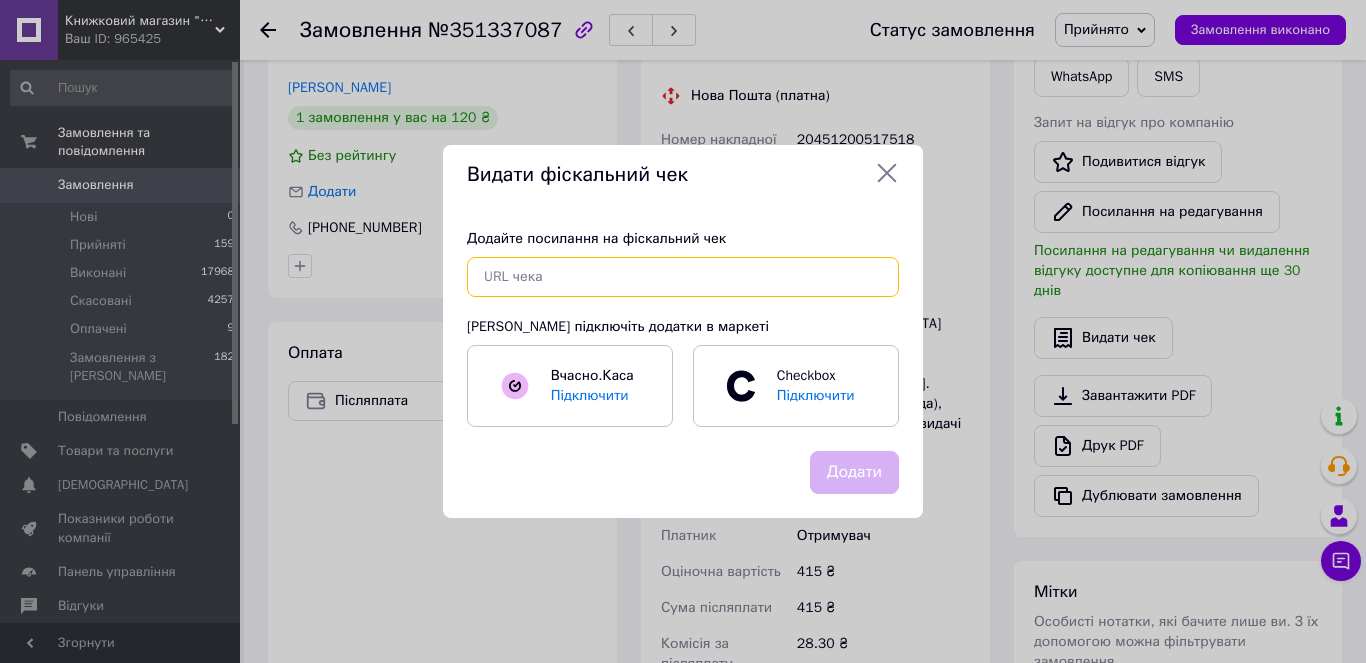 click at bounding box center (683, 277) 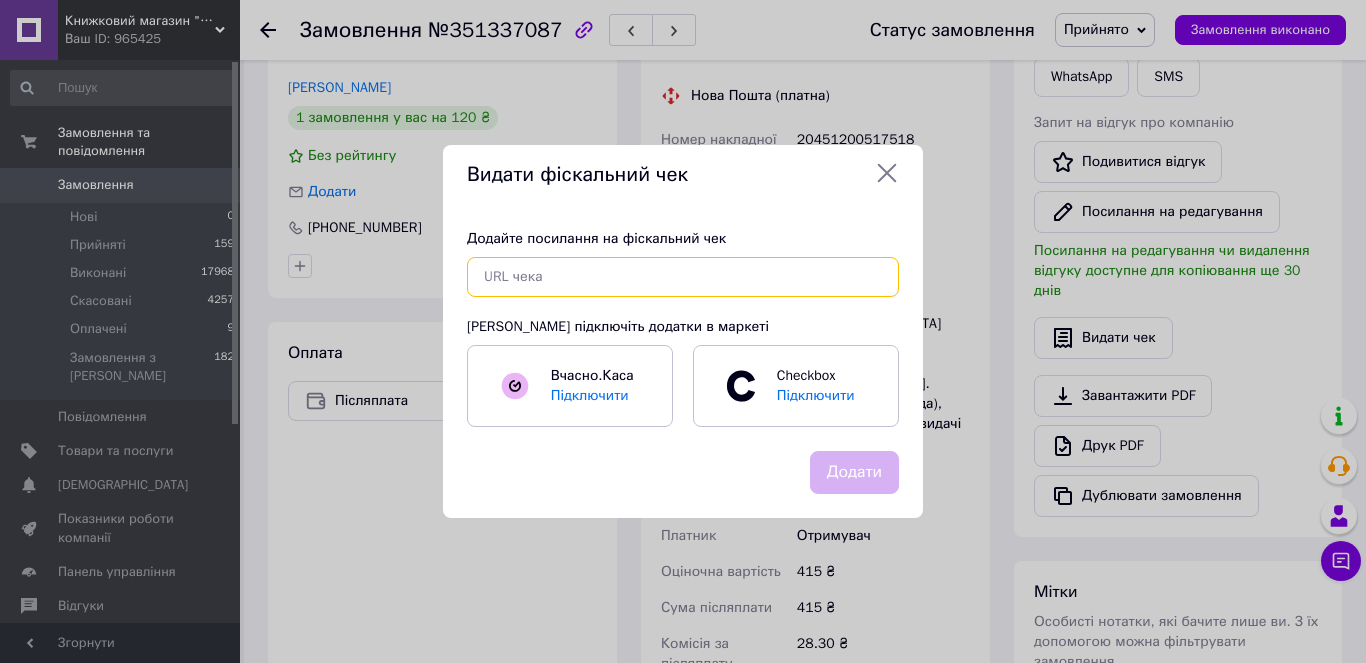 paste on "https://kasa.vchasno.ua/check-viewer/bDkGE6rZflQ" 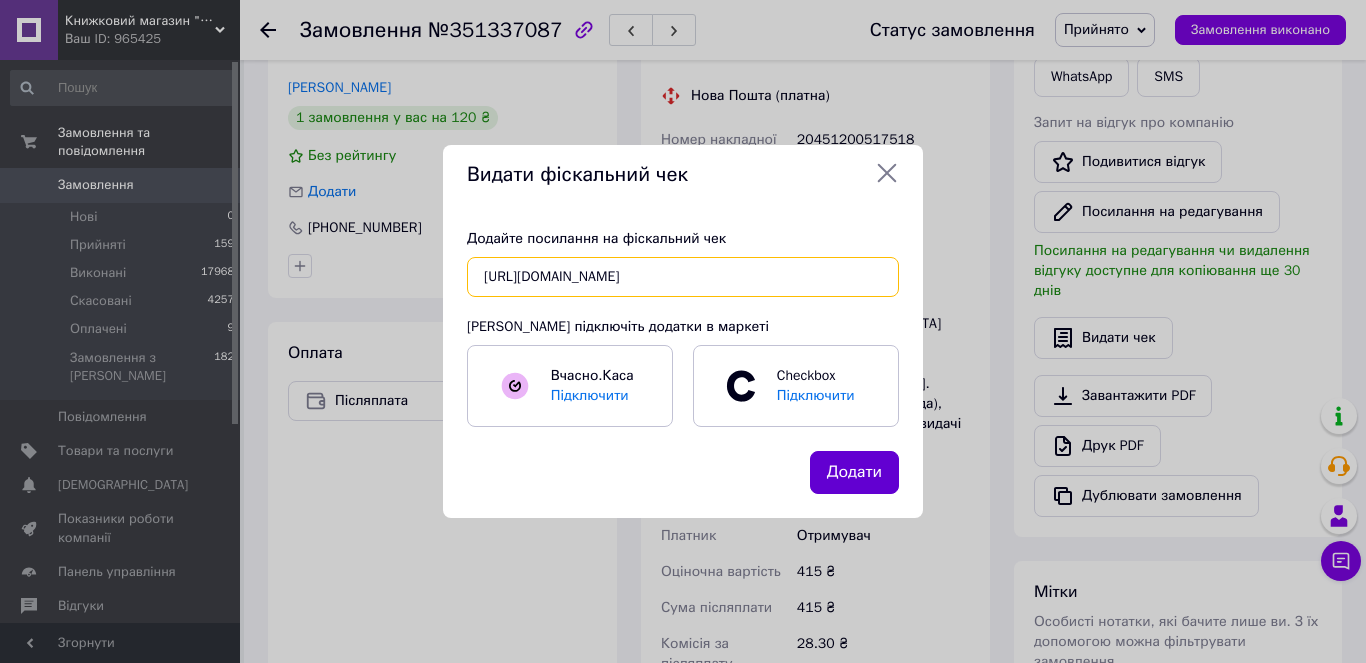 type on "https://kasa.vchasno.ua/check-viewer/bDkGE6rZflQ" 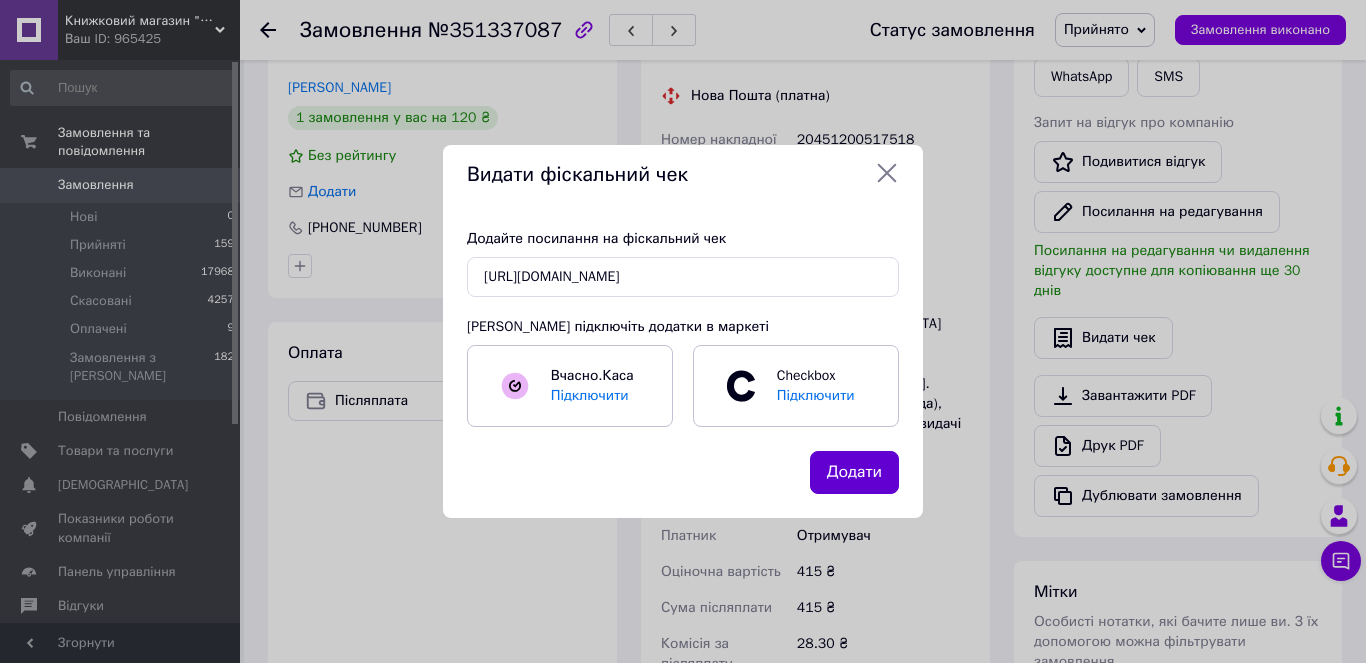 click on "Додати" at bounding box center (854, 472) 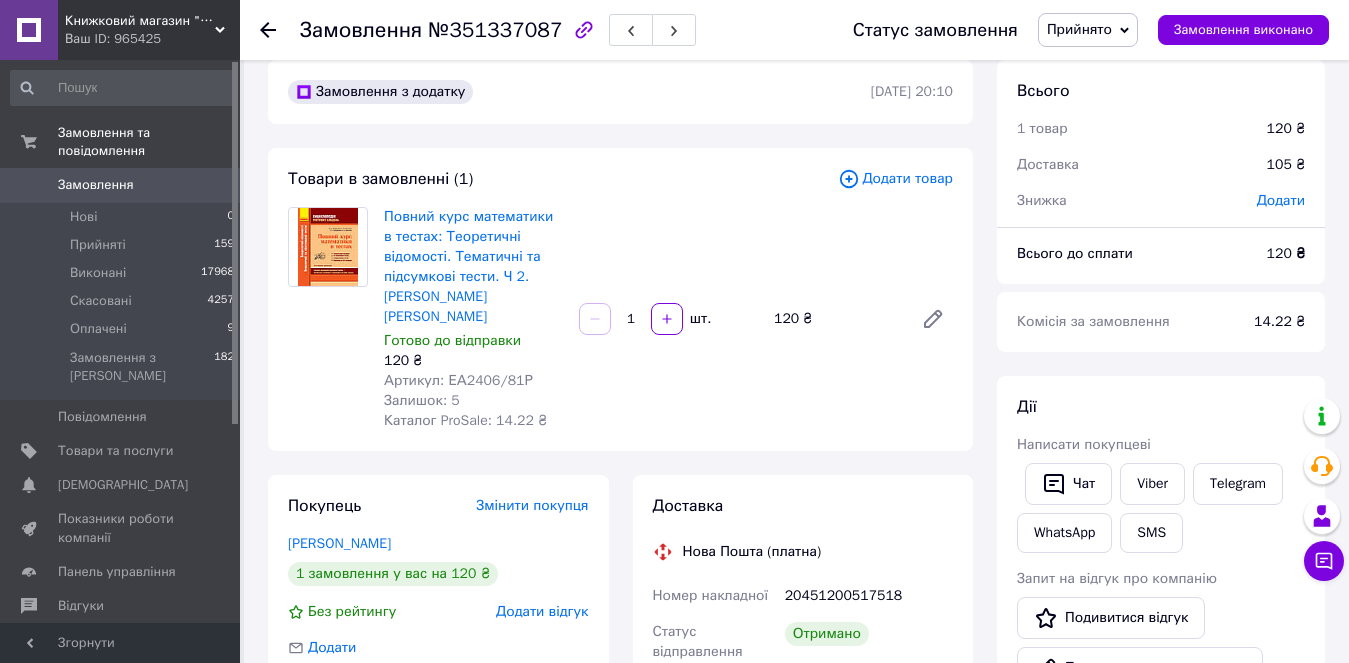 scroll, scrollTop: 0, scrollLeft: 0, axis: both 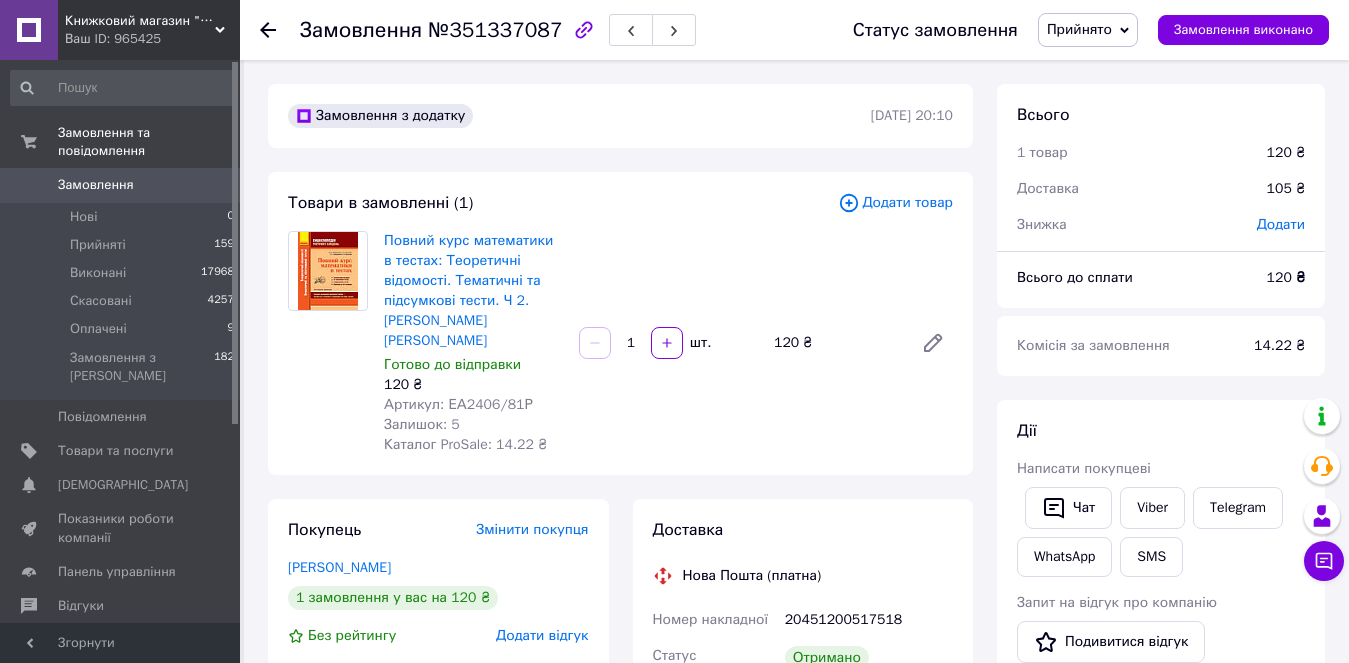 click on "Замовлення" at bounding box center [96, 185] 